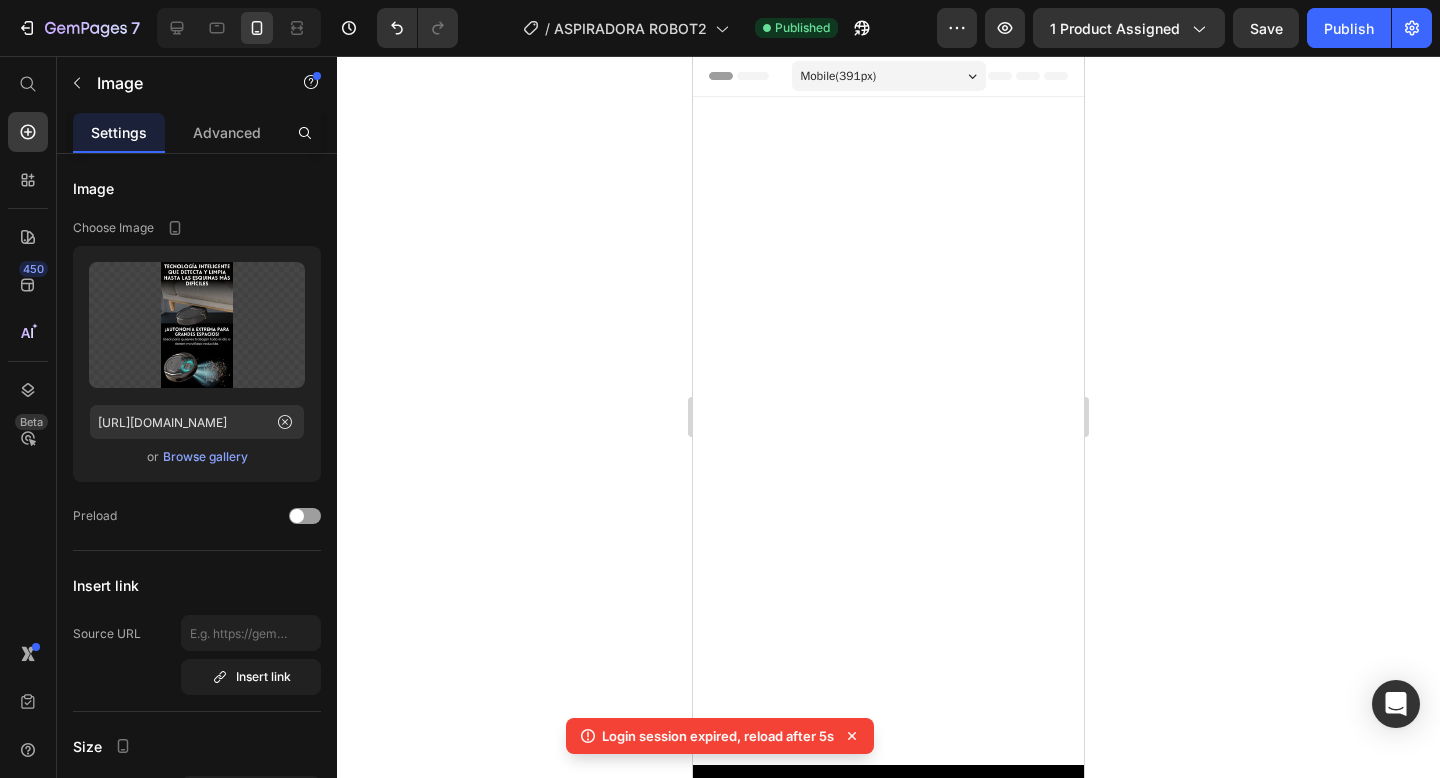 scroll, scrollTop: 4777, scrollLeft: 0, axis: vertical 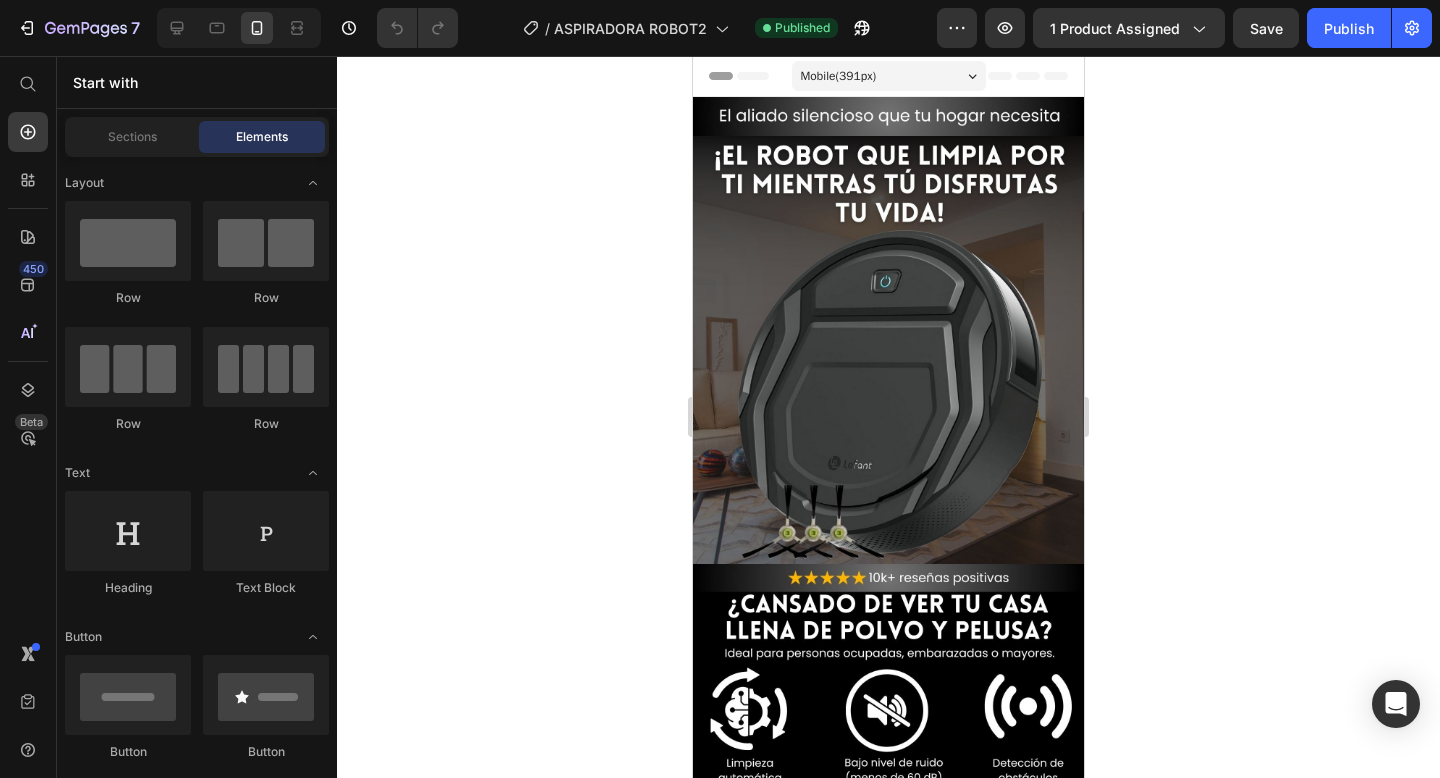 click at bounding box center (888, 444) 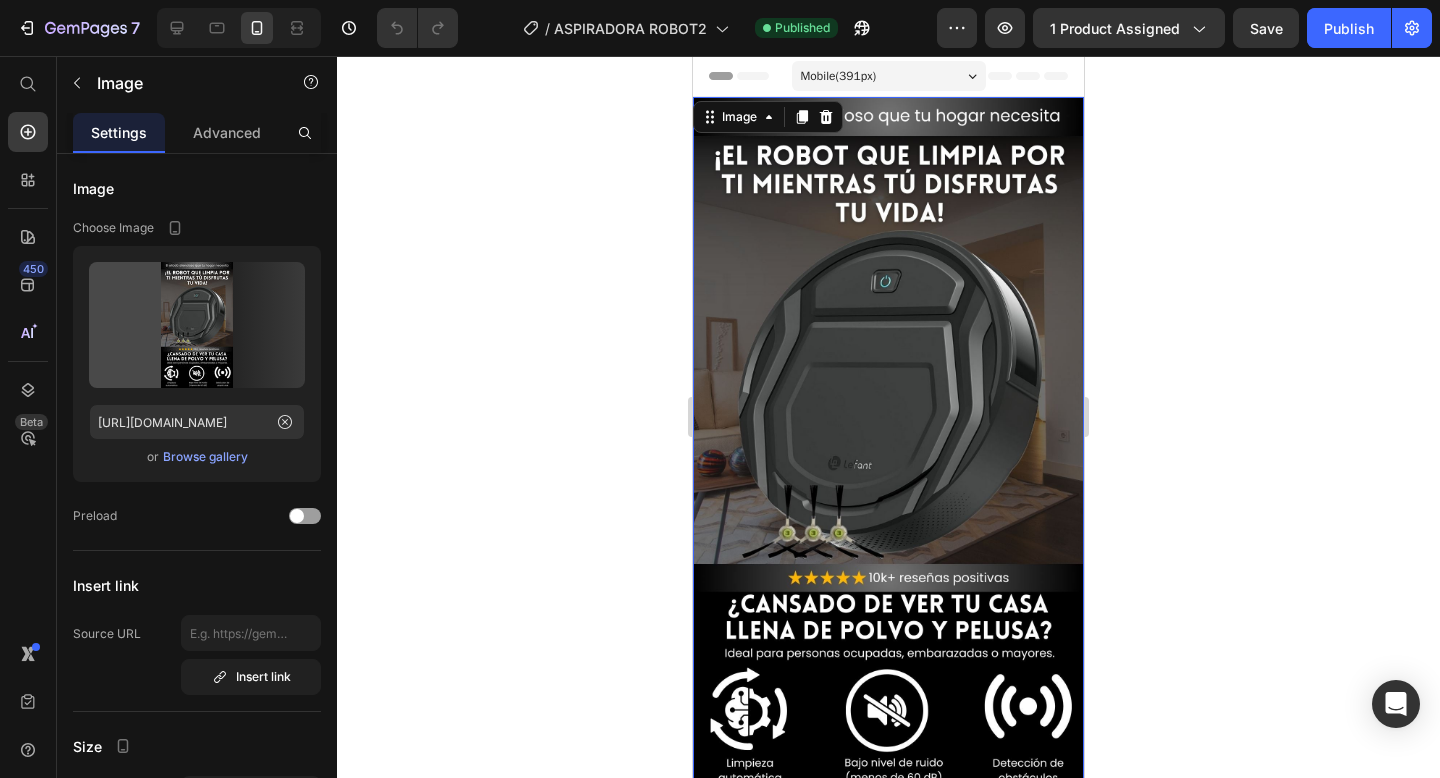 click at bounding box center (888, 444) 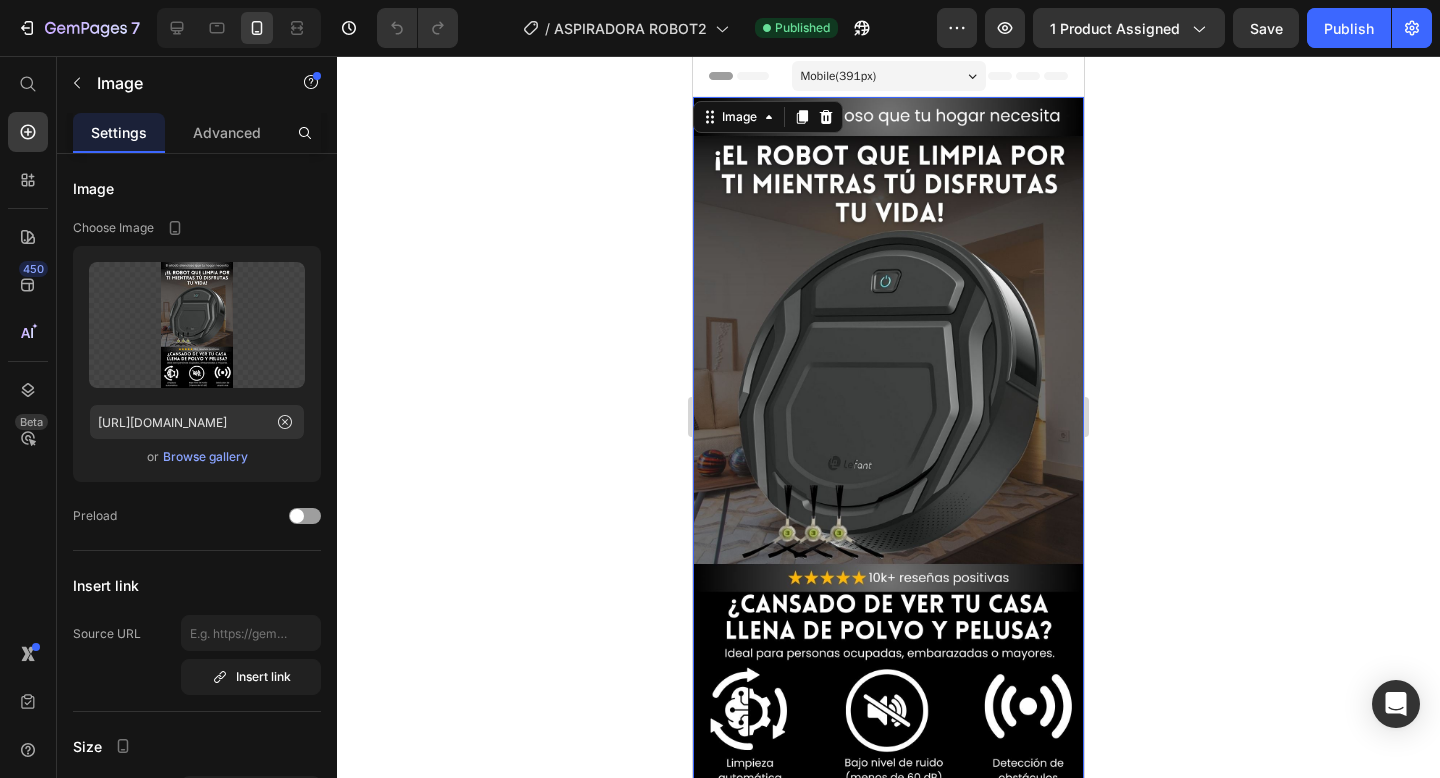 click at bounding box center (888, 444) 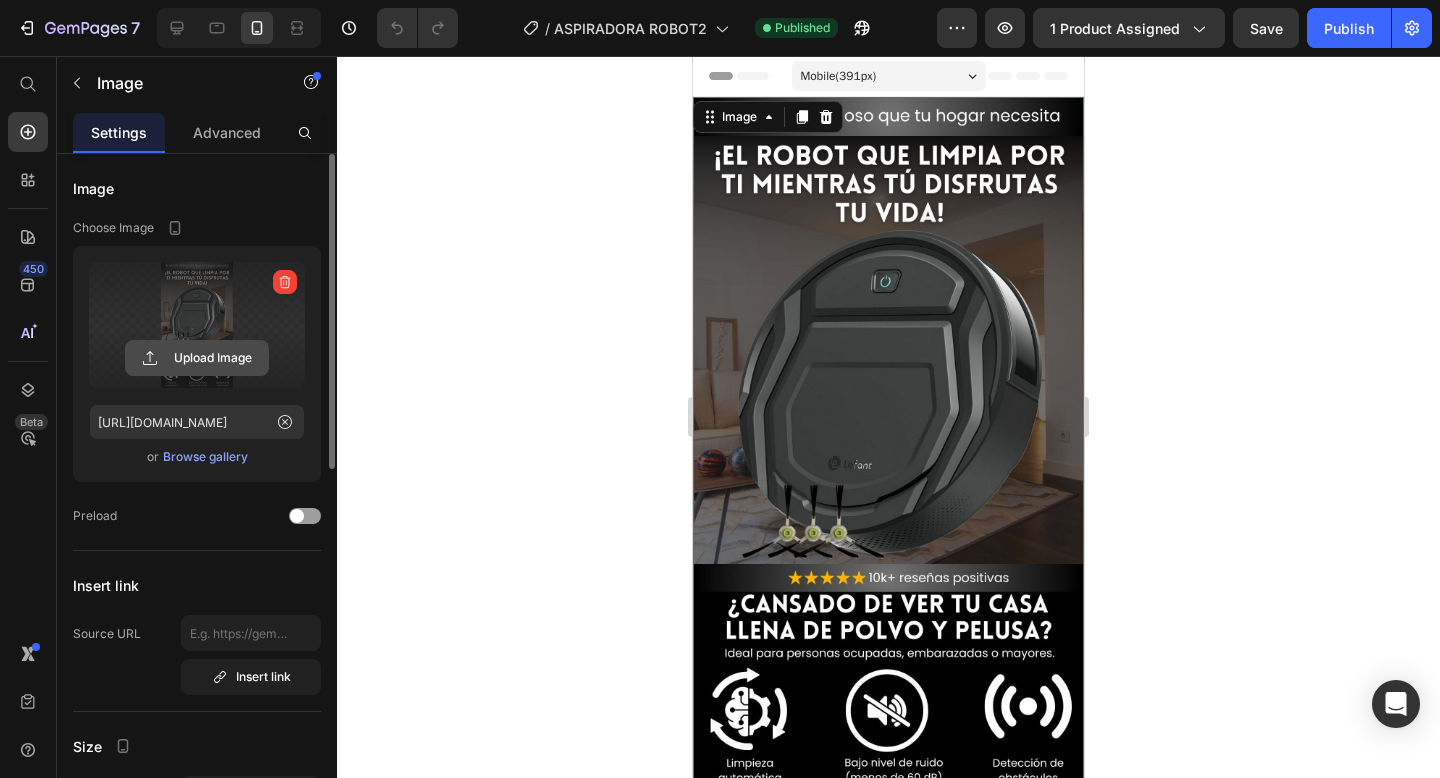 click 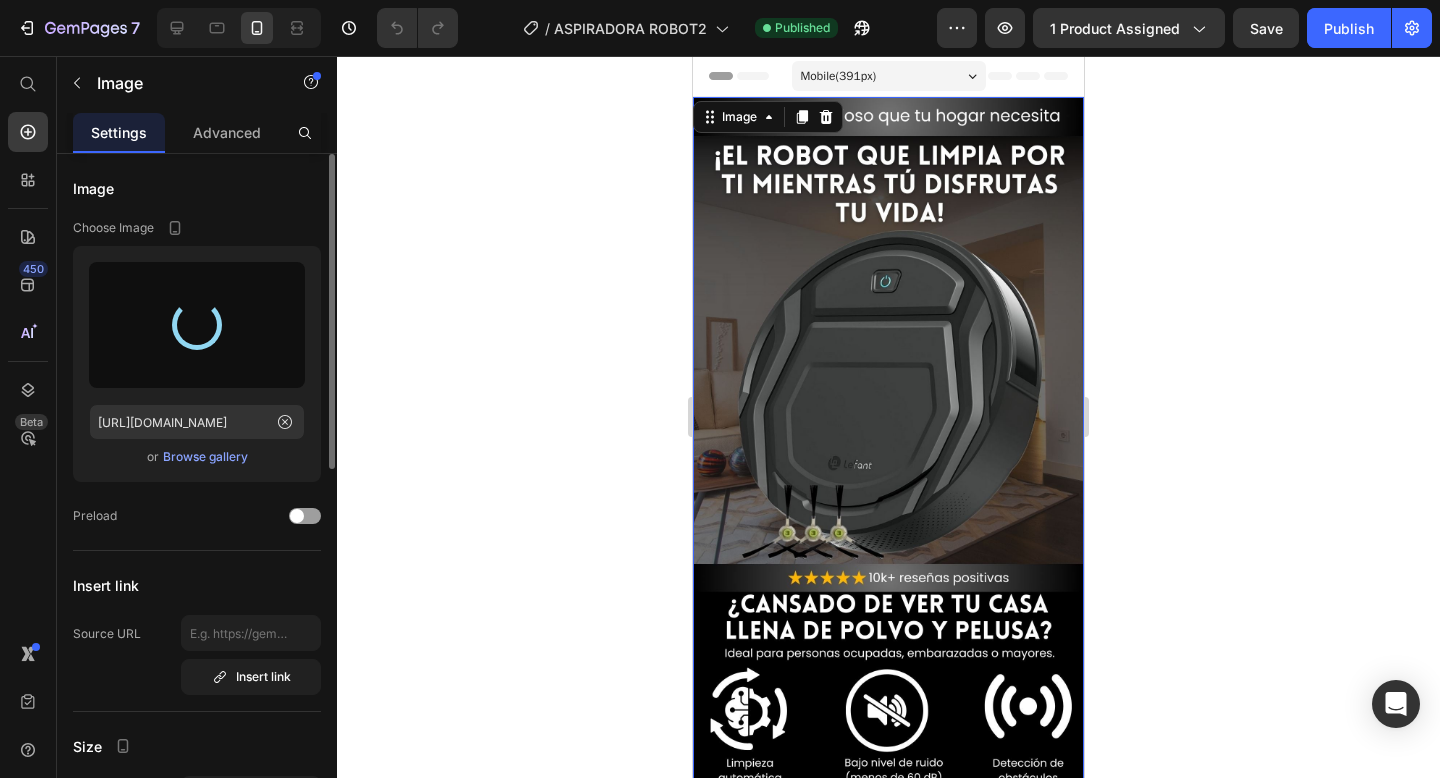 type on "https://cdn.shopify.com/s/files/1/0727/1048/8346/files/gempages_534002028280546277-0d54405c-feb6-4b25-b357-81a2922319b3.jpg" 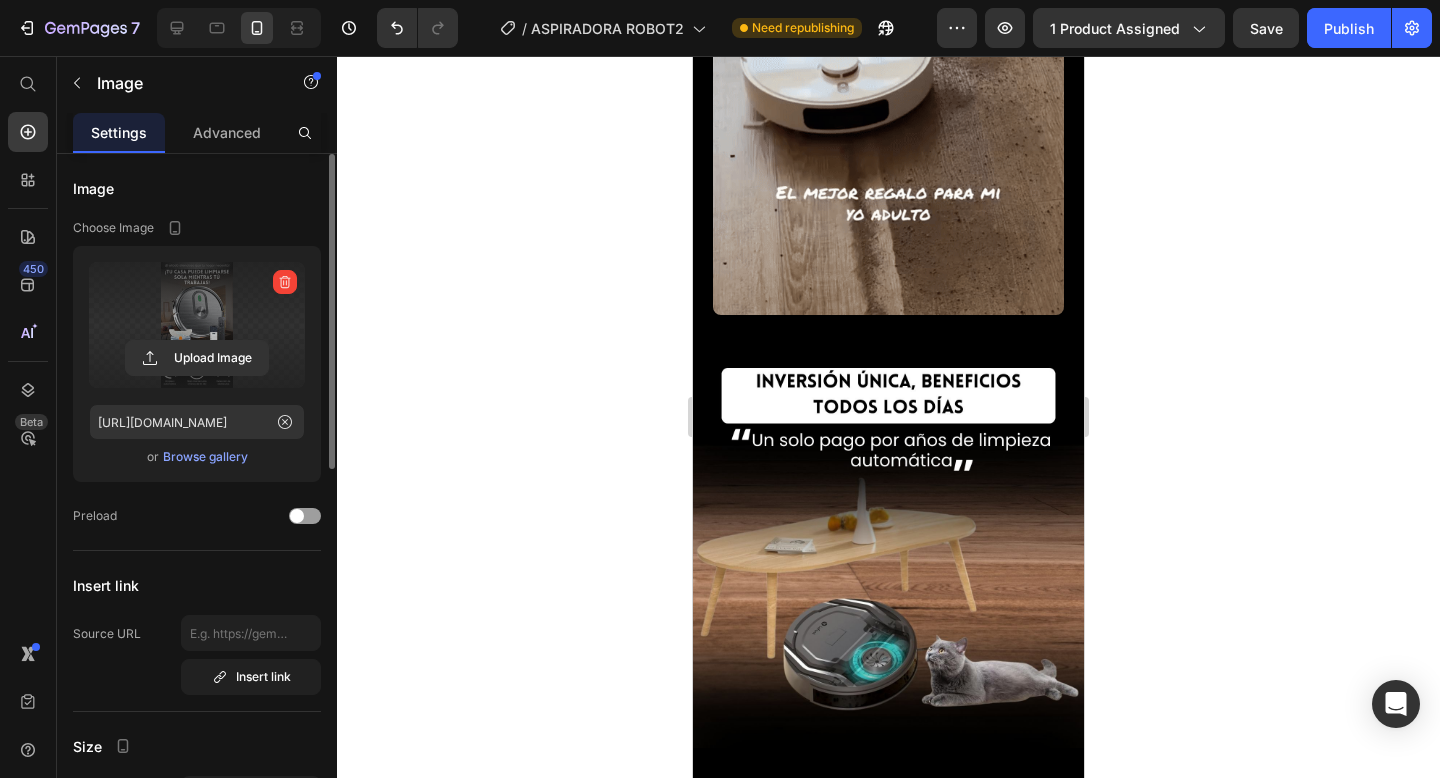 scroll, scrollTop: 867, scrollLeft: 0, axis: vertical 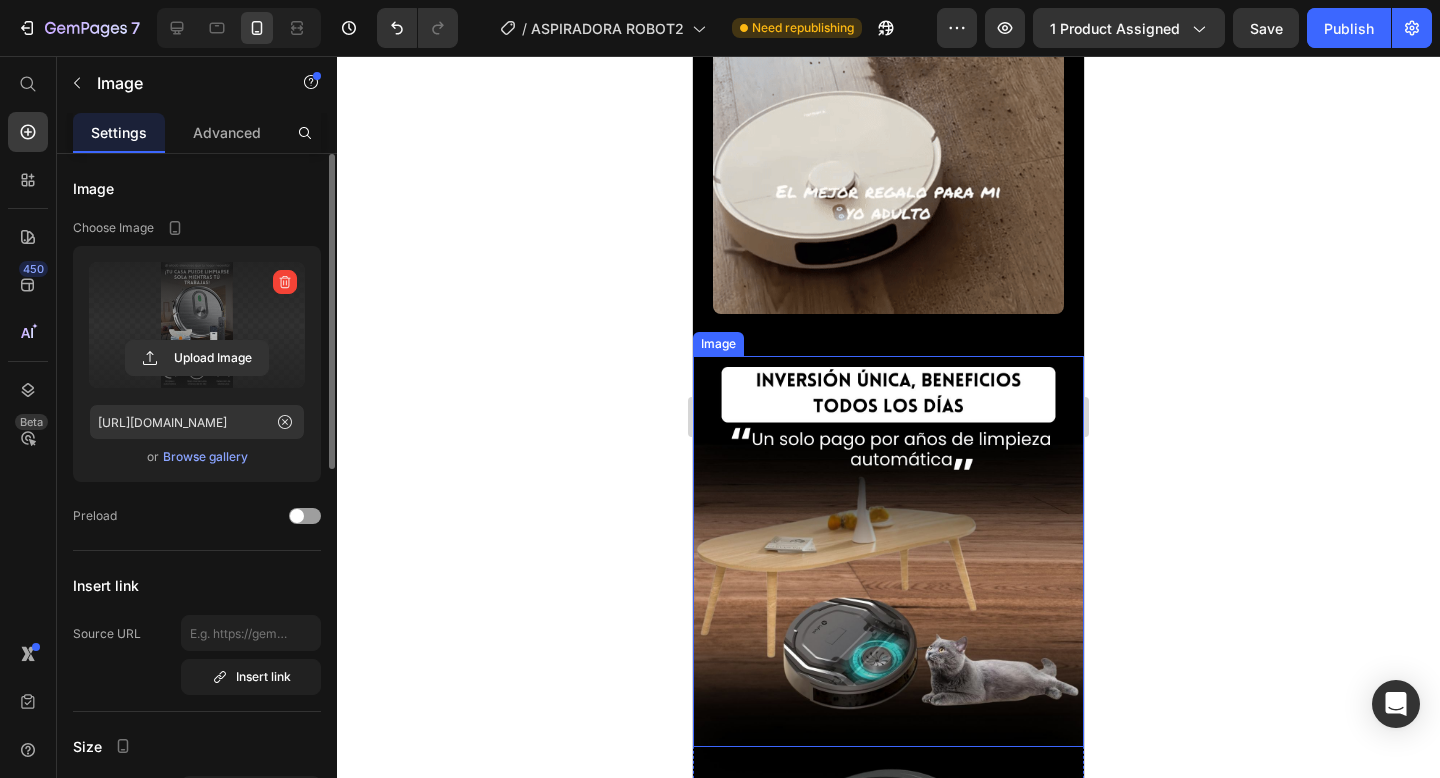 click at bounding box center [888, 551] 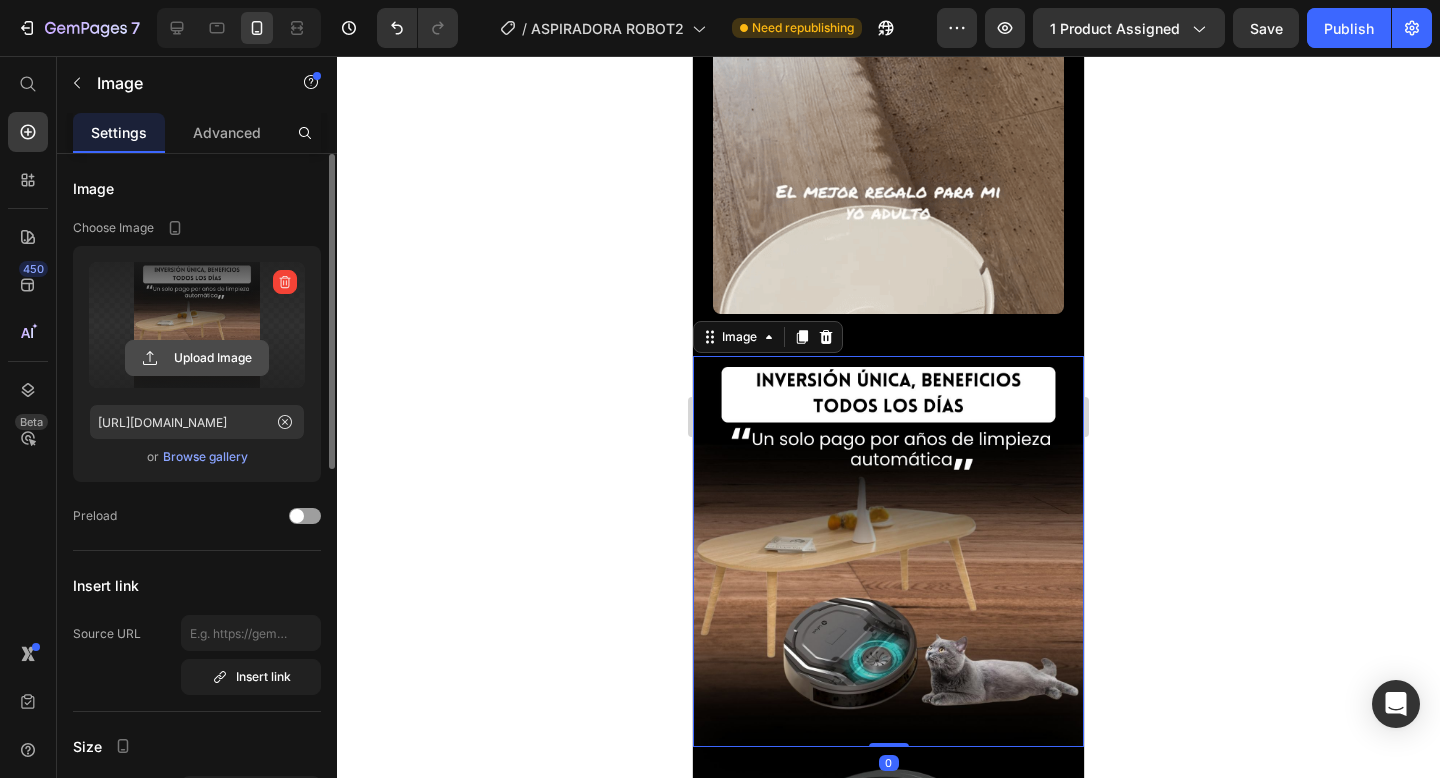 click 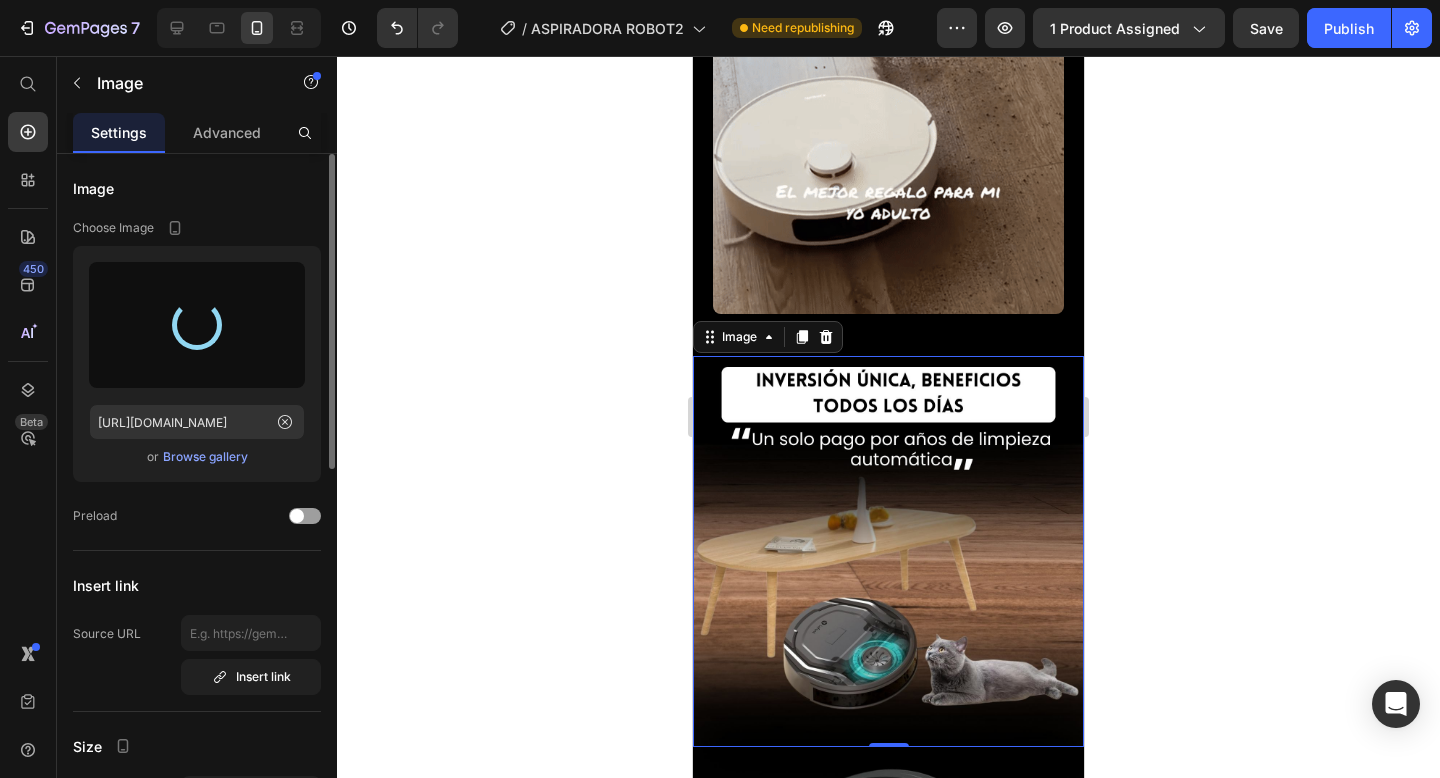 type on "https://cdn.shopify.com/s/files/1/0727/1048/8346/files/gempages_534002028280546277-47c1f5d9-5fc8-4b8a-bd4a-96e0db74a9fd.jpg" 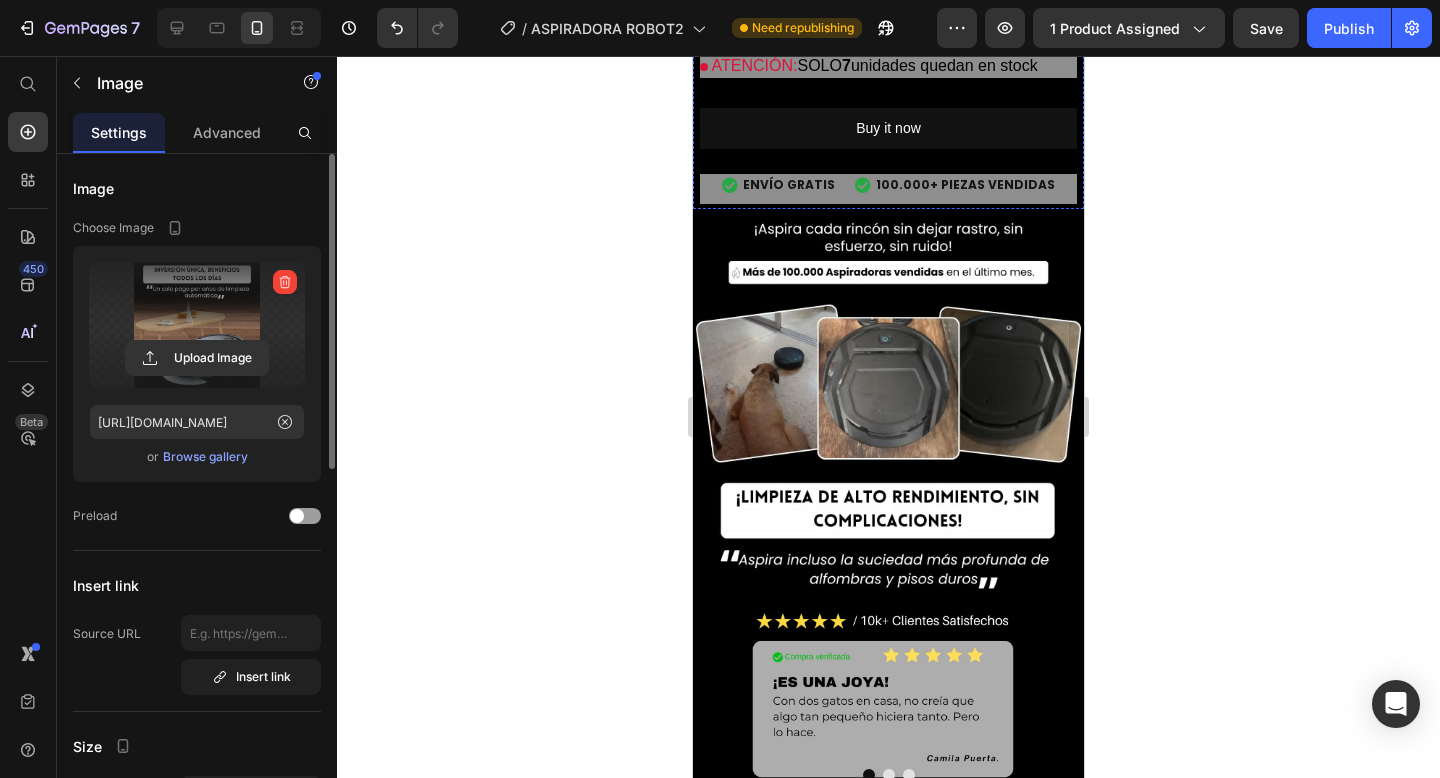 scroll, scrollTop: 2368, scrollLeft: 0, axis: vertical 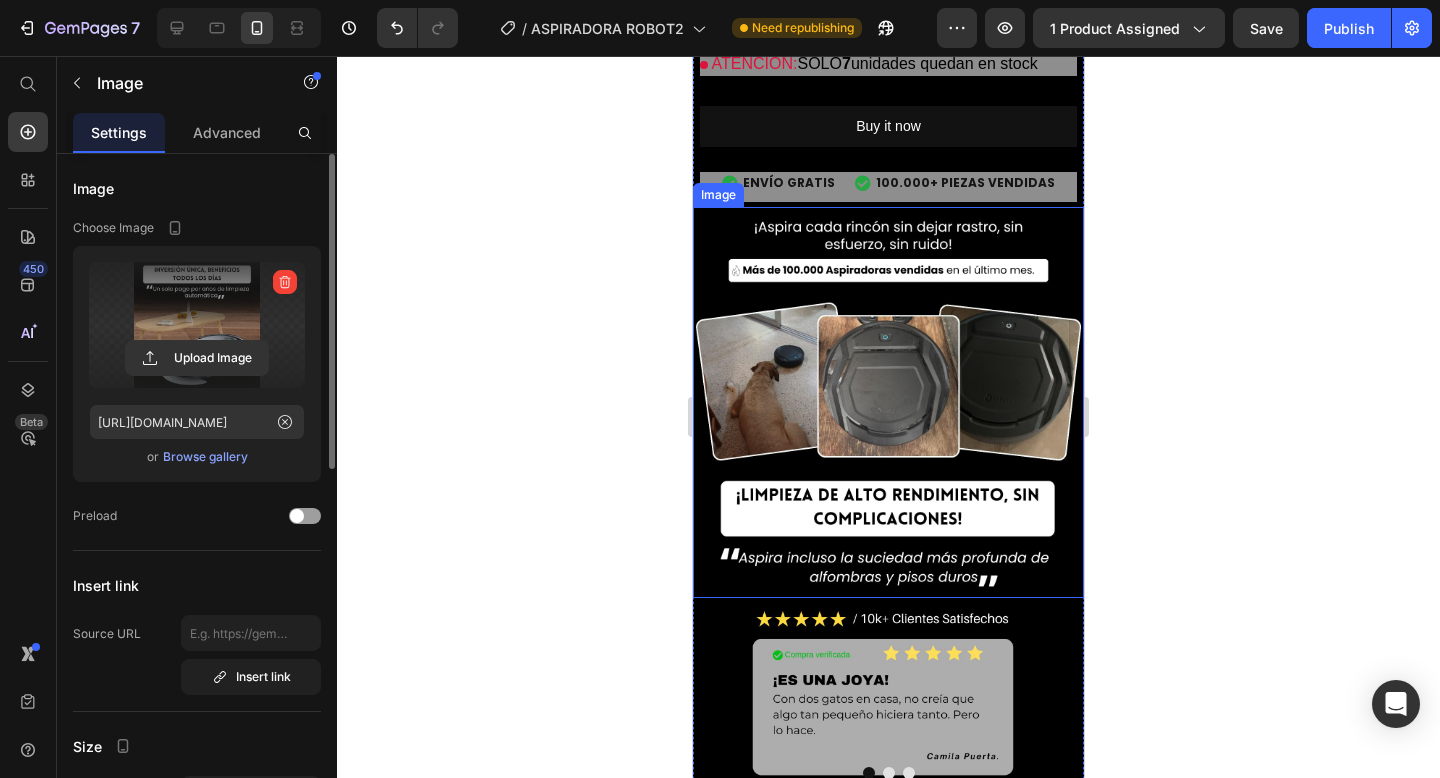 click at bounding box center (888, 402) 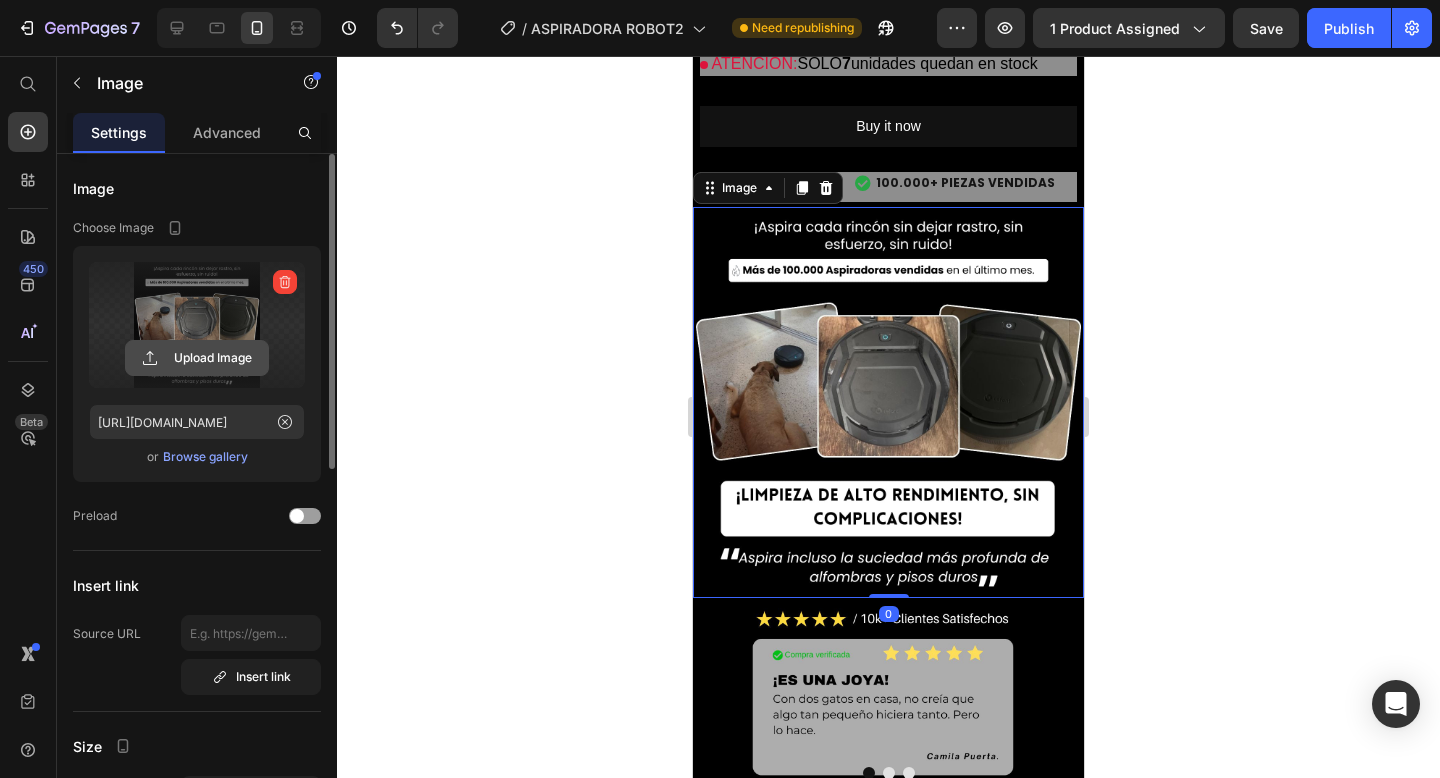 click 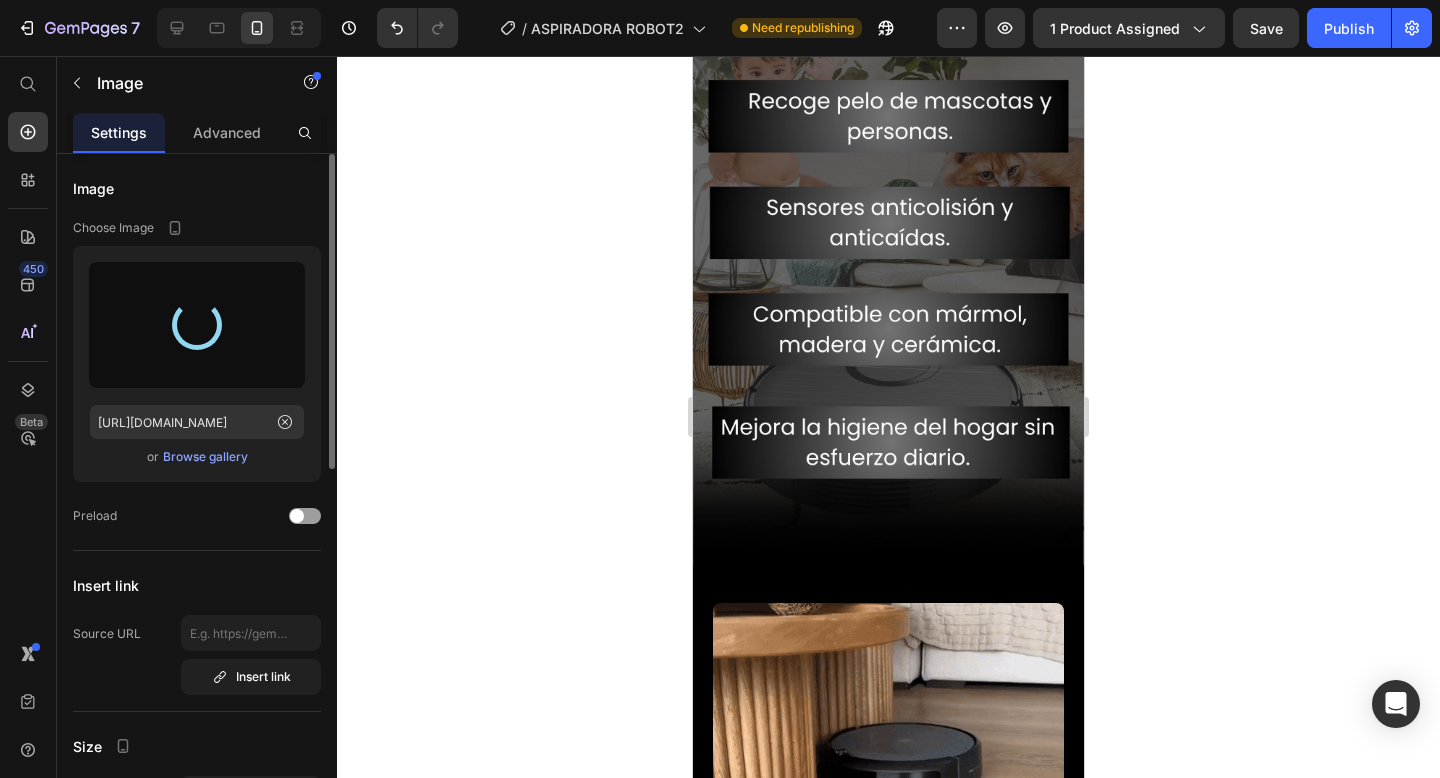 type on "https://cdn.shopify.com/s/files/1/0727/1048/8346/files/gempages_534002028280546277-9c2186aa-76ba-4781-af42-ad17c225bcf8.jpg" 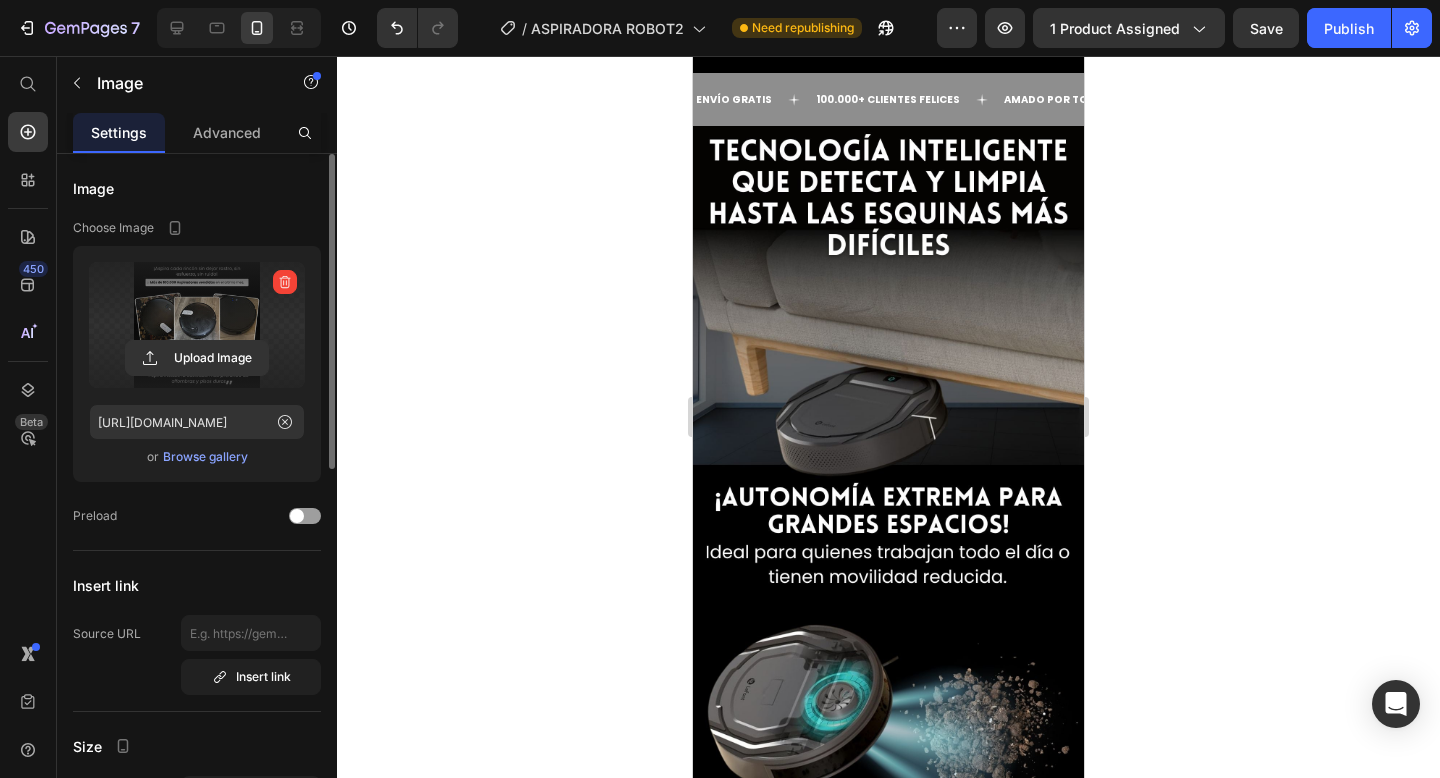 scroll, scrollTop: 4824, scrollLeft: 0, axis: vertical 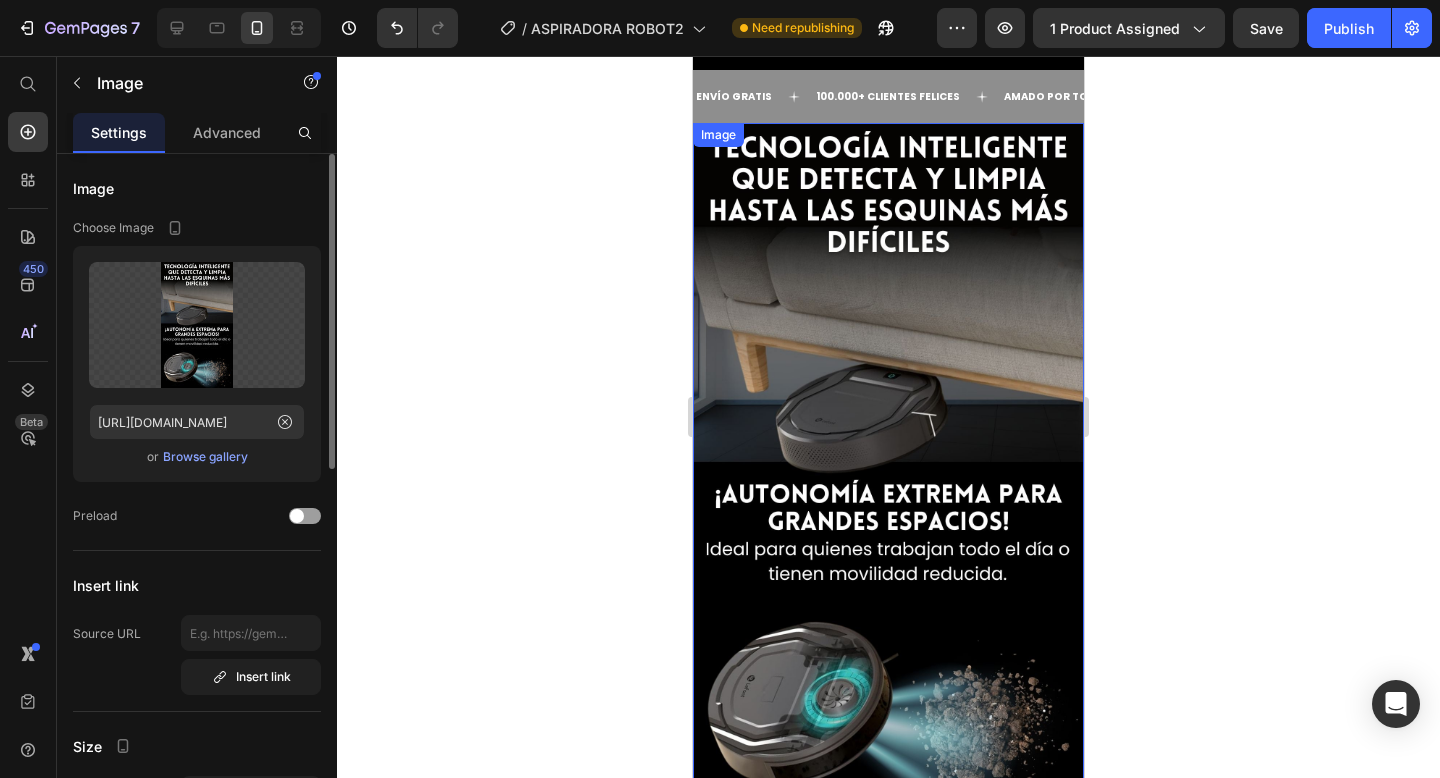 click at bounding box center [888, 470] 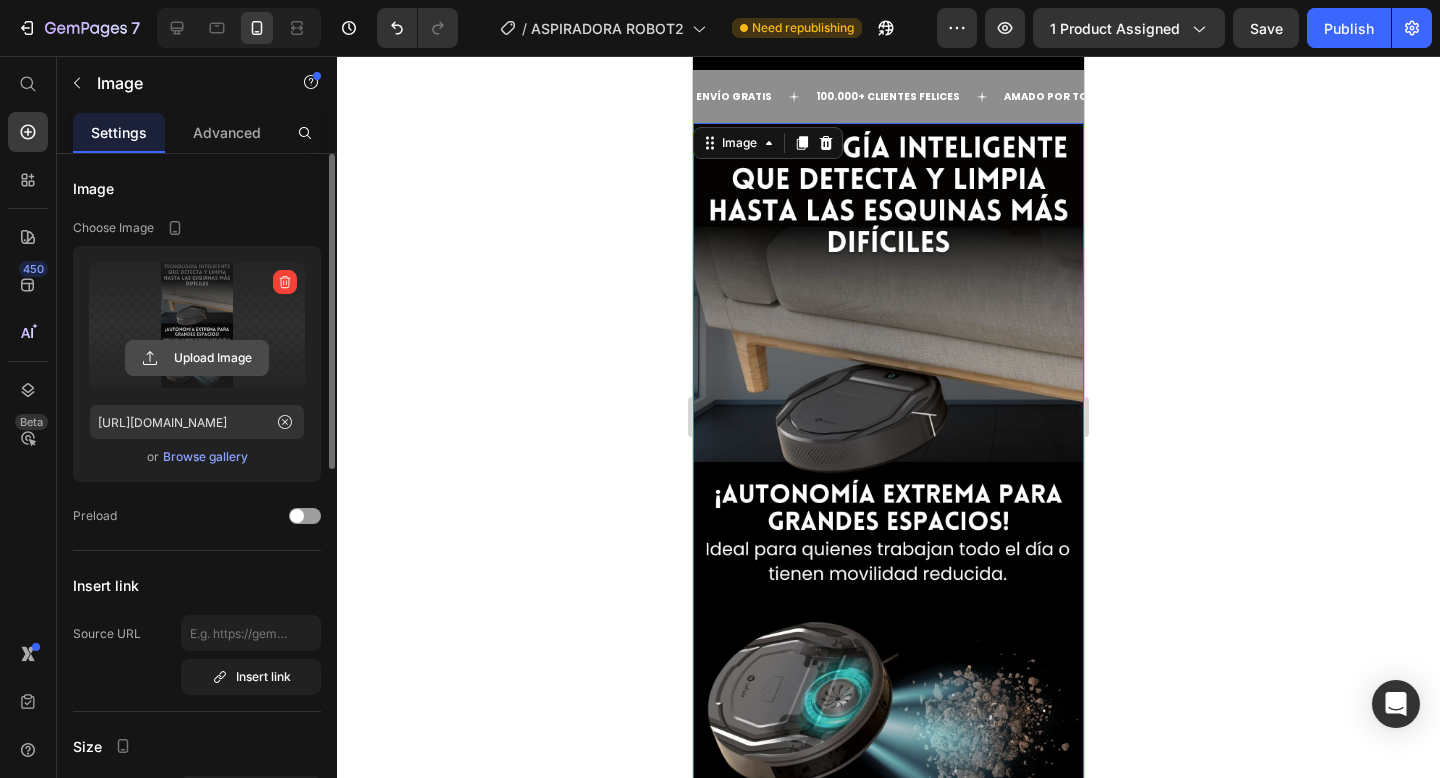 click 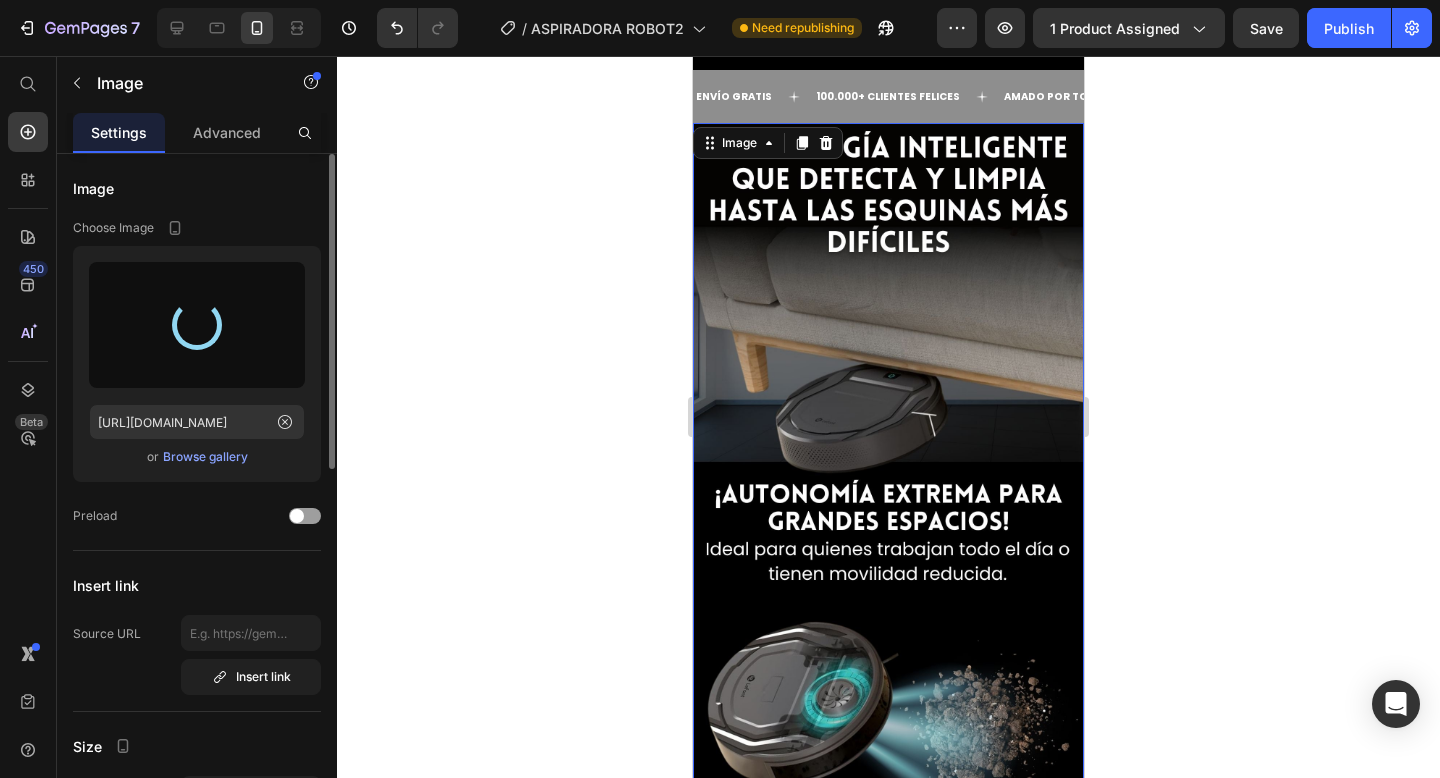type on "https://cdn.shopify.com/s/files/1/0727/1048/8346/files/gempages_534002028280546277-e82429ad-9c59-4fae-89fe-157f939efcd4.jpg" 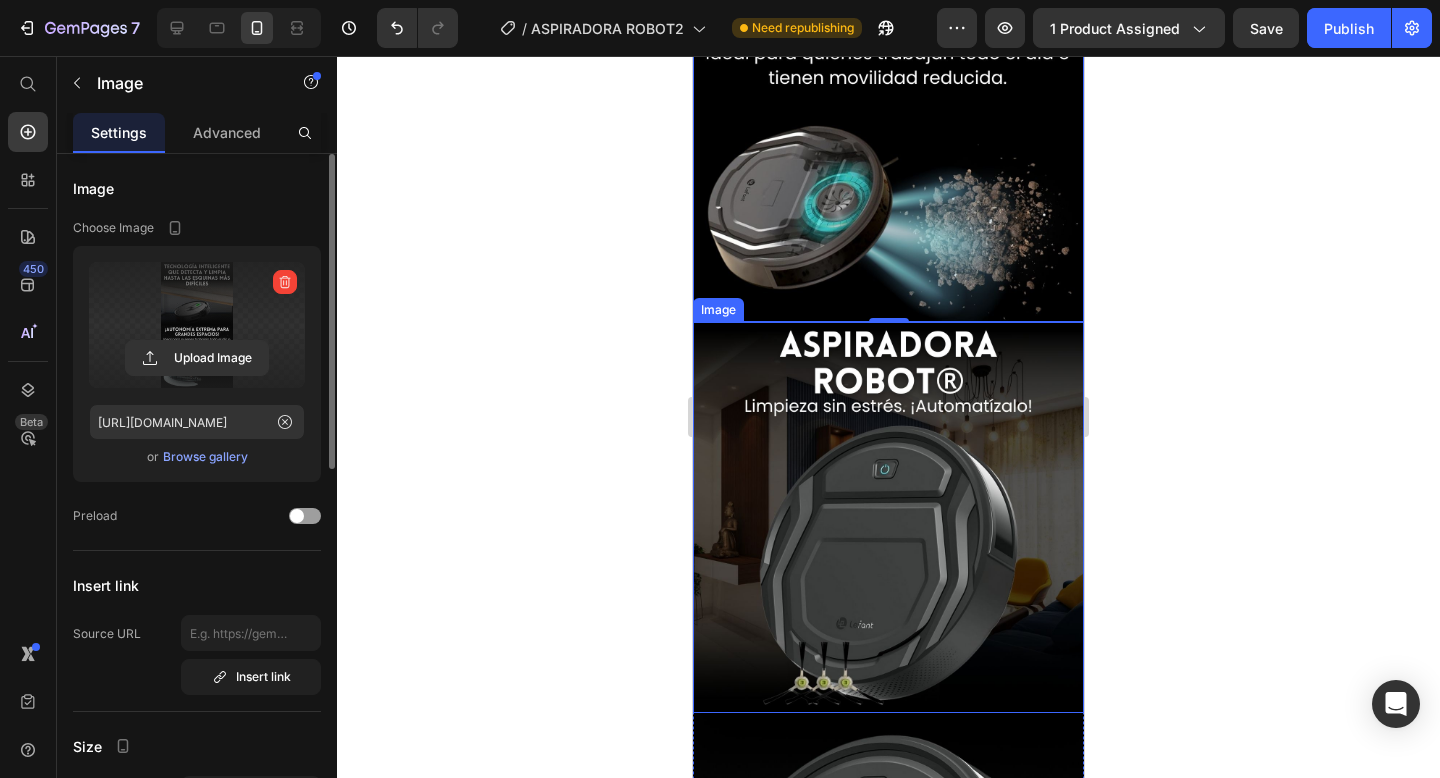 scroll, scrollTop: 5315, scrollLeft: 0, axis: vertical 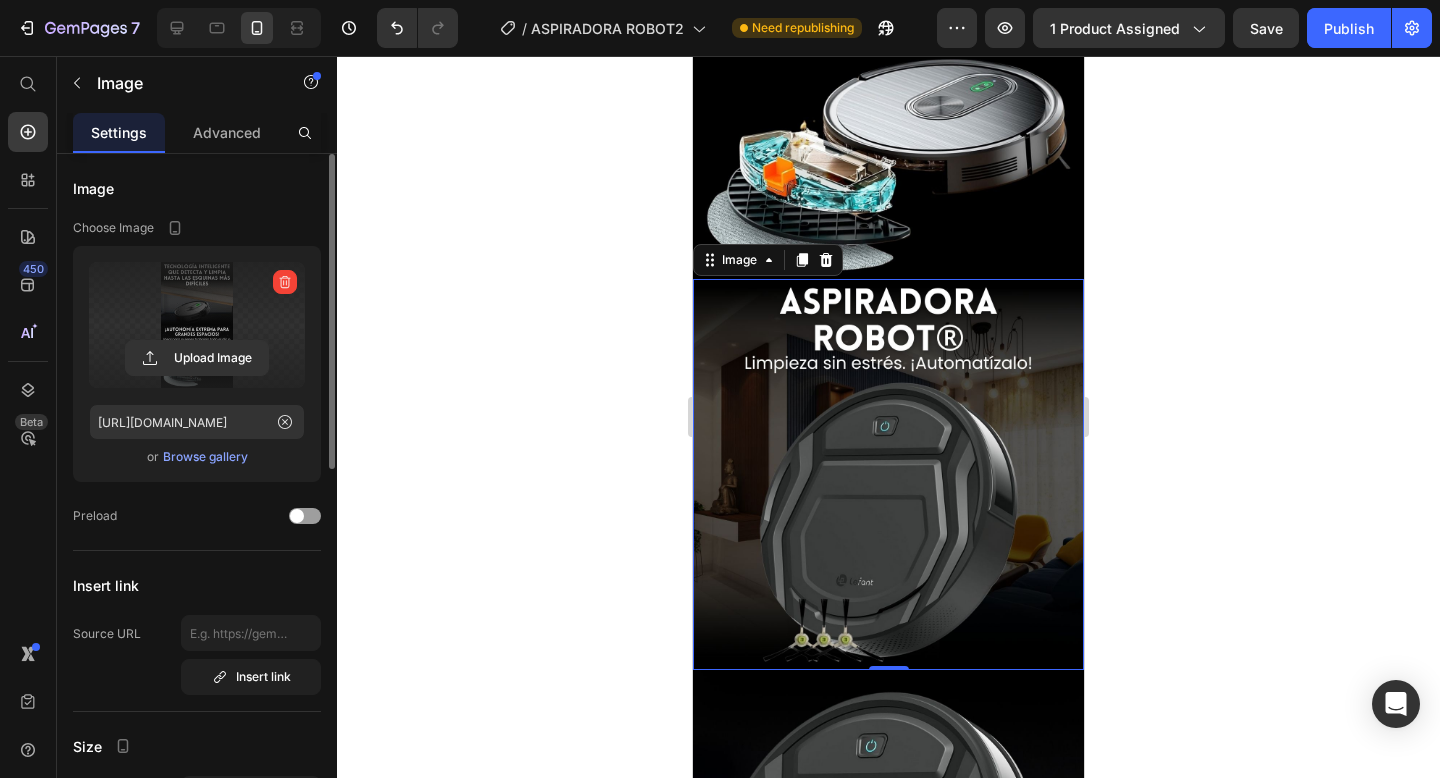 click at bounding box center (888, 474) 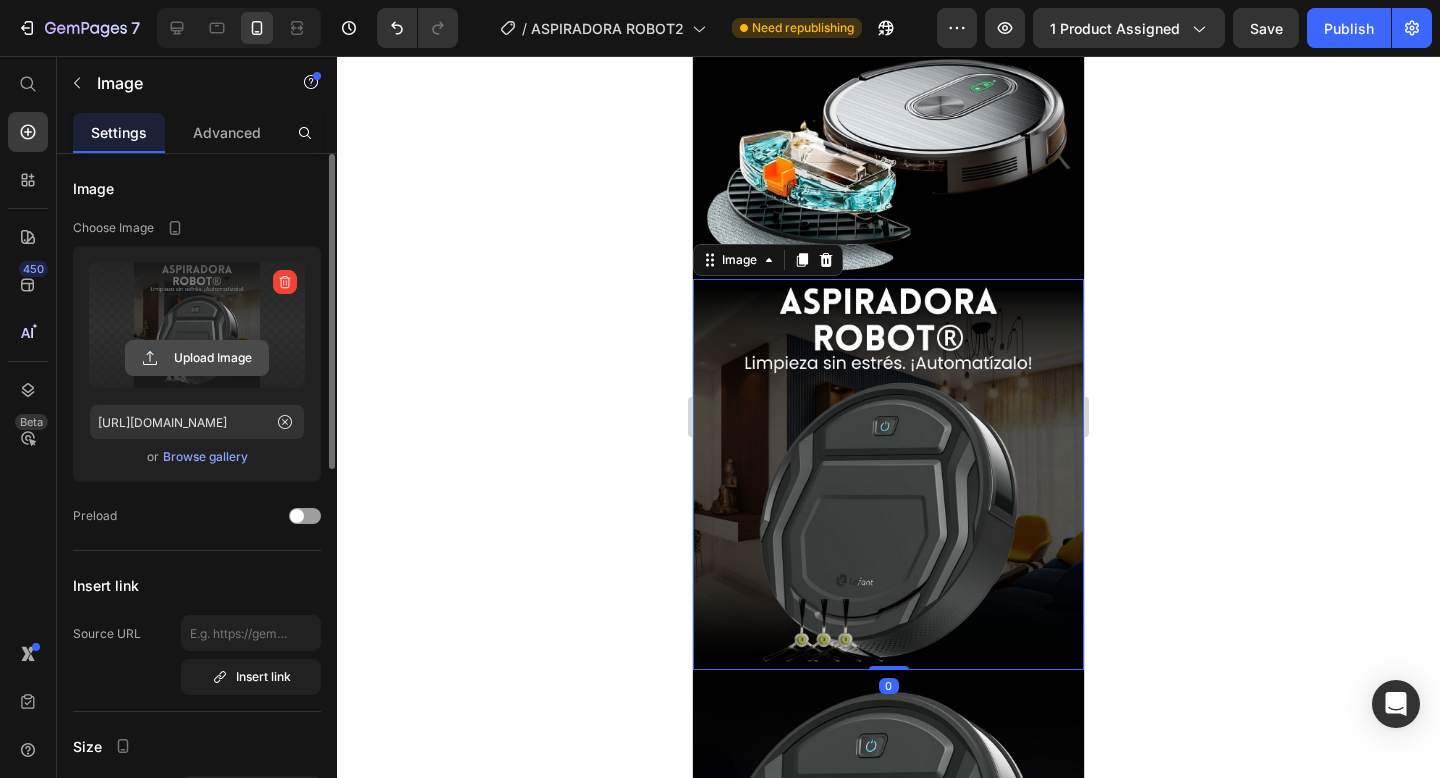 click 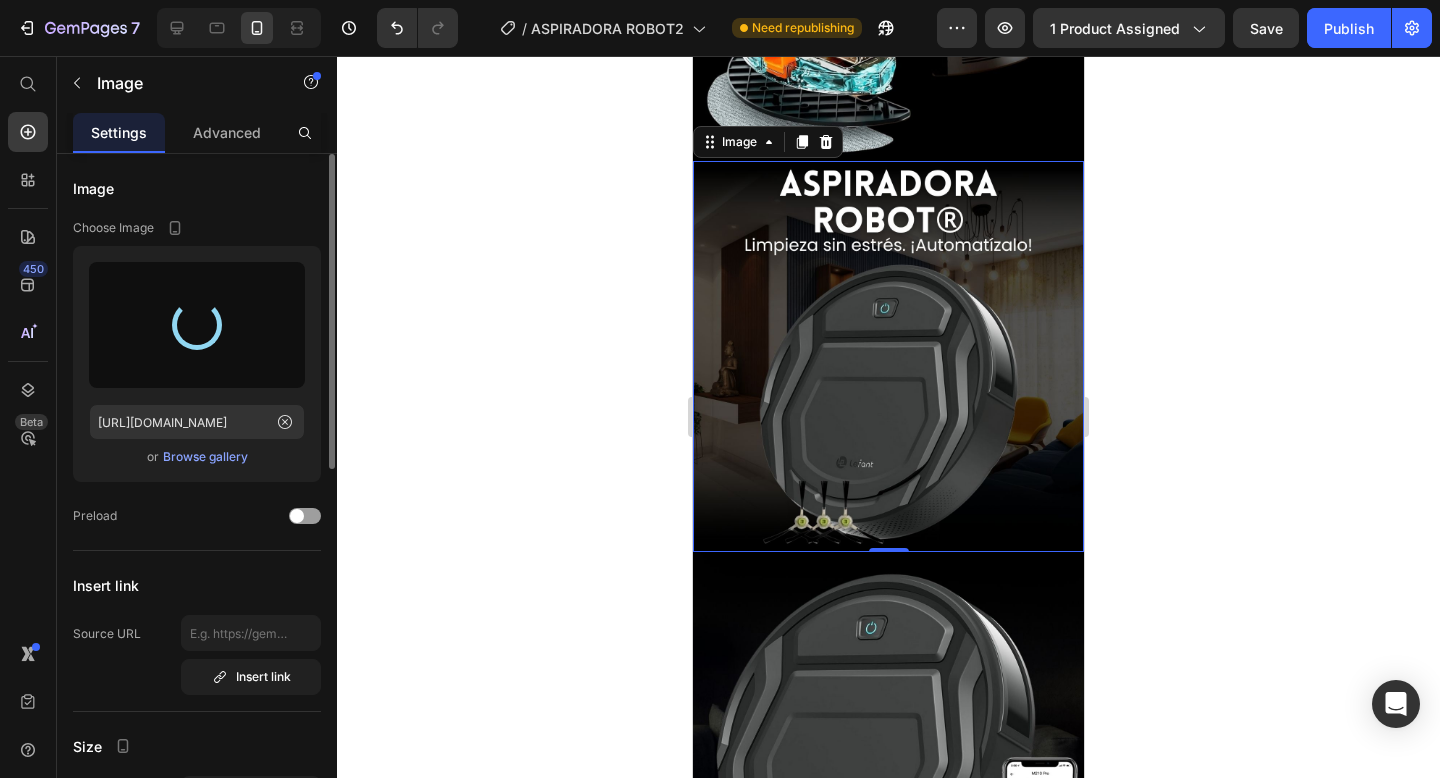 type on "https://cdn.shopify.com/s/files/1/0727/1048/8346/files/gempages_534002028280546277-ba79f701-ed58-46aa-ae31-83738c4921c9.jpg" 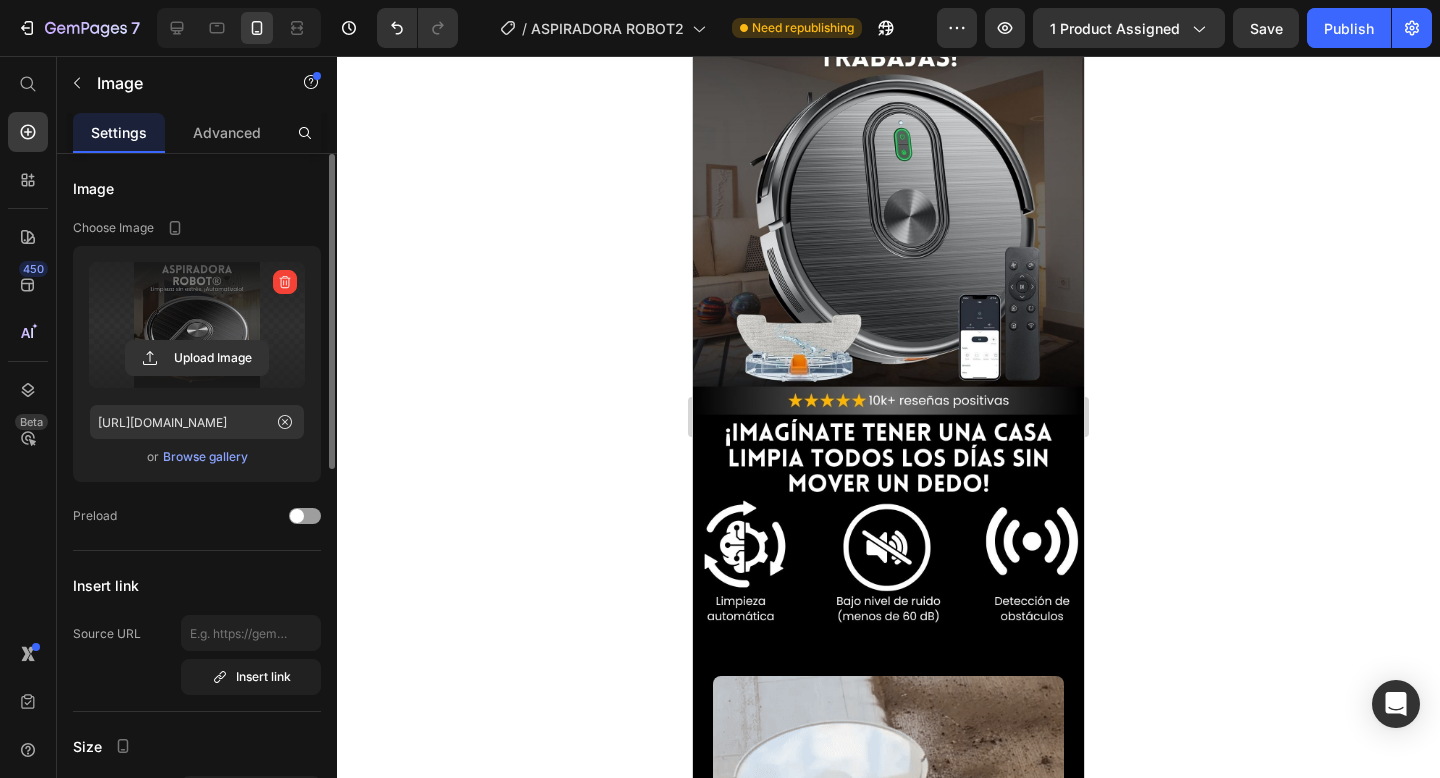 scroll, scrollTop: 127, scrollLeft: 0, axis: vertical 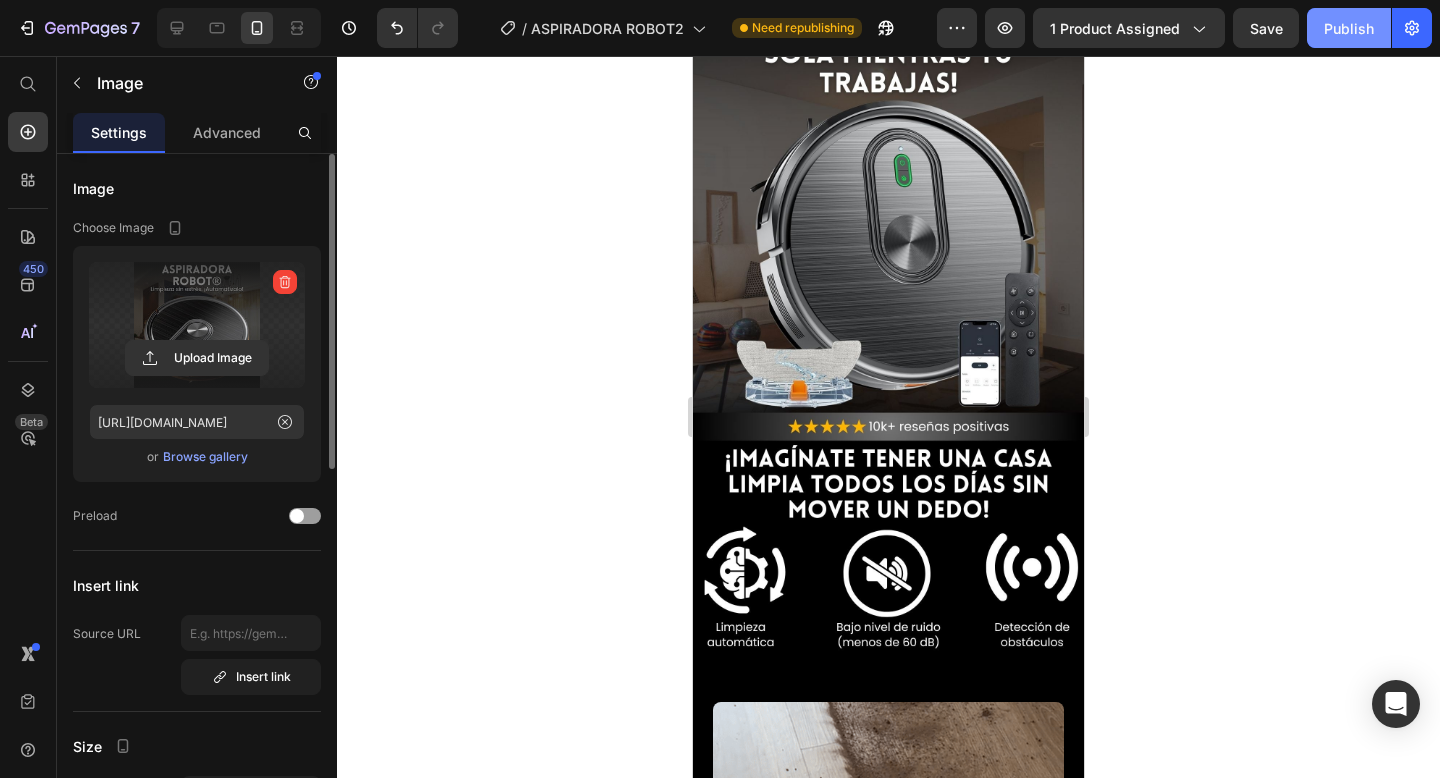 click on "Publish" at bounding box center [1349, 28] 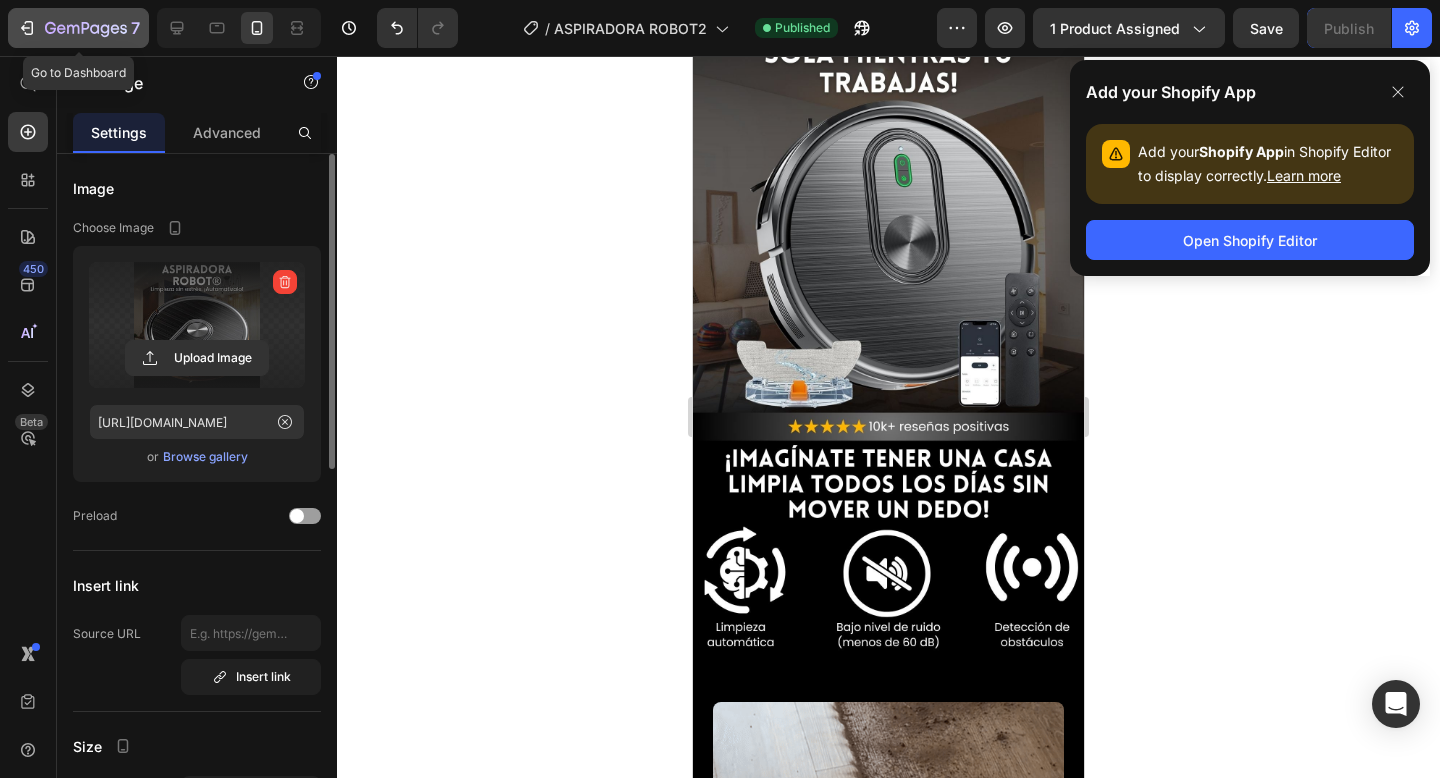 click 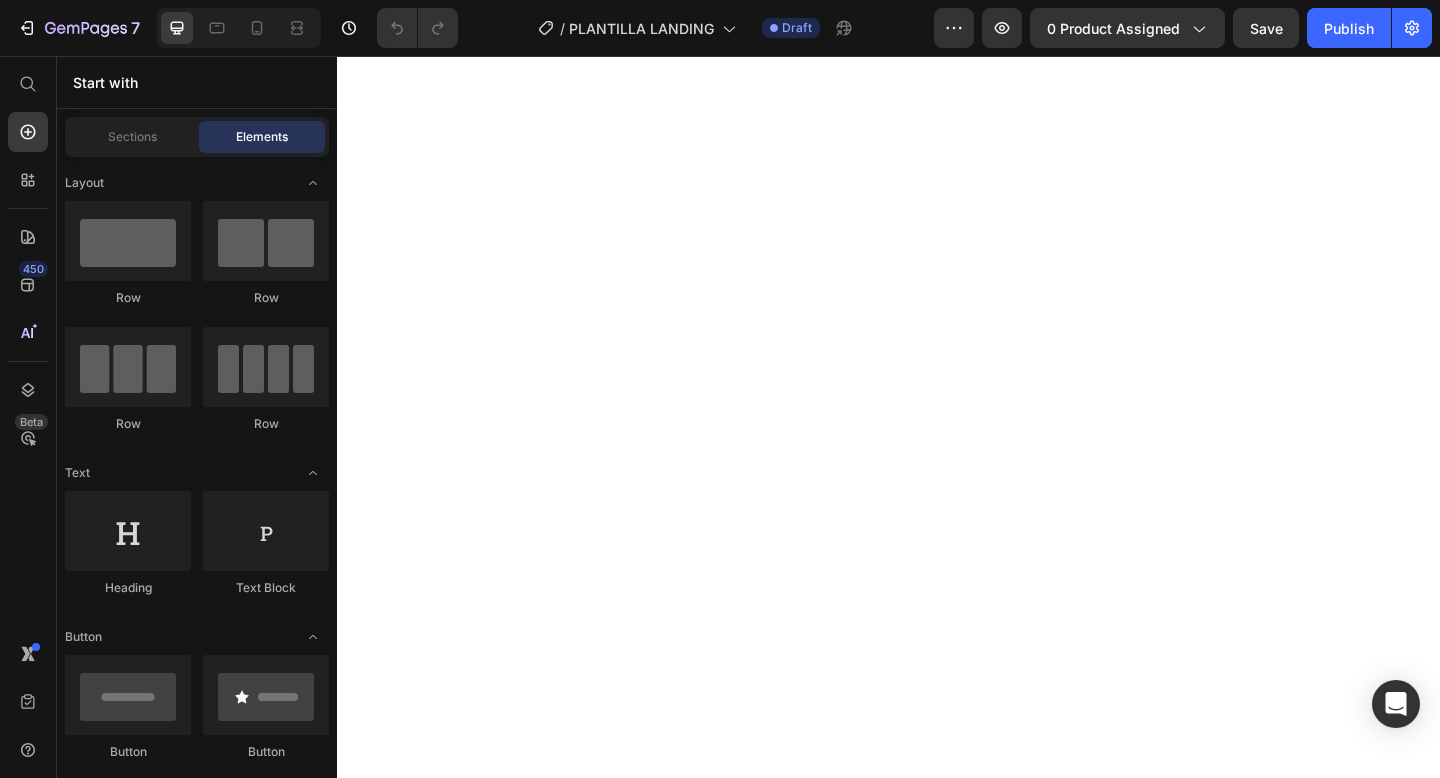 scroll, scrollTop: 0, scrollLeft: 0, axis: both 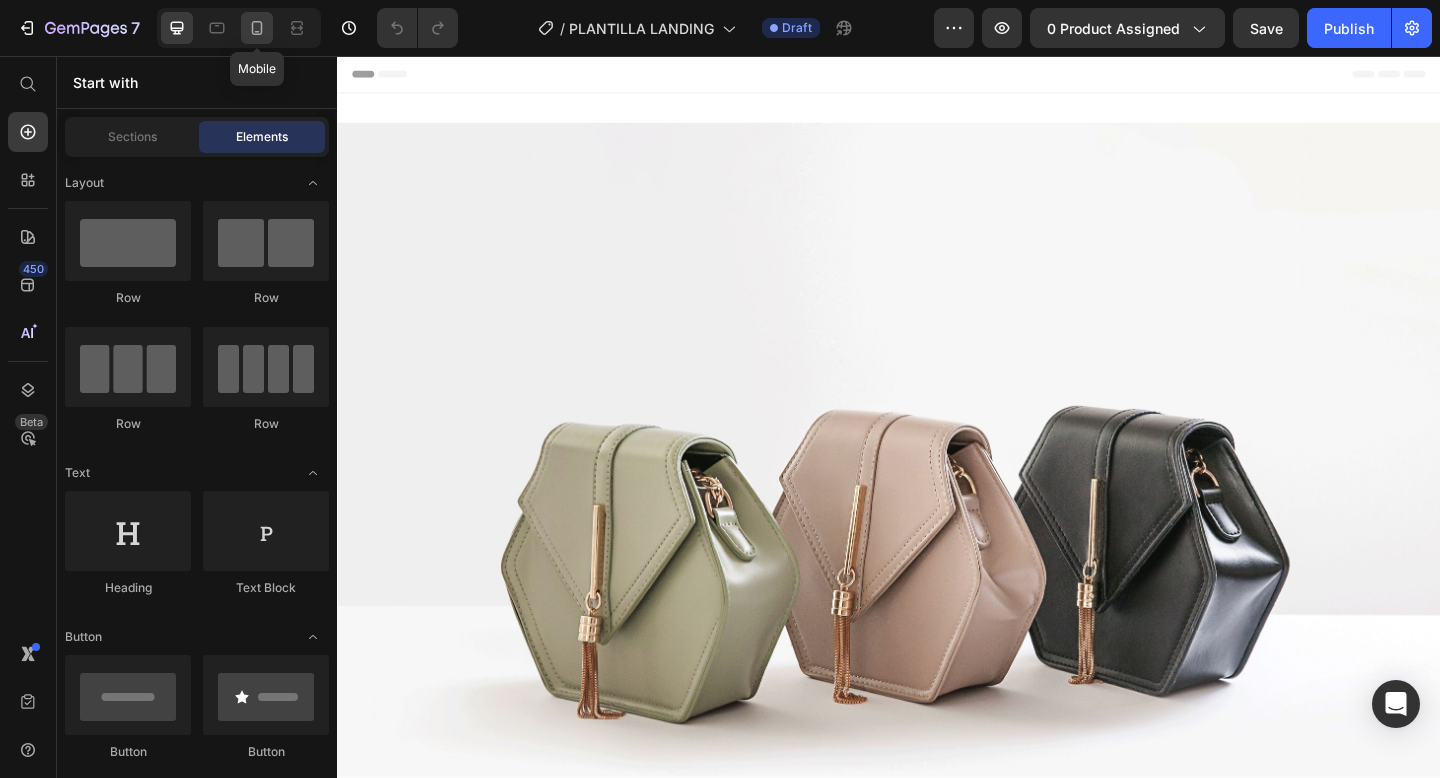 click 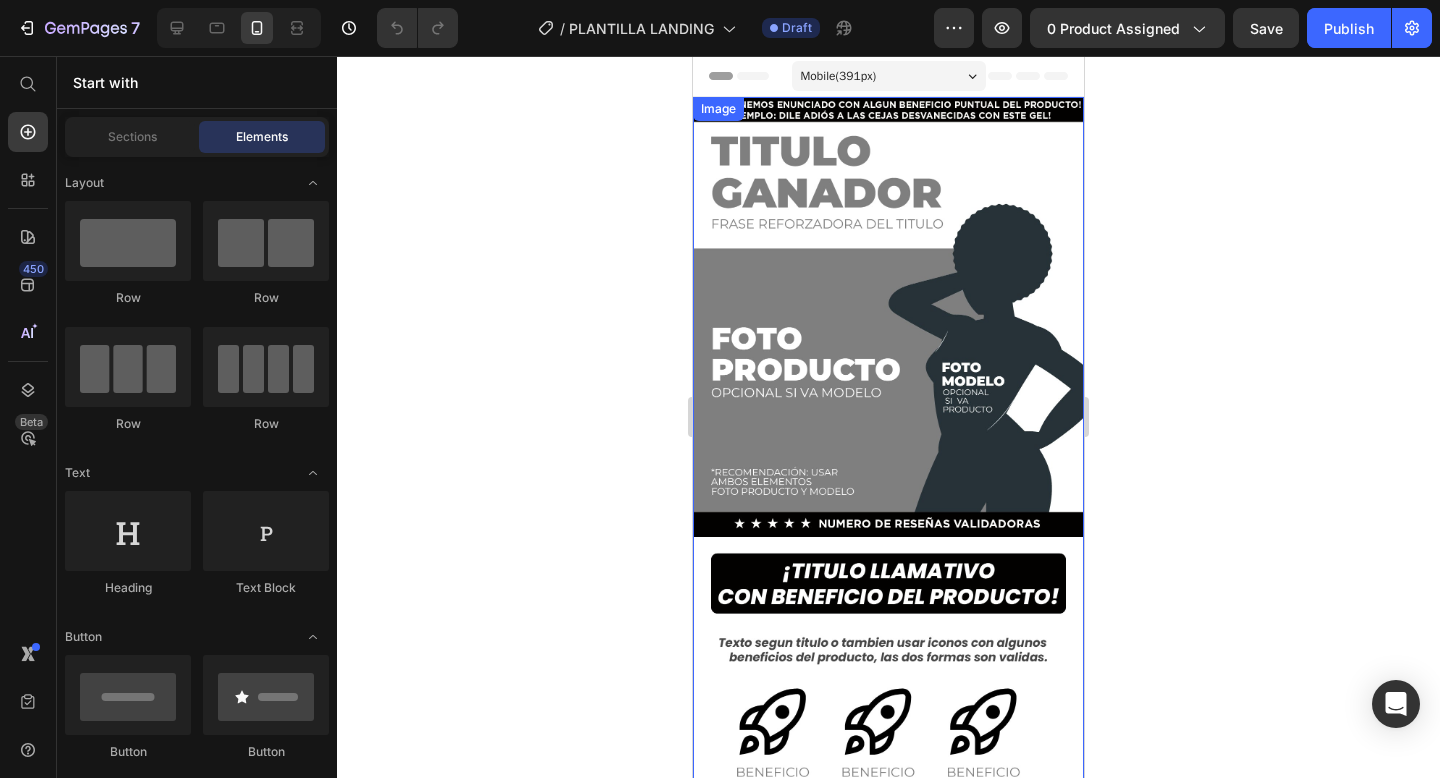 click at bounding box center (888, 445) 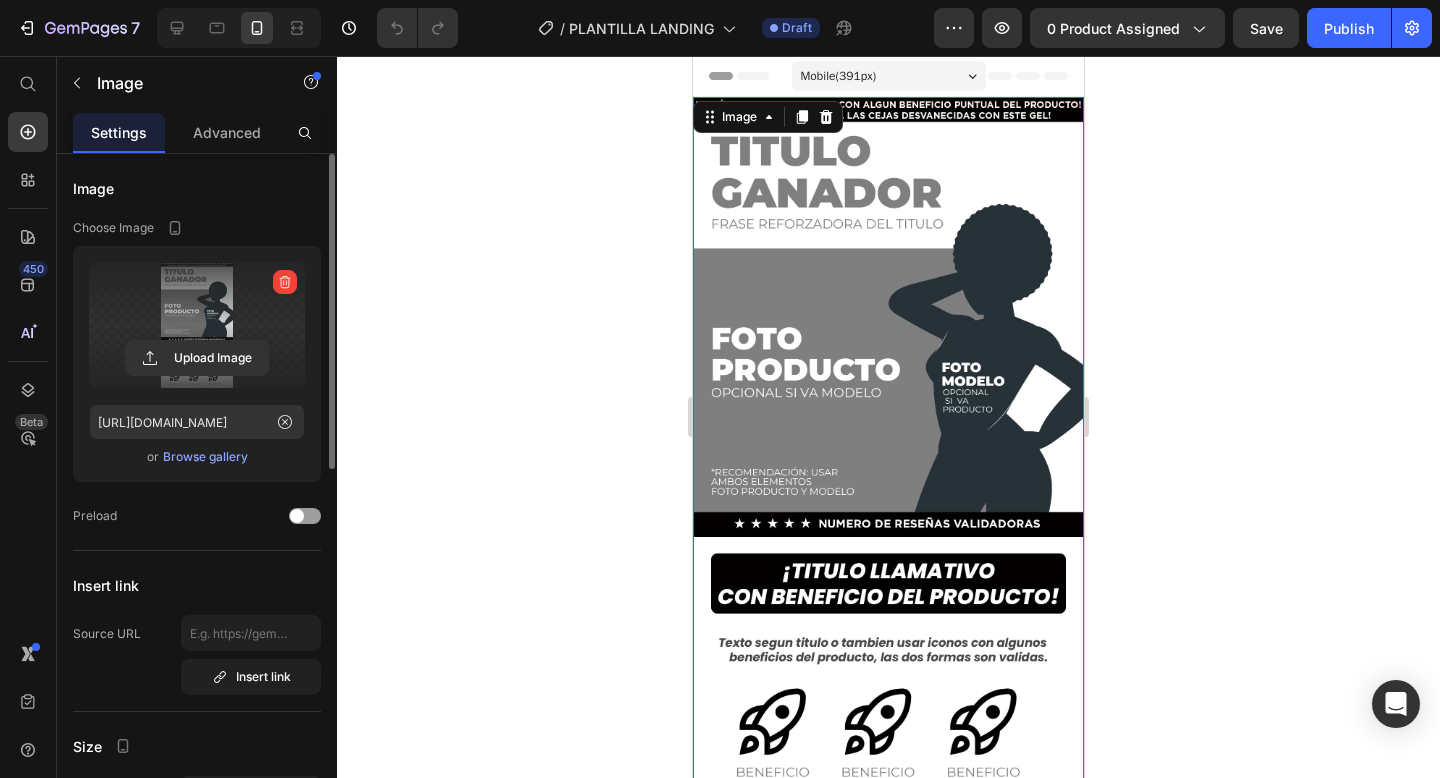 click at bounding box center (197, 325) 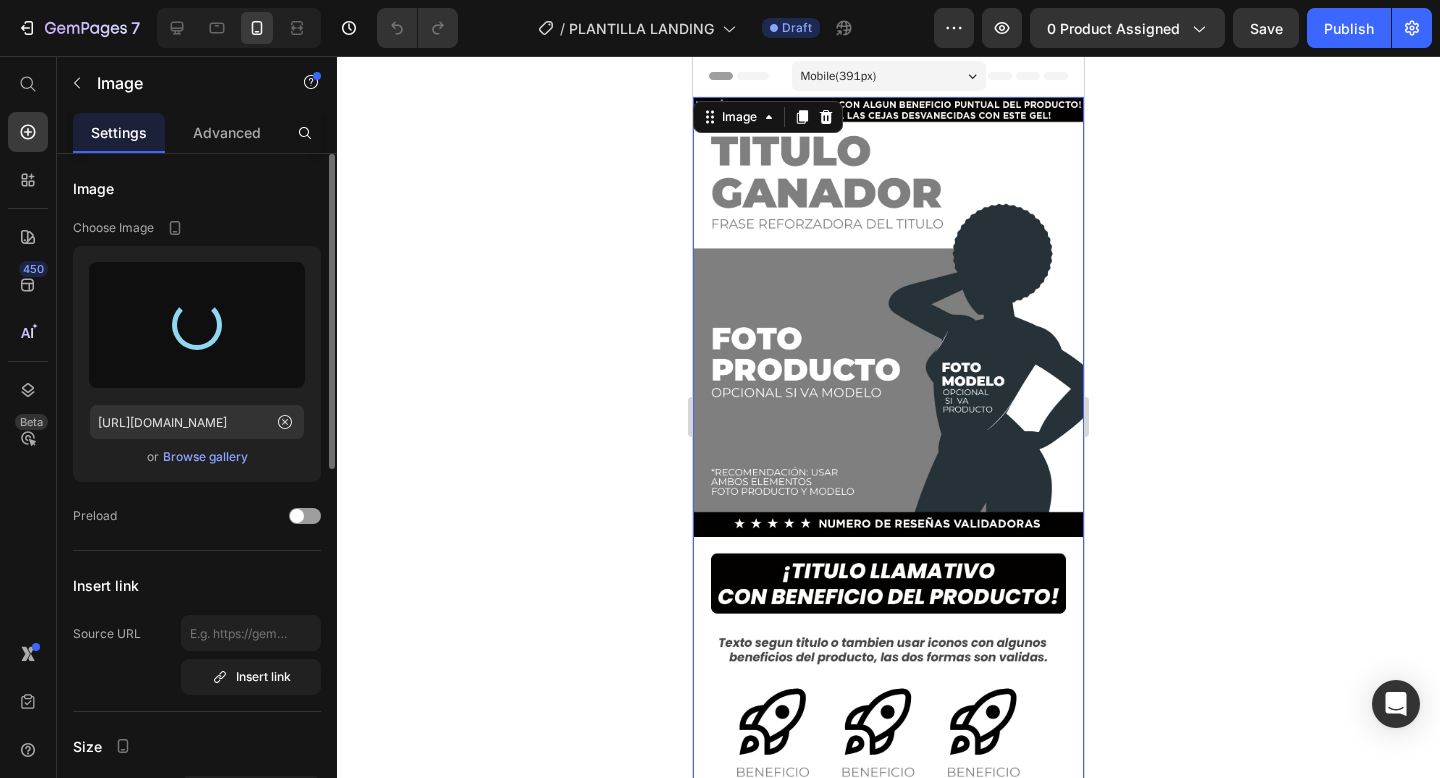 type on "https://cdn.shopify.com/s/files/1/0727/1048/8346/files/gempages_534002028280546277-c65b8679-a656-46d4-bd57-06a45a1e730d.jpg" 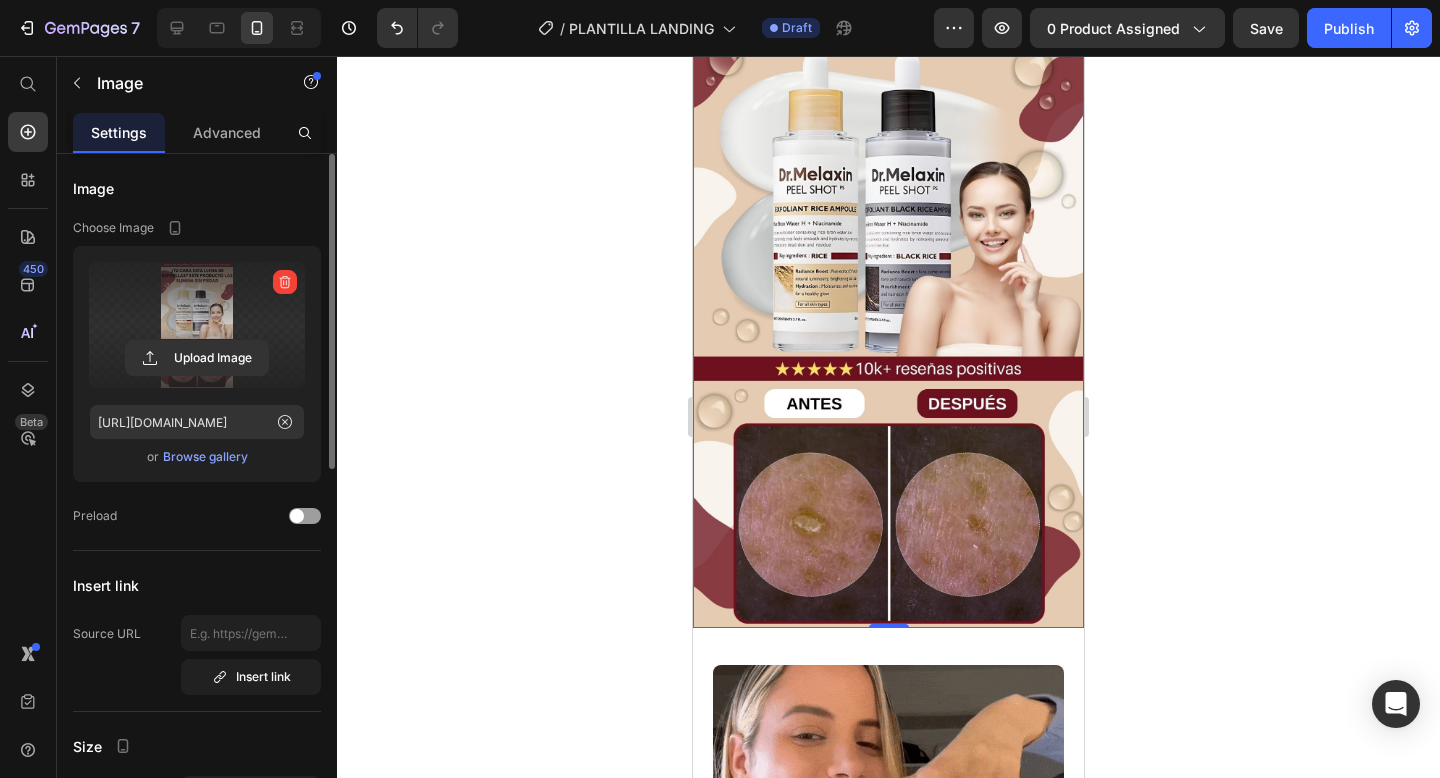 scroll, scrollTop: 0, scrollLeft: 0, axis: both 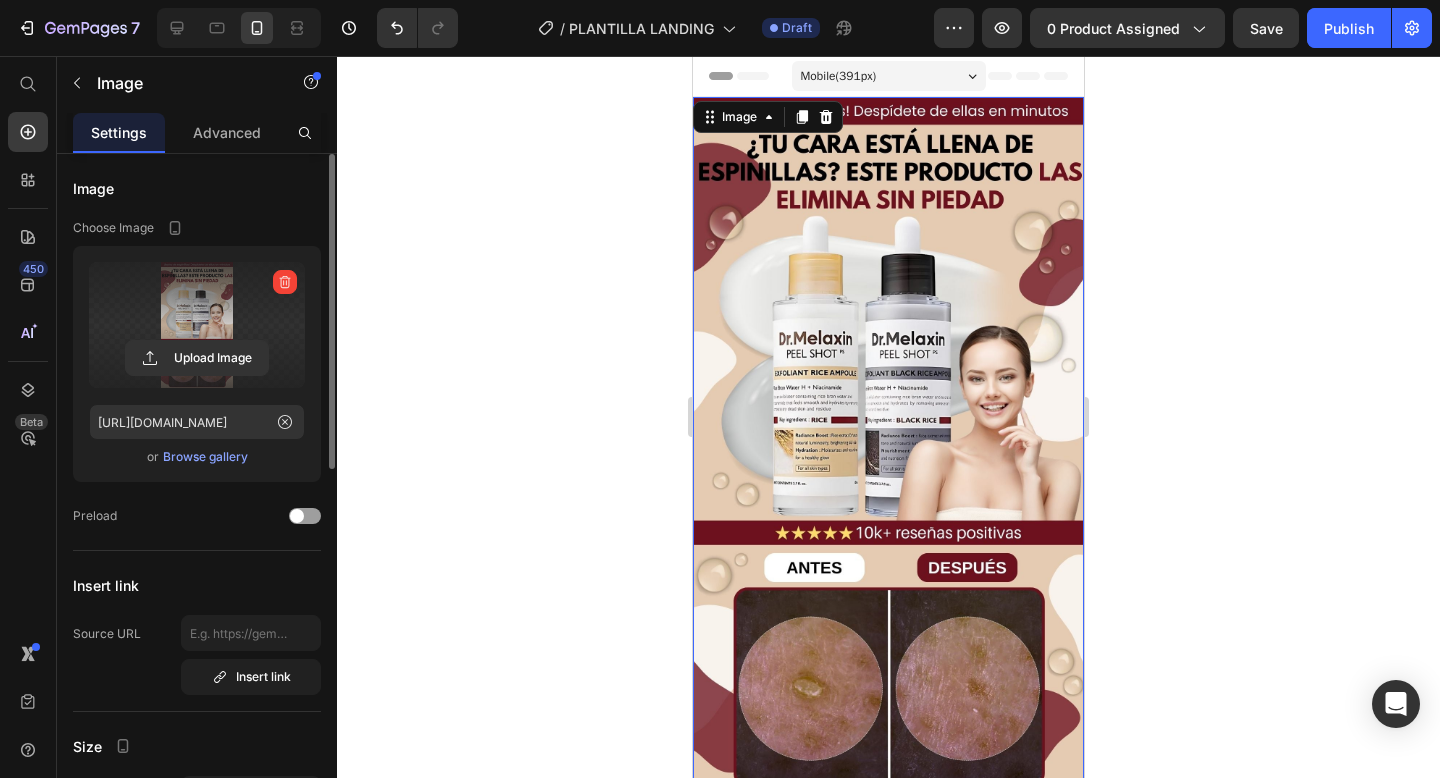 click at bounding box center [888, 444] 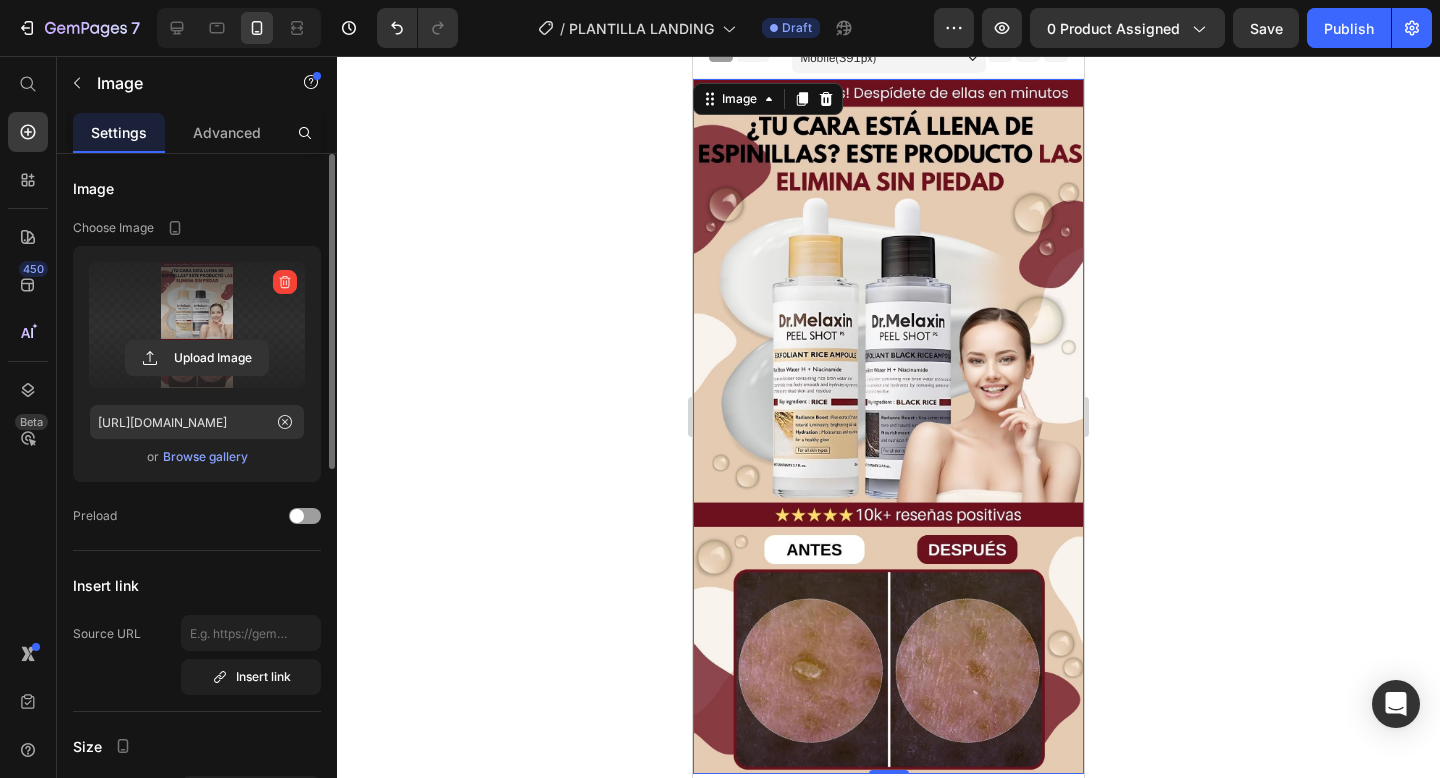 scroll, scrollTop: 240, scrollLeft: 0, axis: vertical 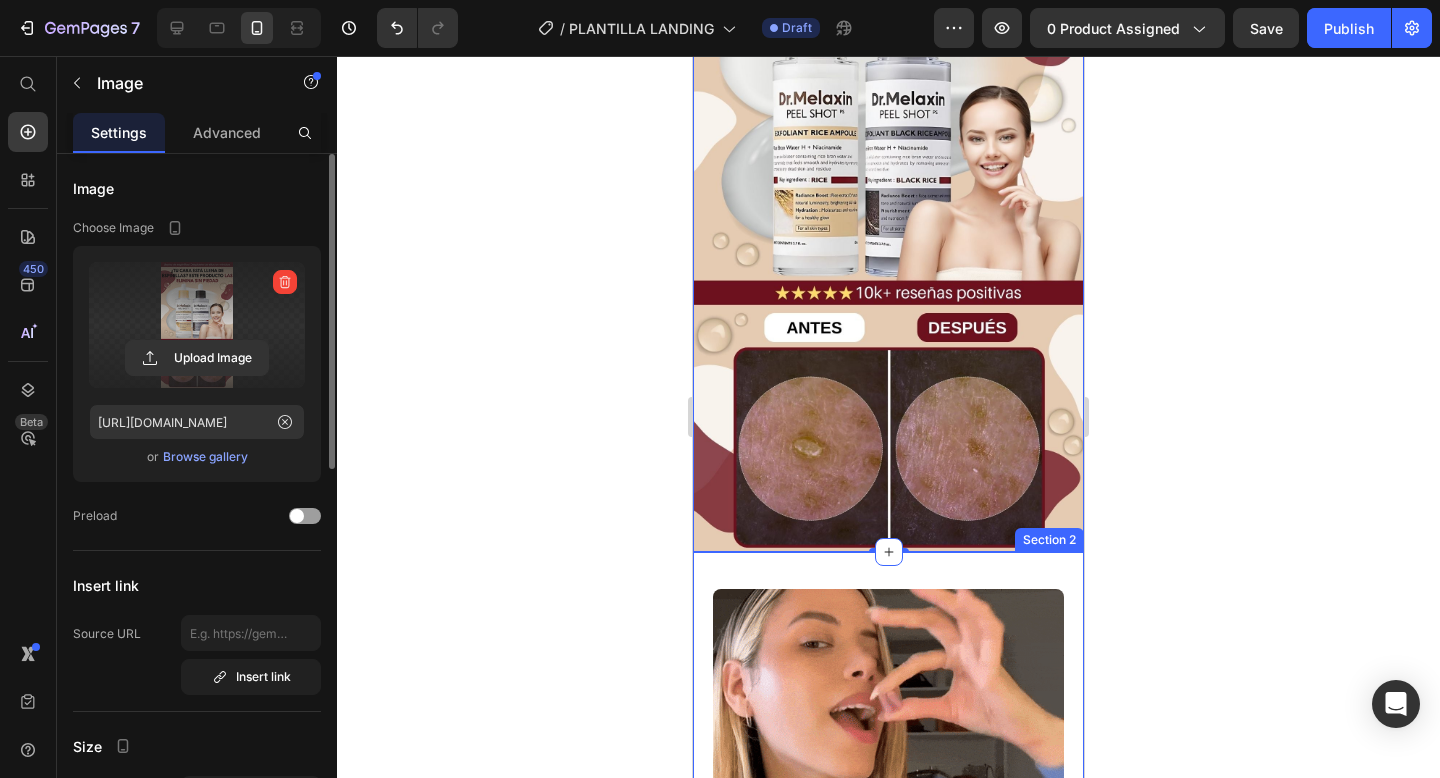 click on "Image" at bounding box center [888, 767] 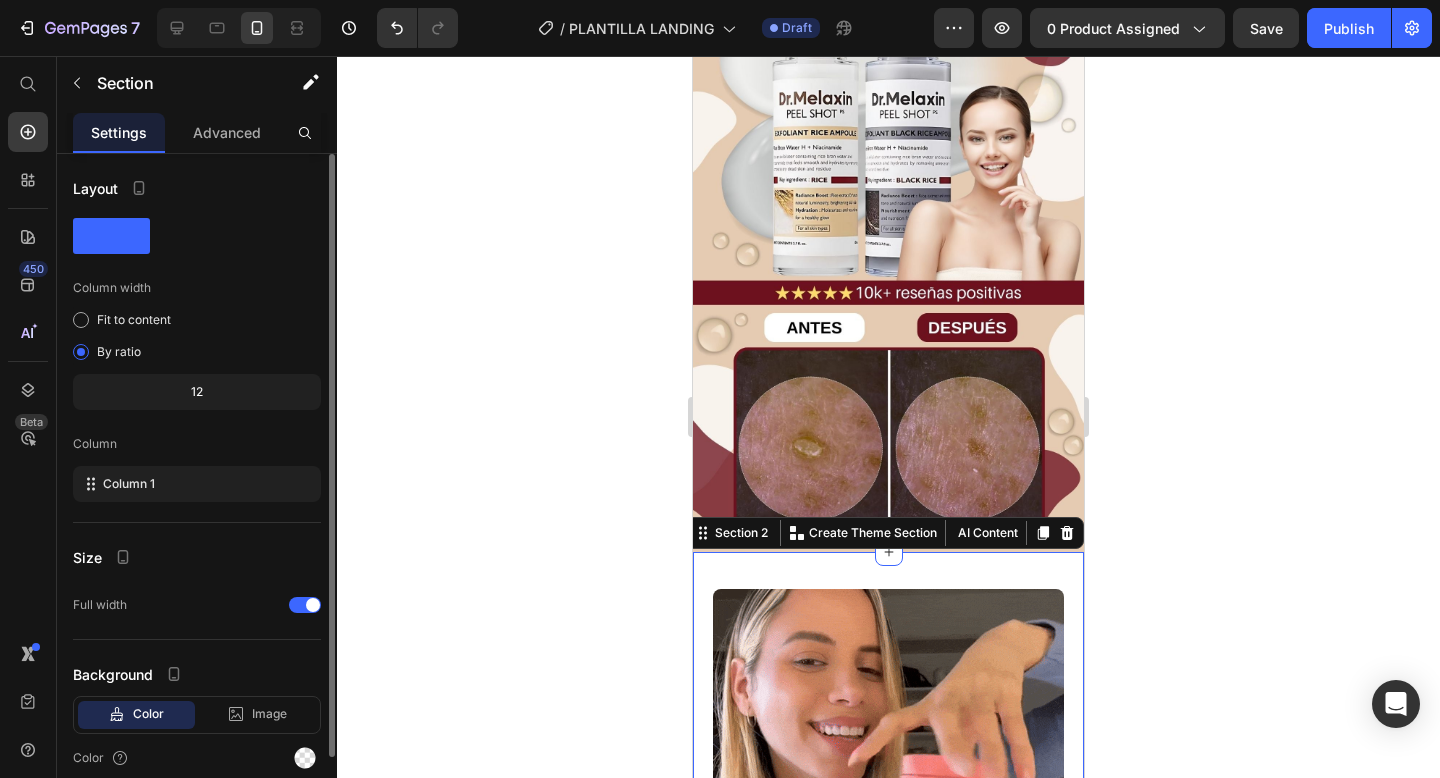 click on "Image Section 2   Create Theme Section AI Content Write with GemAI What would you like to describe here? Tone and Voice Persuasive Product Getting products... Show more Generate" at bounding box center (888, 767) 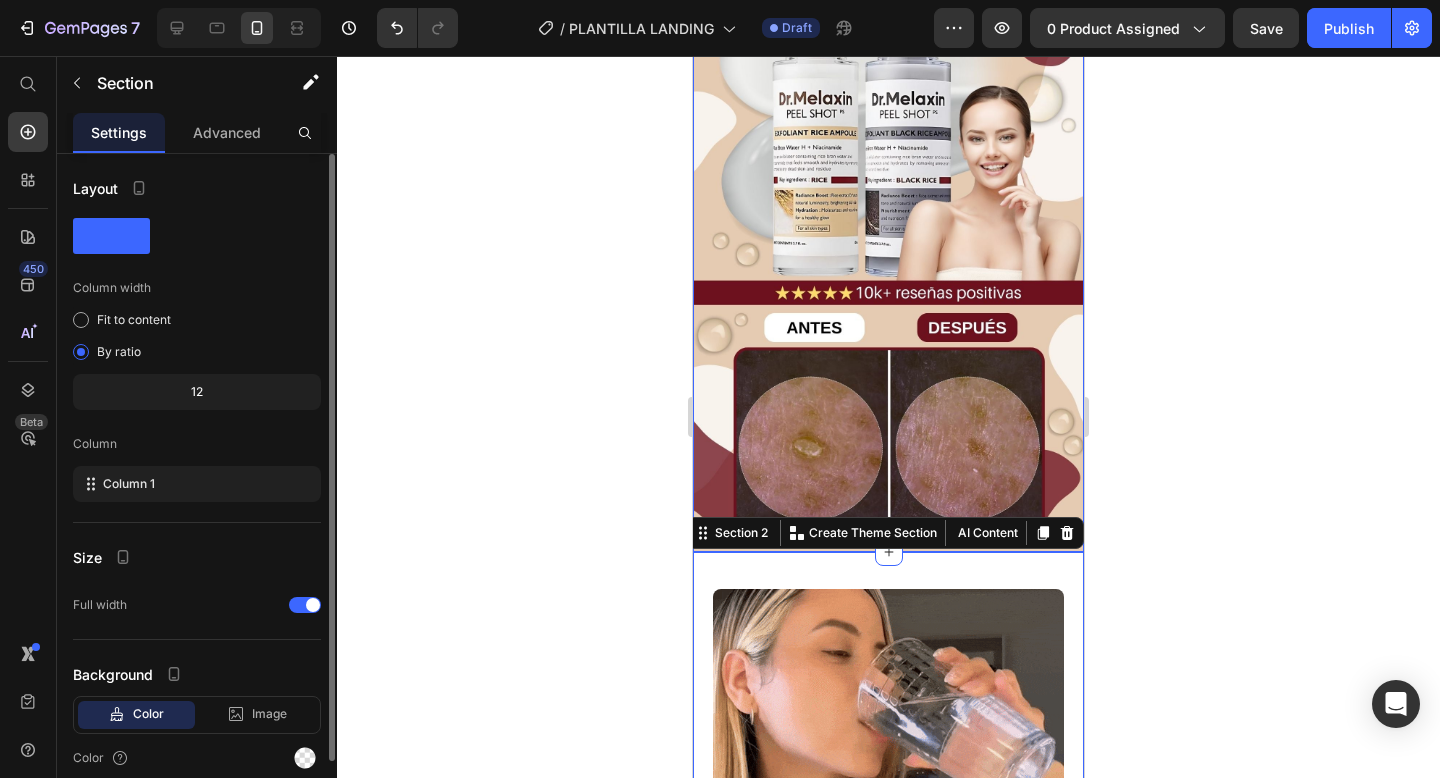 click at bounding box center [888, 204] 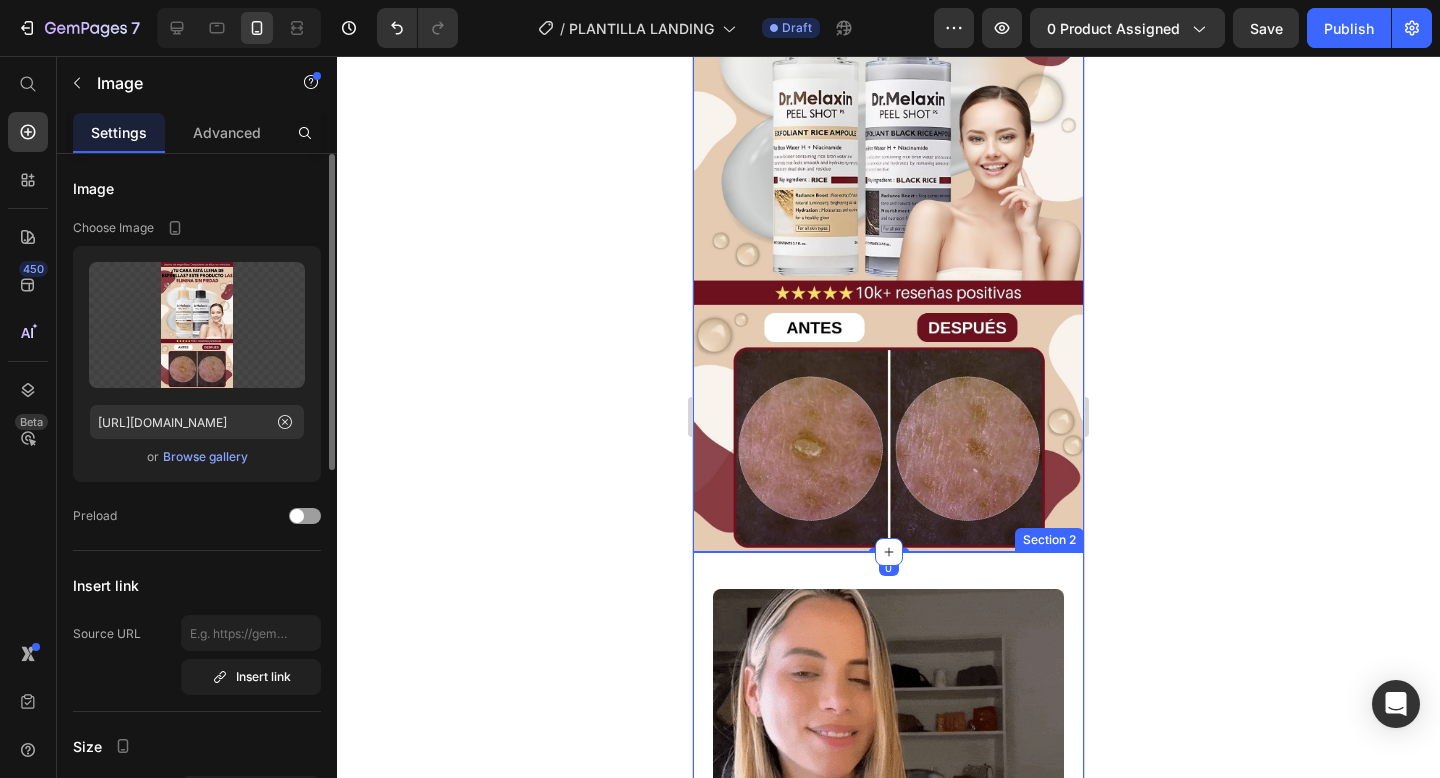 click on "Image Section 2" at bounding box center [888, 767] 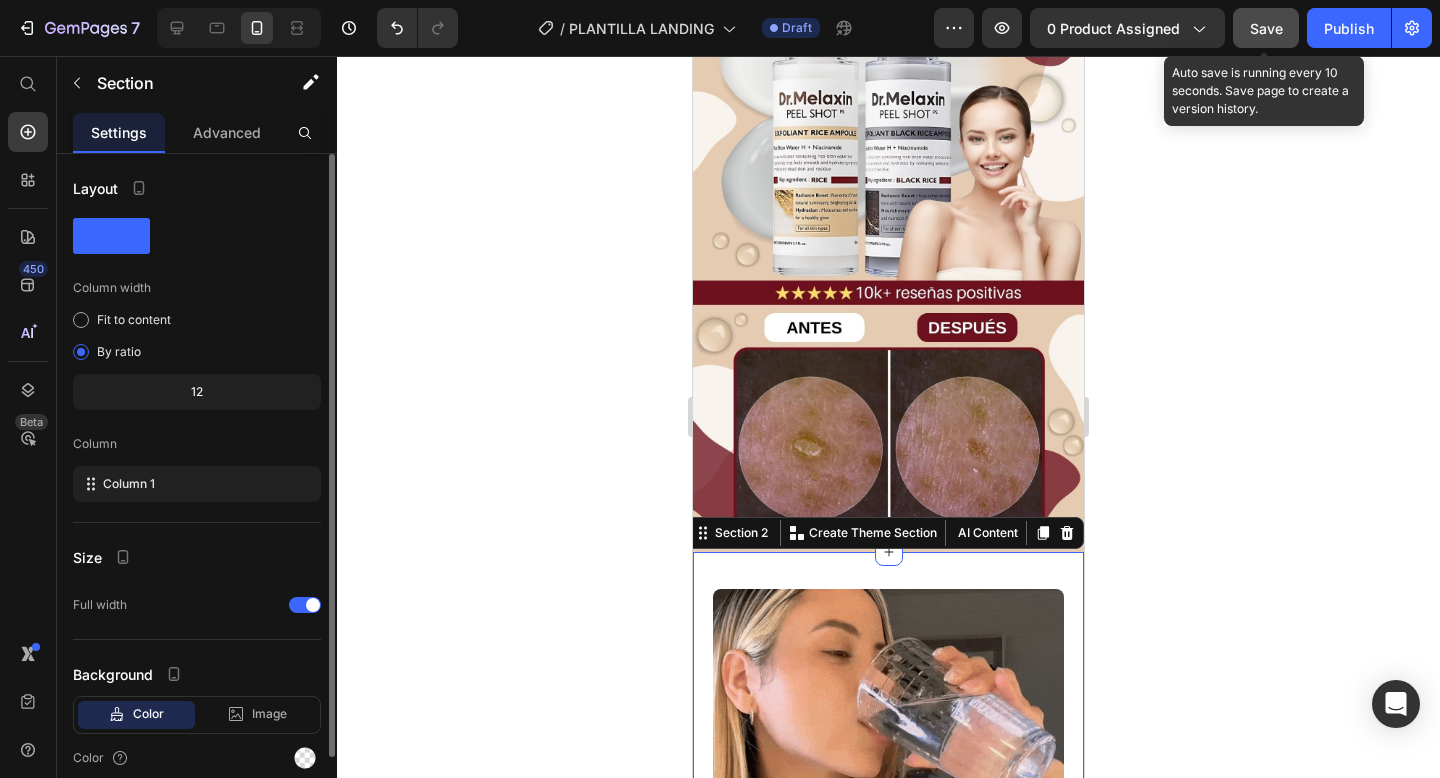 click on "Save" at bounding box center (1266, 28) 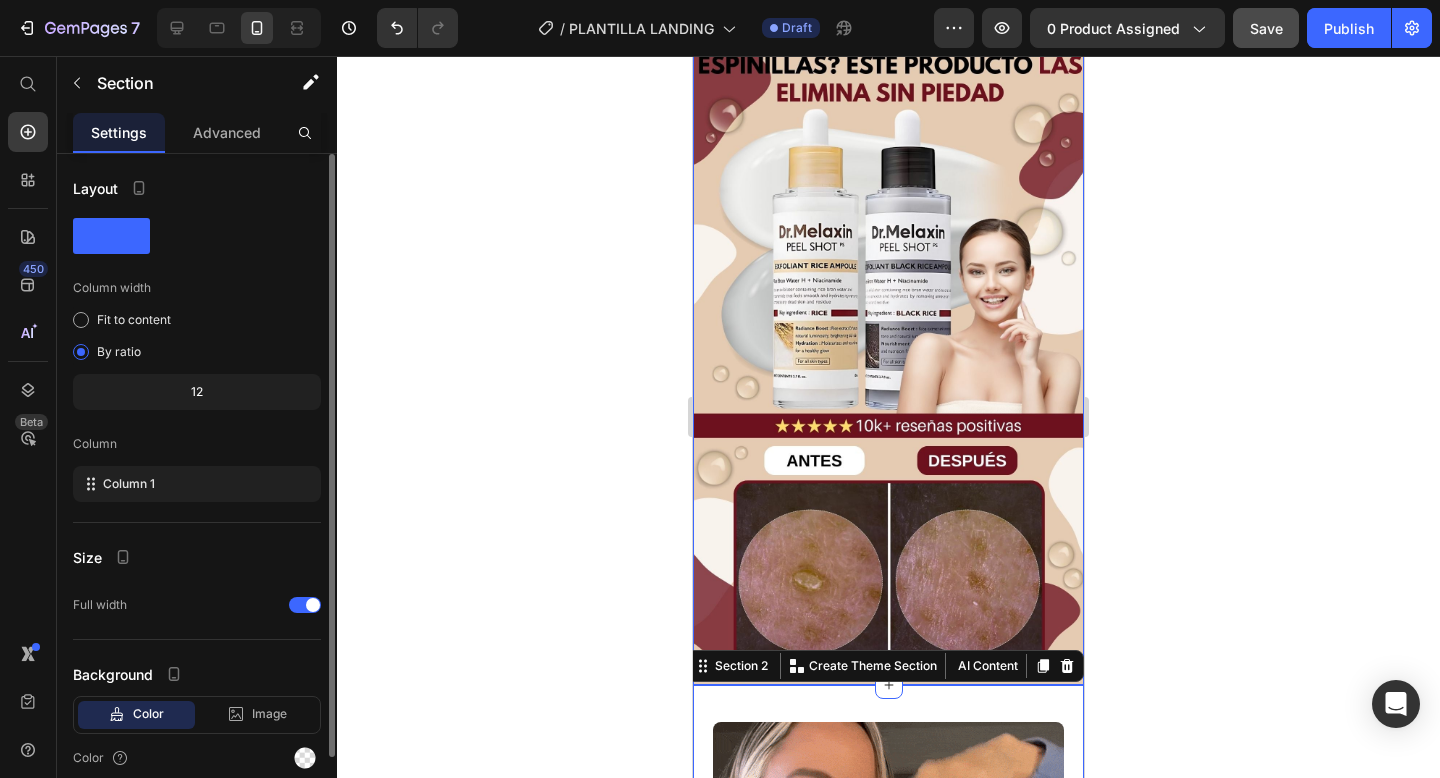 scroll, scrollTop: 122, scrollLeft: 0, axis: vertical 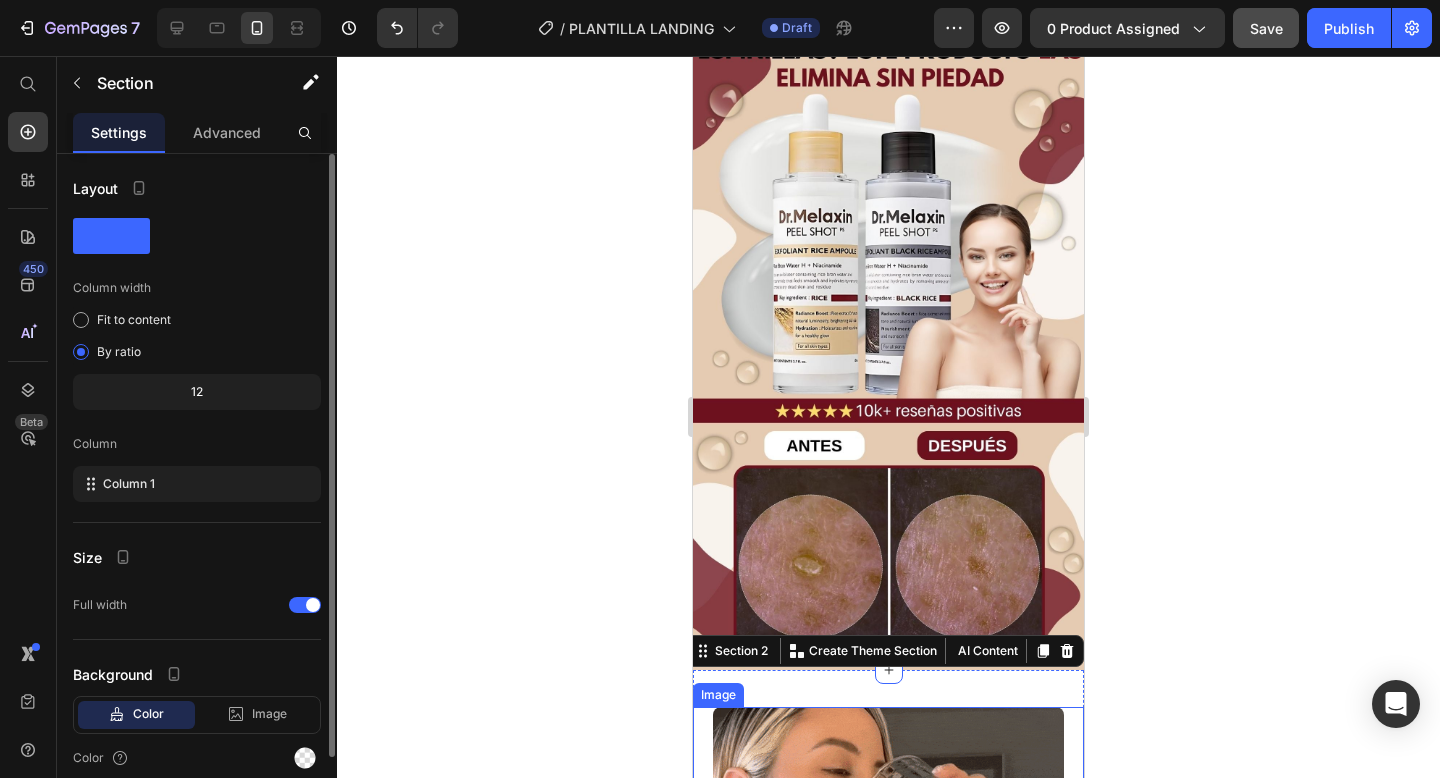 click at bounding box center (888, 883) 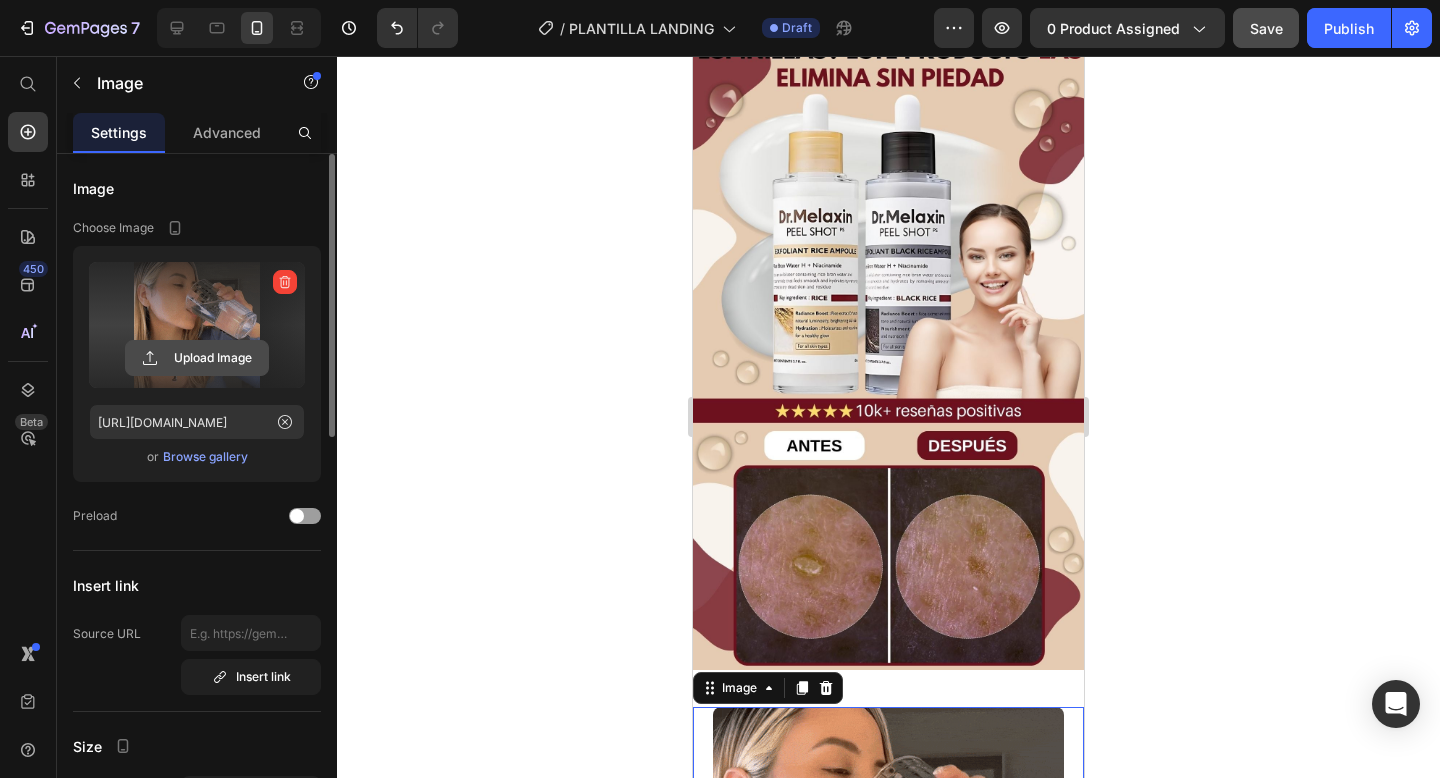 click on "Upload Image" at bounding box center (197, 358) 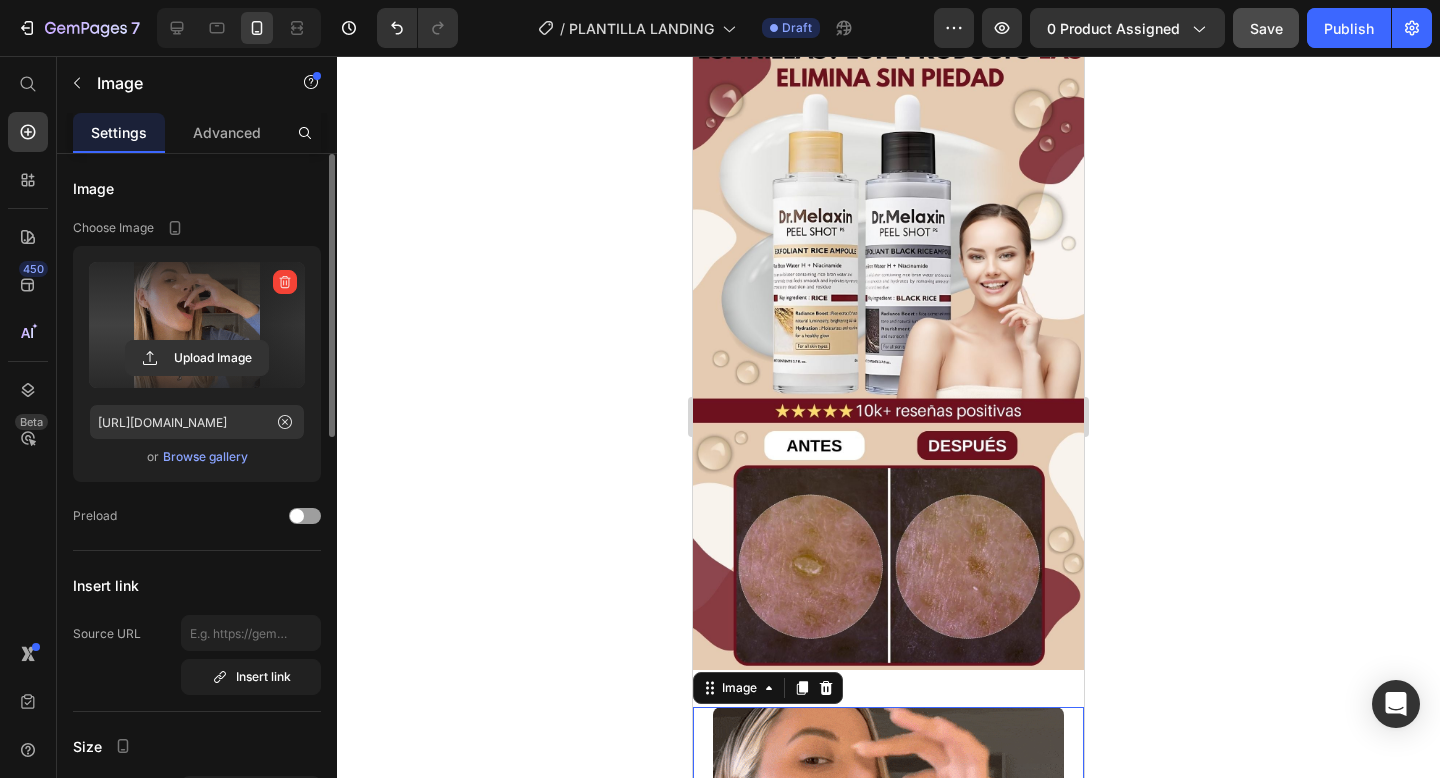 click at bounding box center (197, 325) 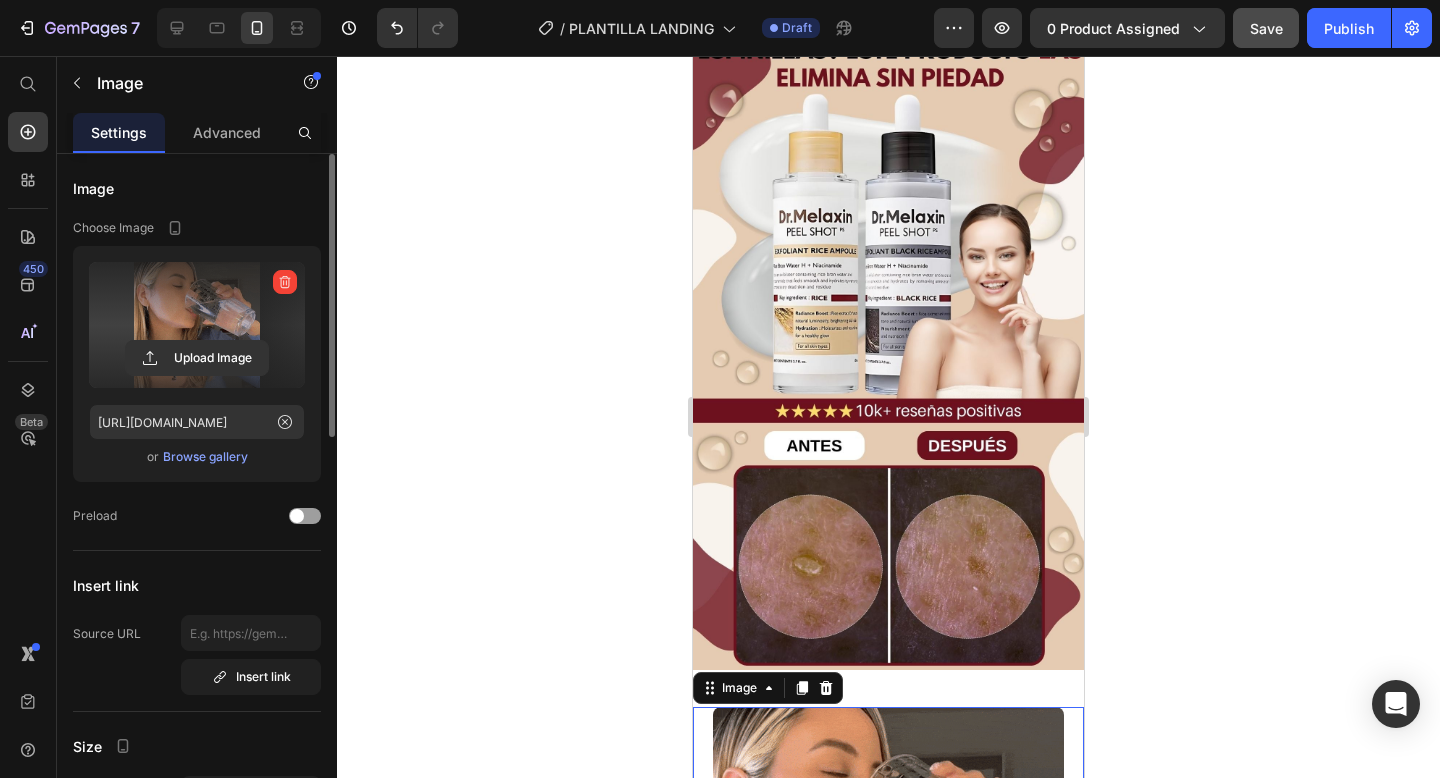click 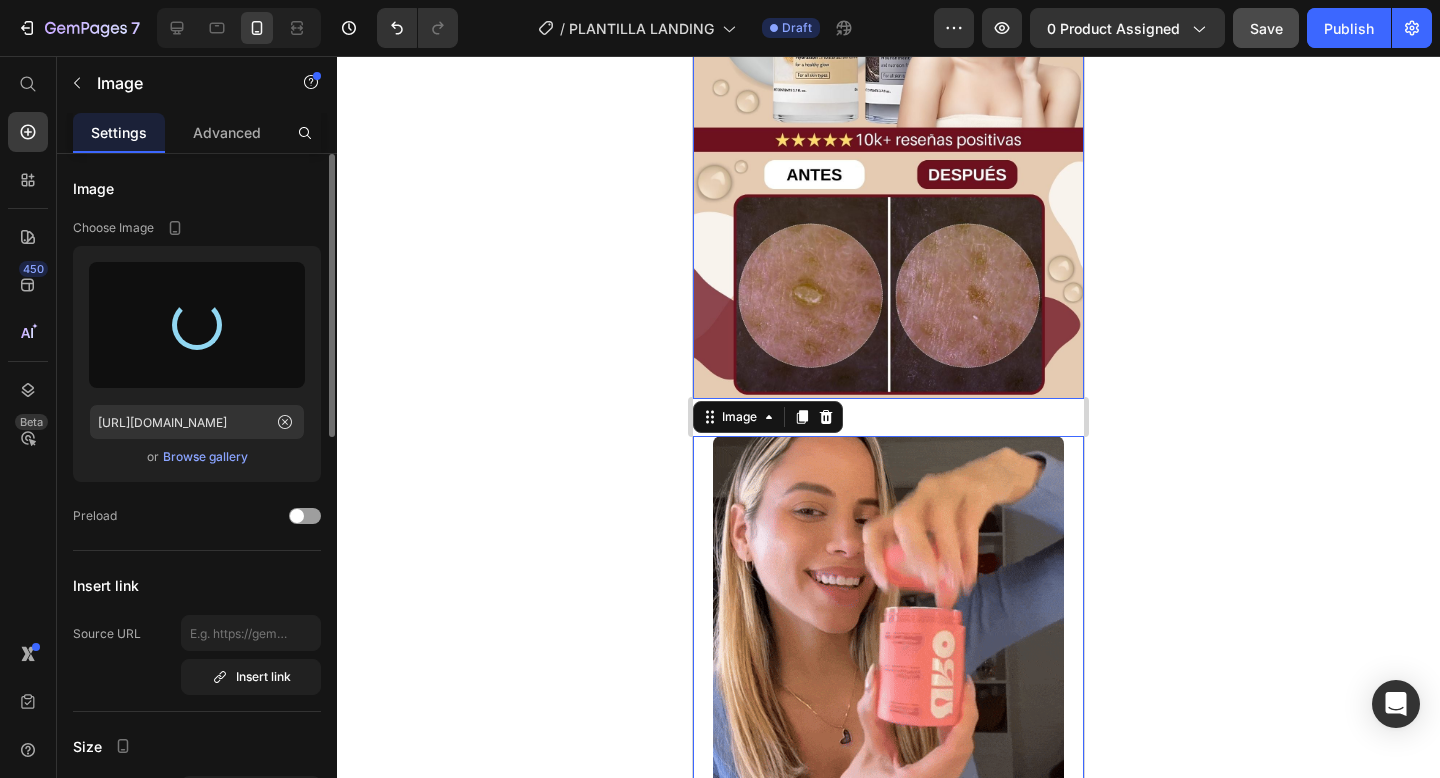 scroll, scrollTop: 724, scrollLeft: 0, axis: vertical 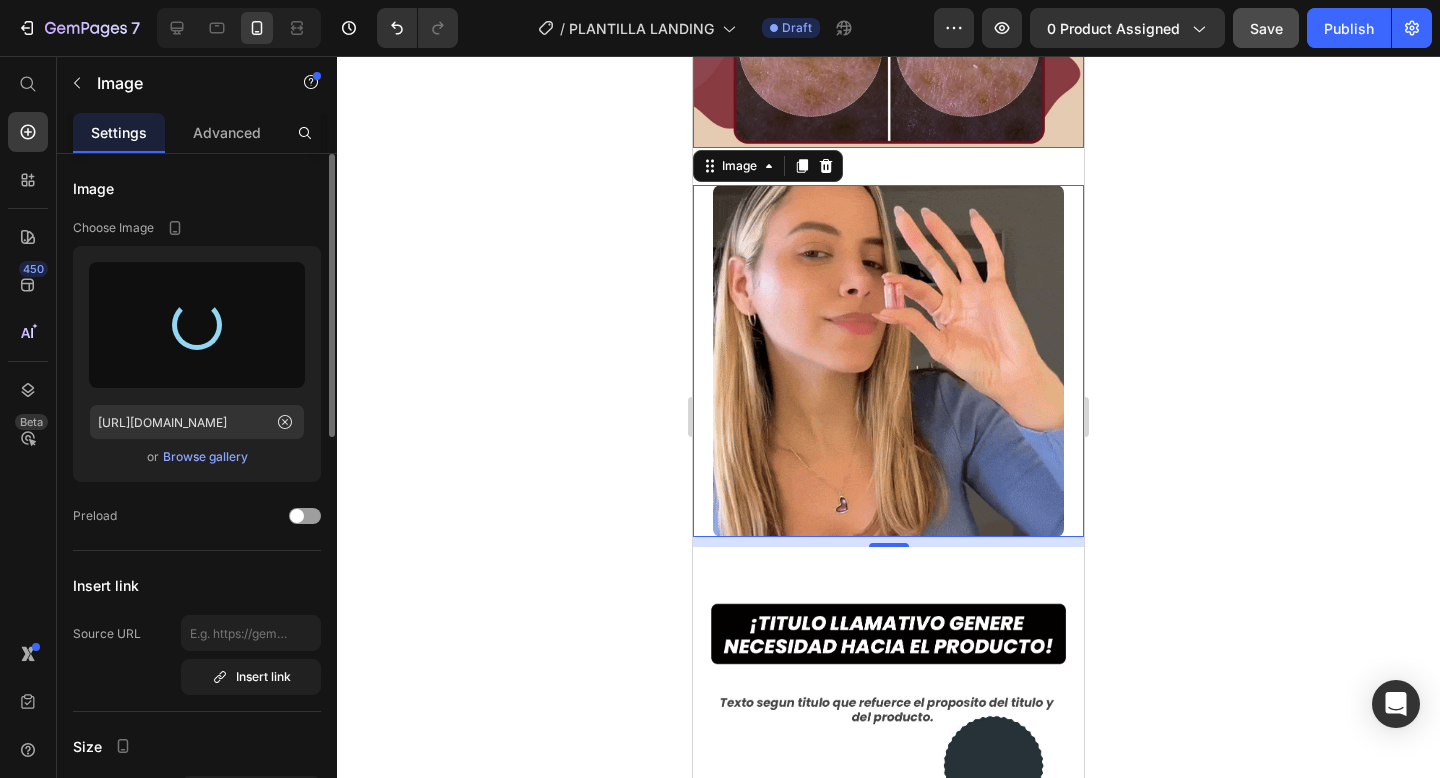 type on "[URL][DOMAIN_NAME]" 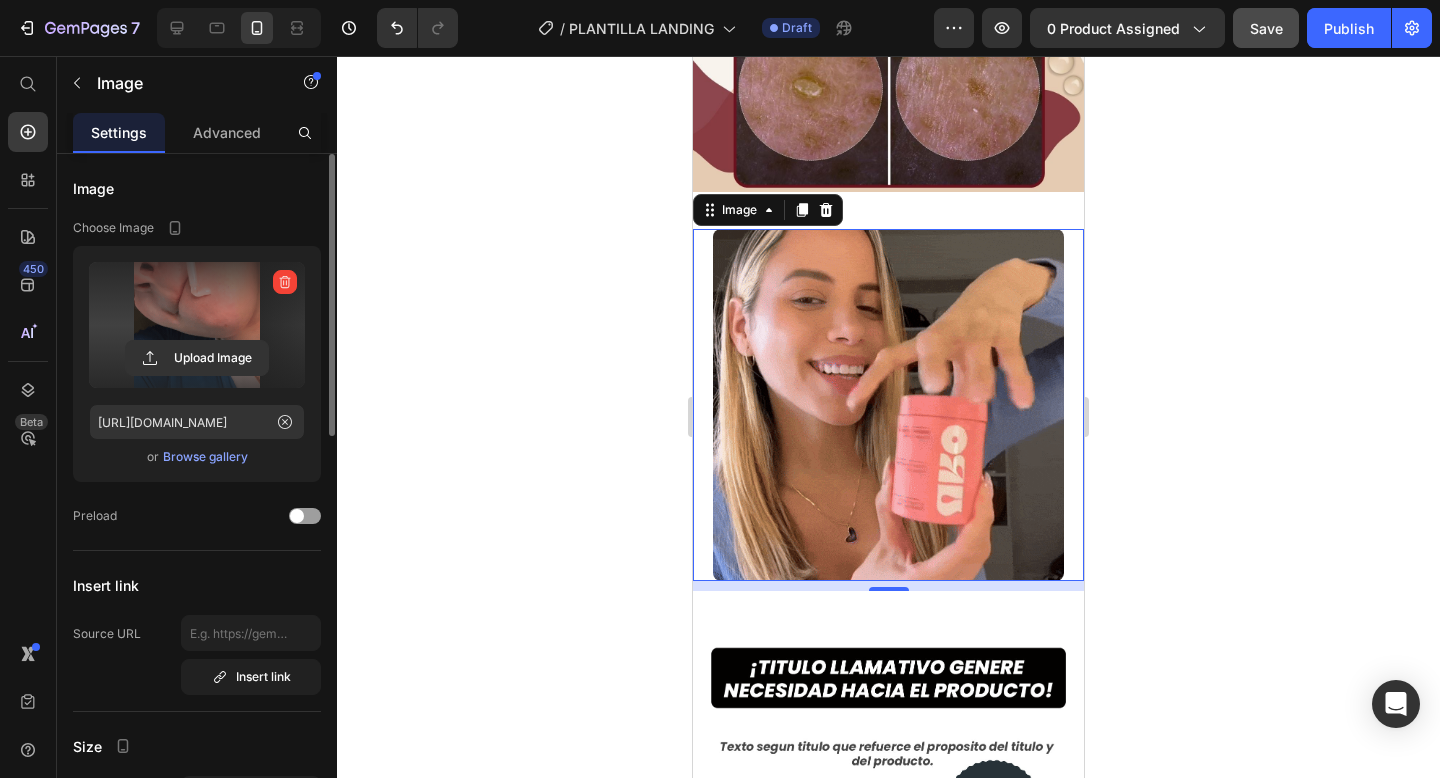 scroll, scrollTop: 480, scrollLeft: 0, axis: vertical 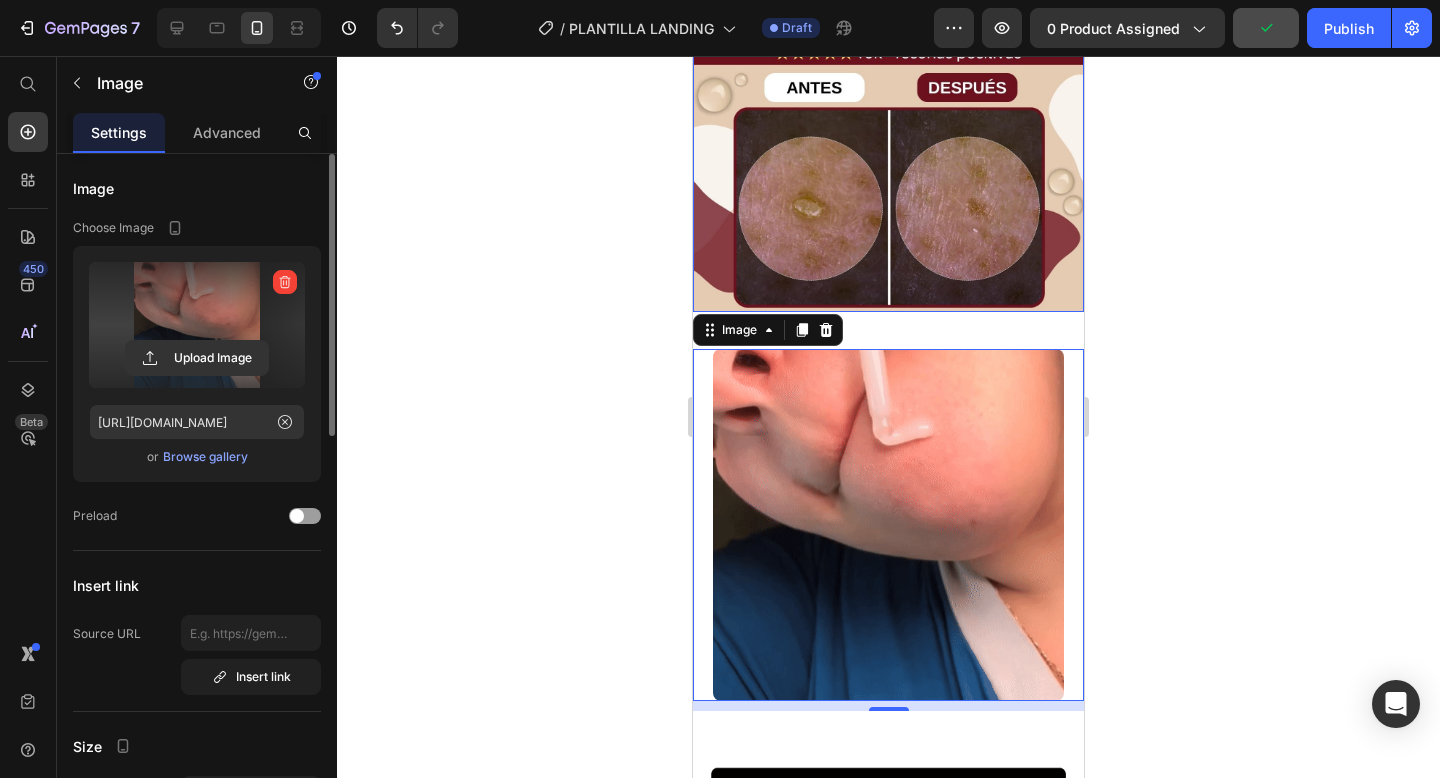 click 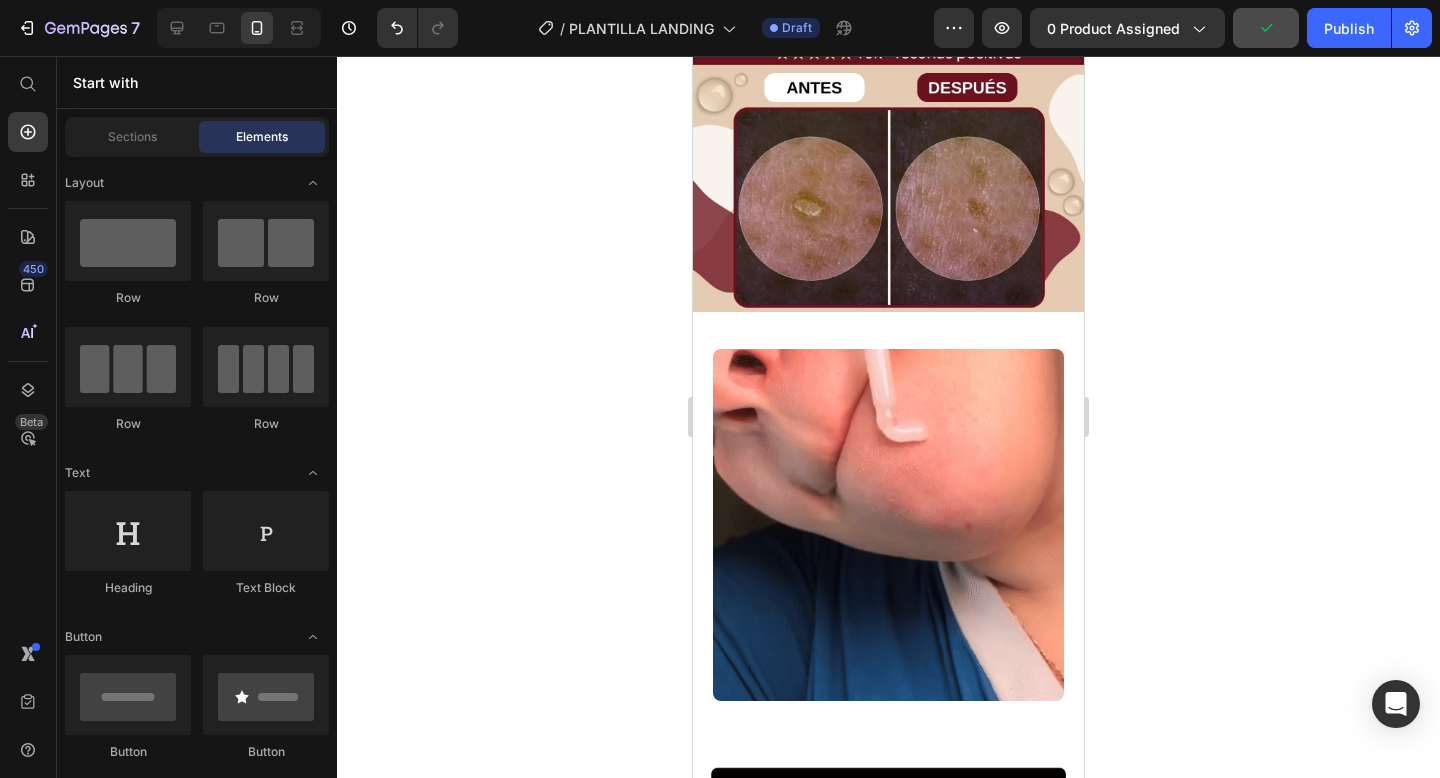 click 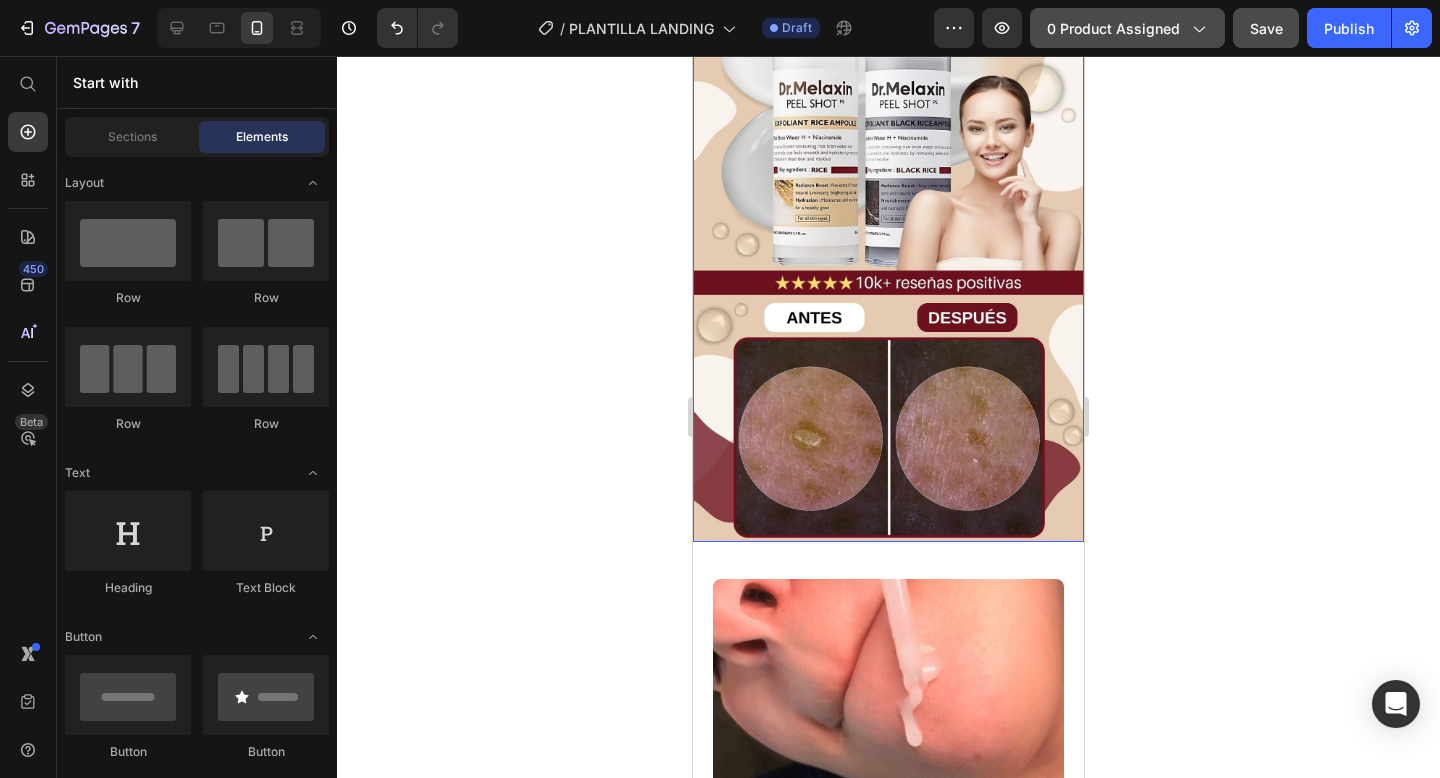 scroll, scrollTop: 390, scrollLeft: 0, axis: vertical 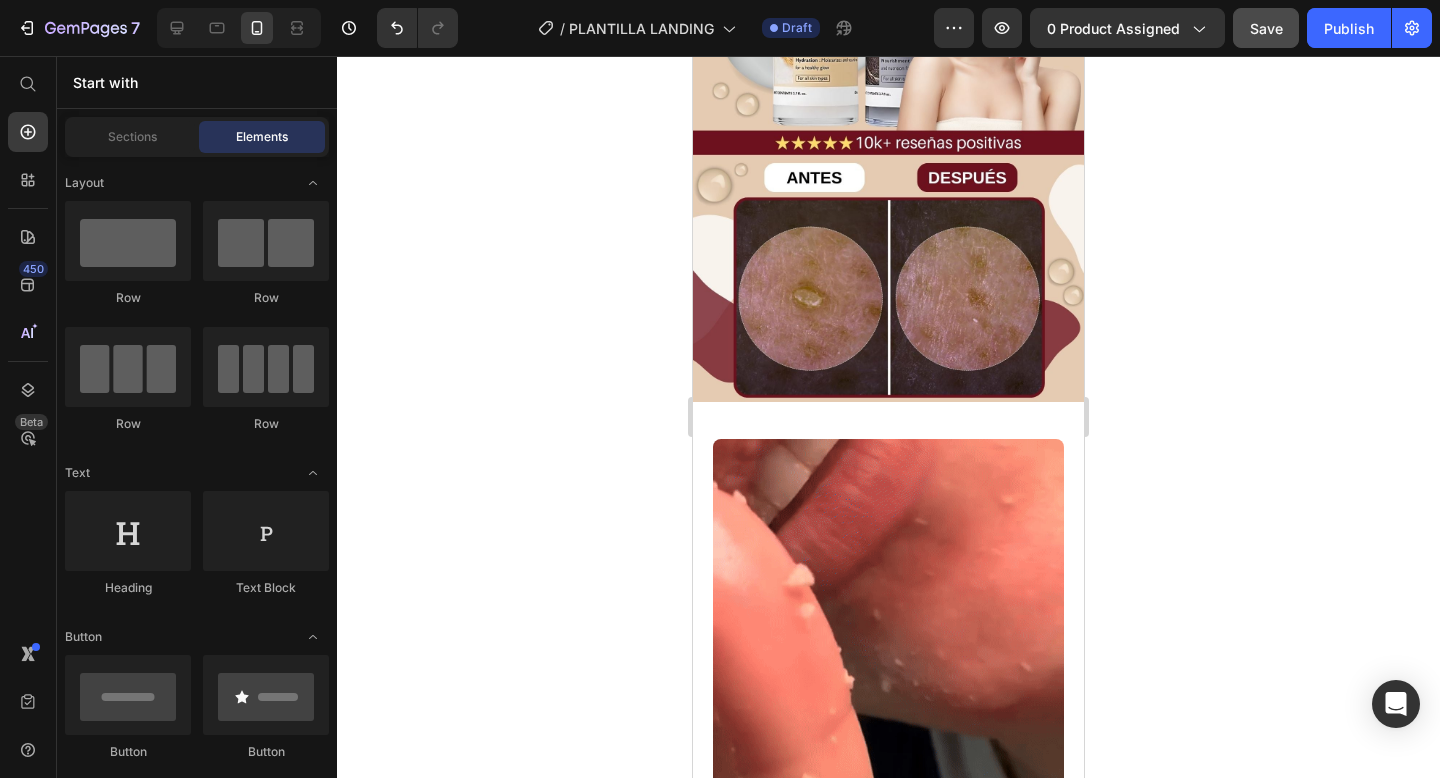 click on "Save" 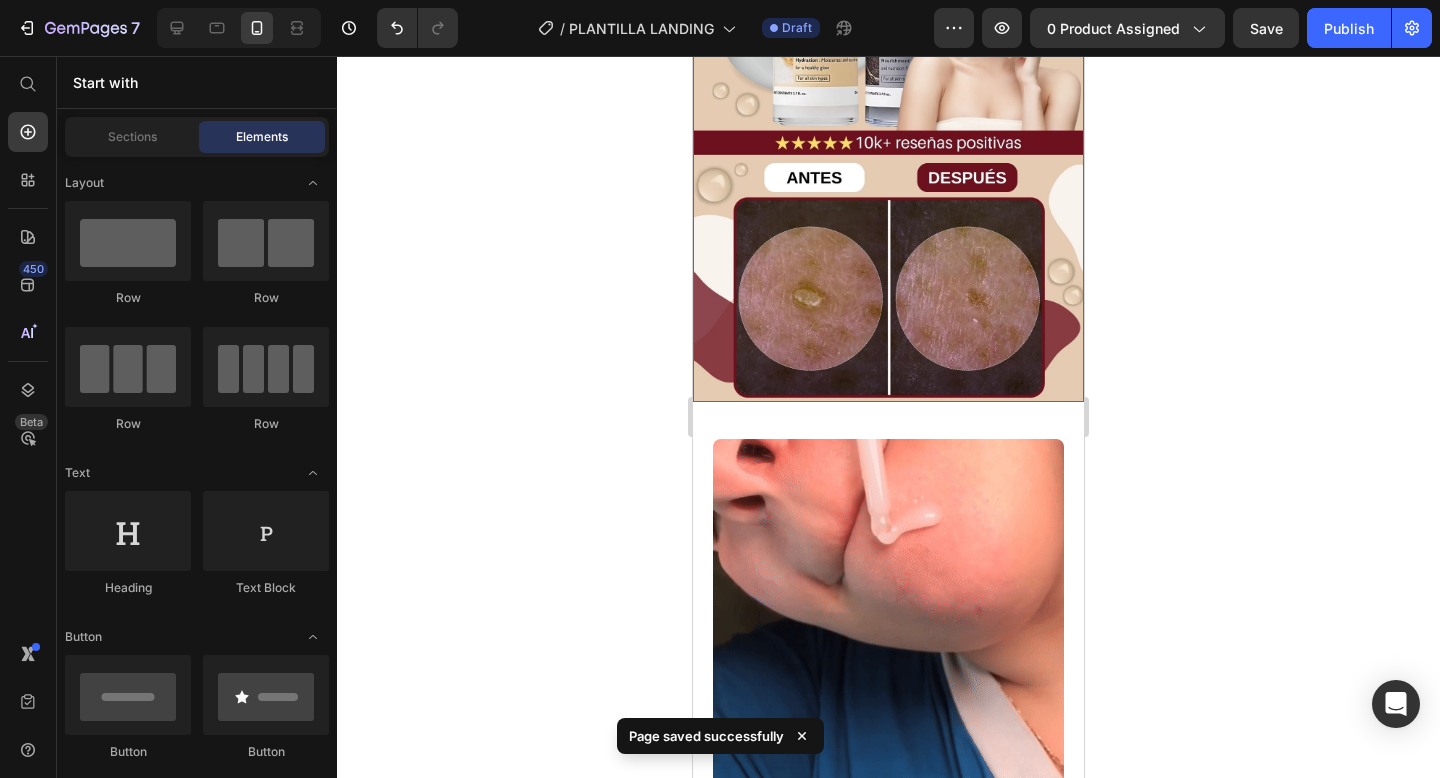 click at bounding box center [888, 54] 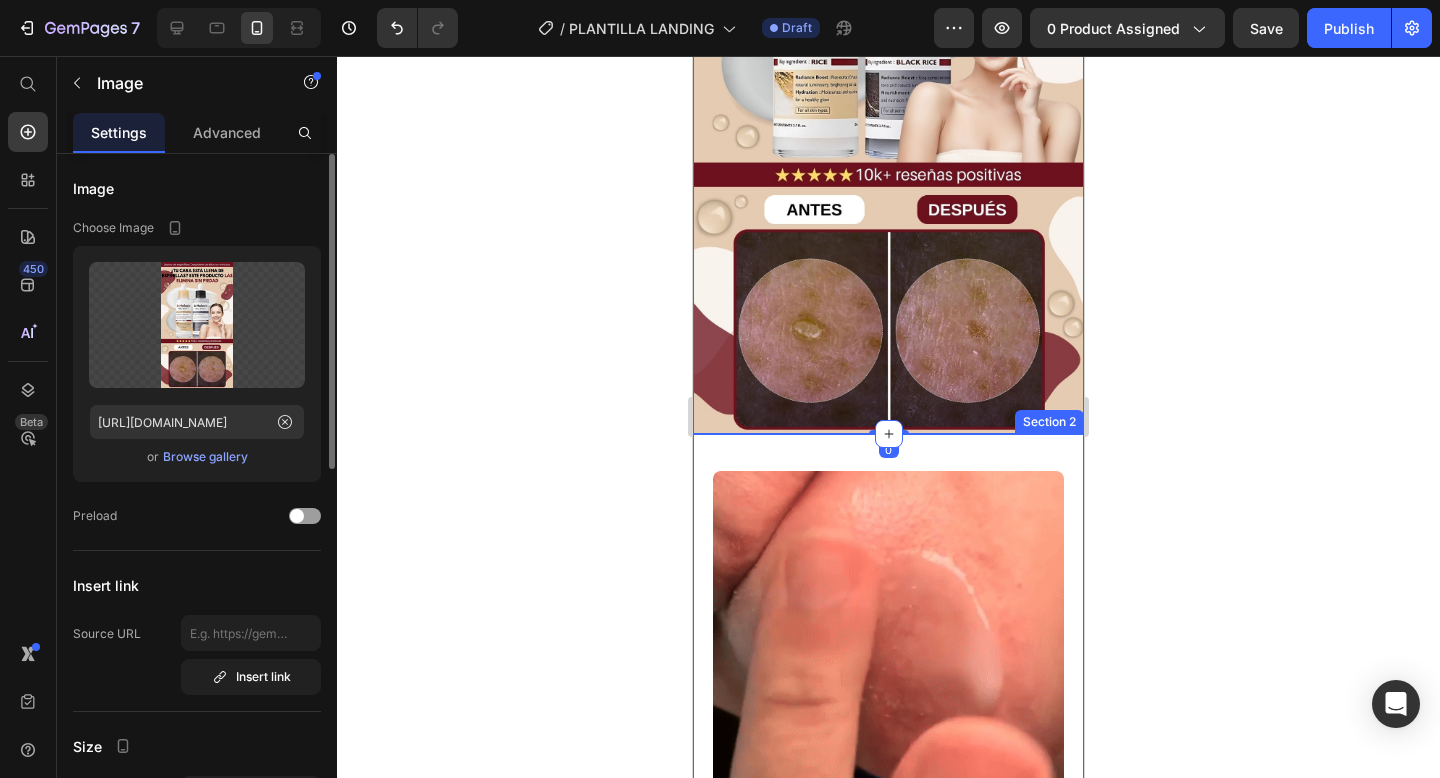 scroll, scrollTop: 0, scrollLeft: 0, axis: both 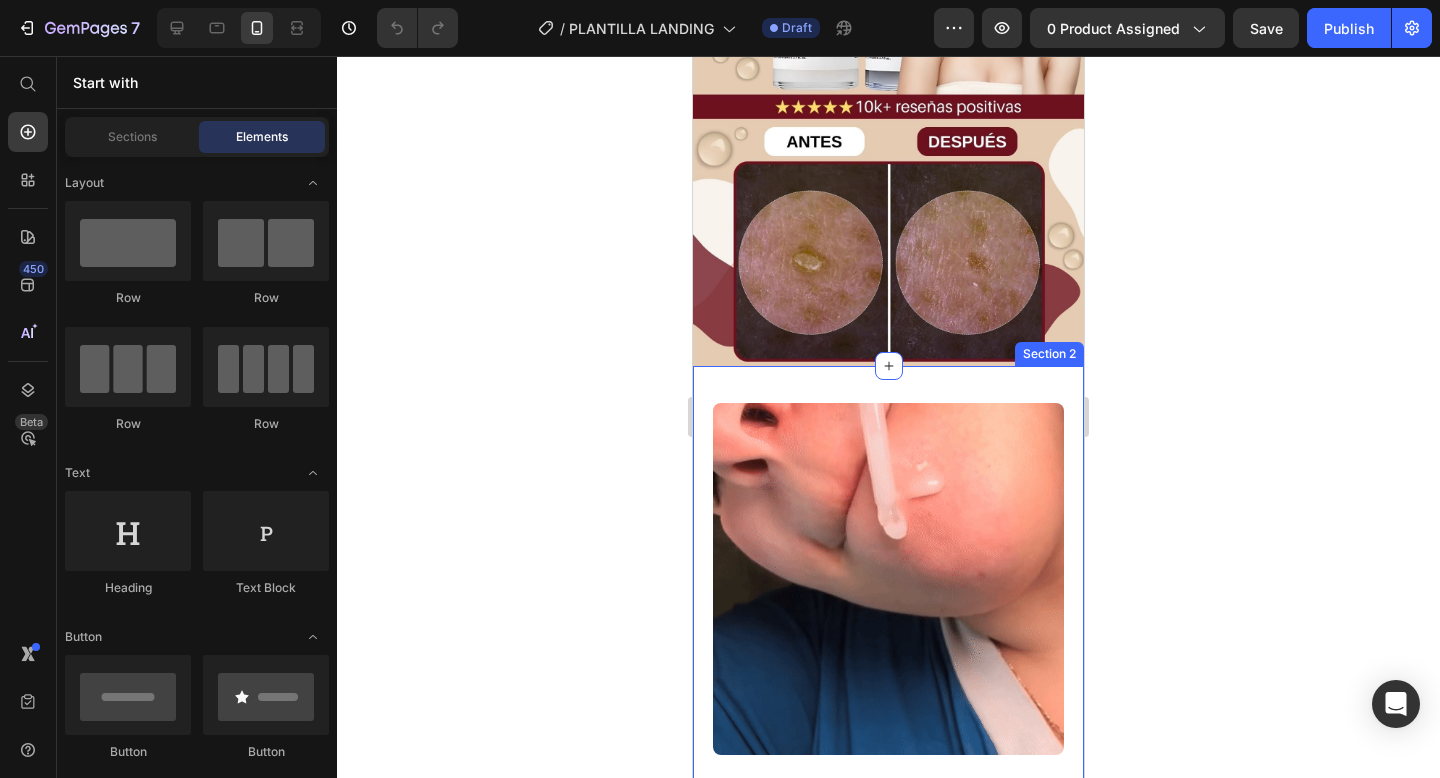 click on "Image Section 2" at bounding box center (888, 581) 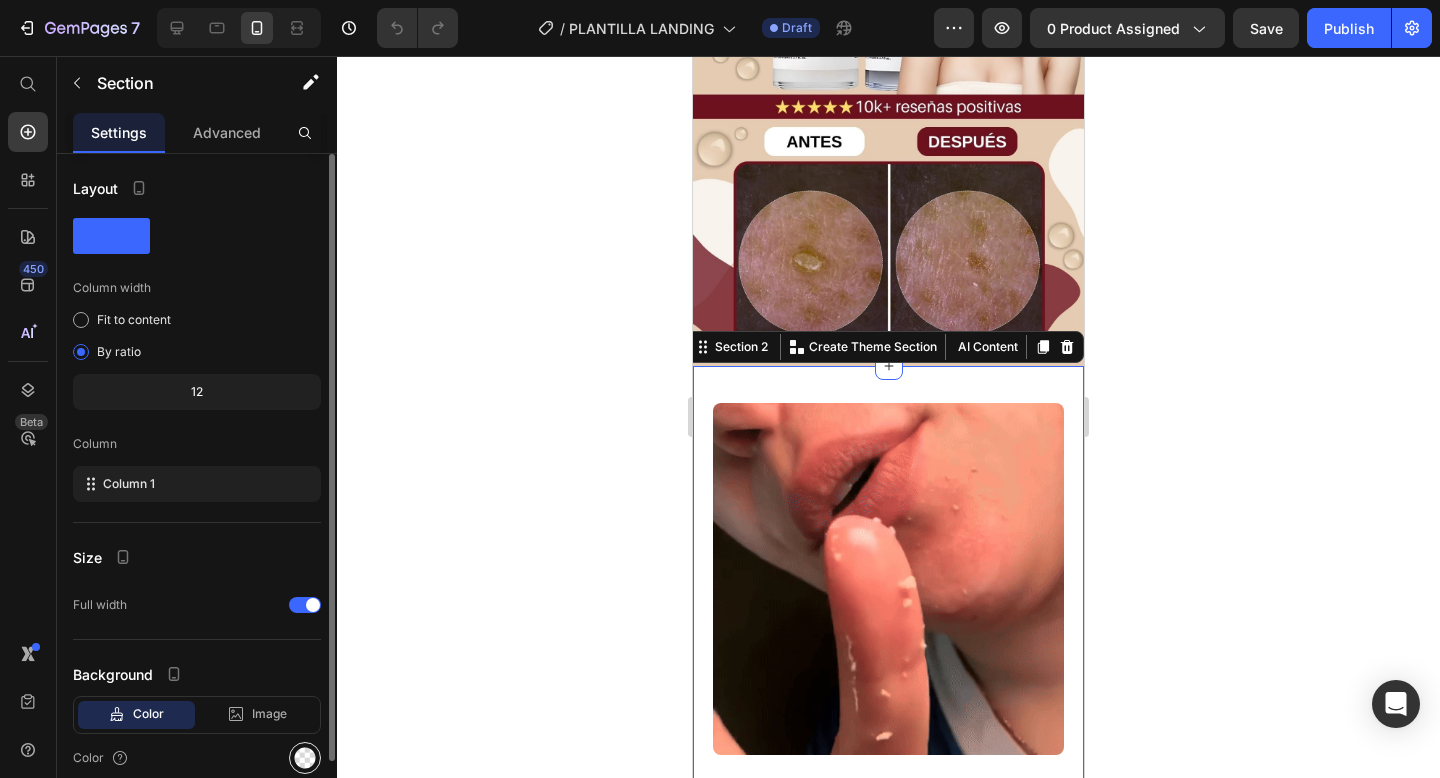 click at bounding box center [305, 758] 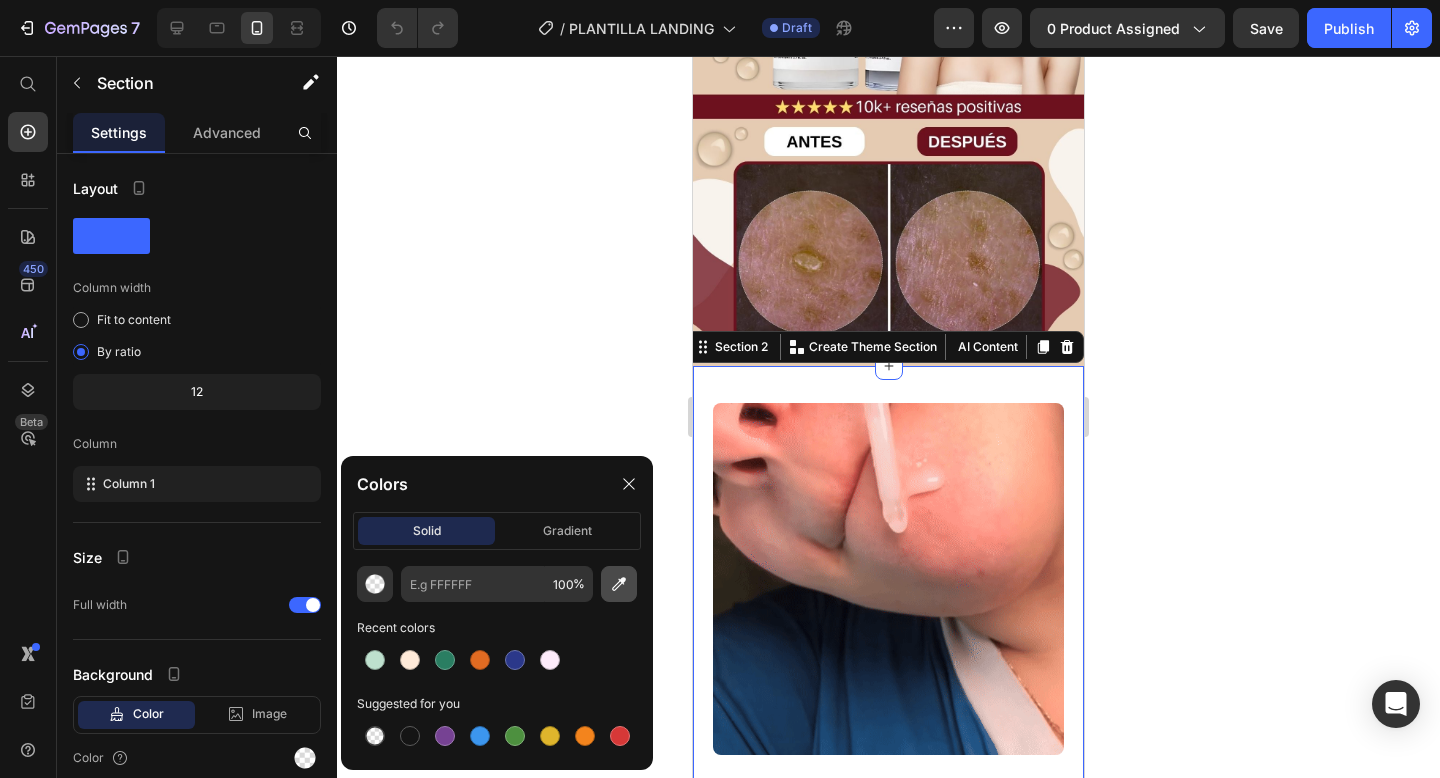click 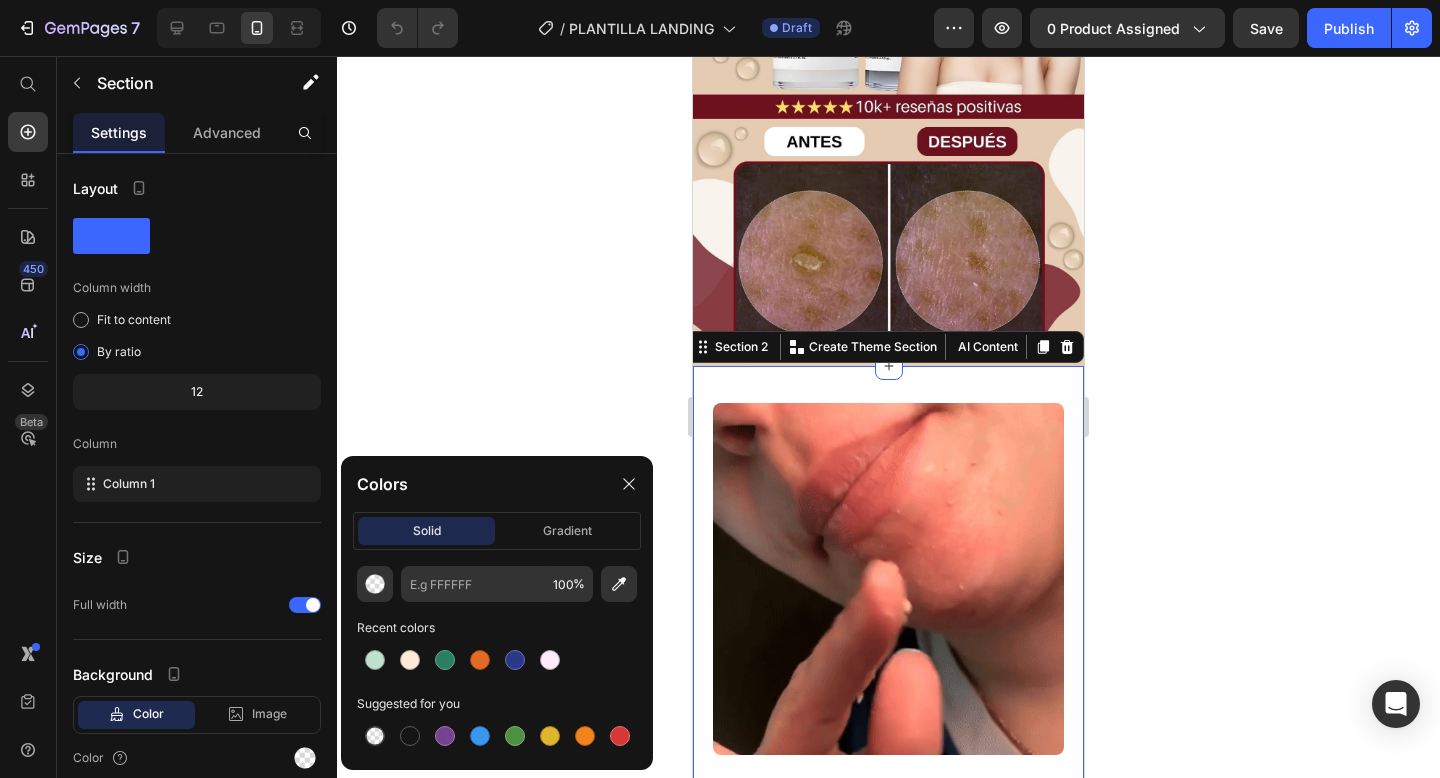 type on "E5CCB2" 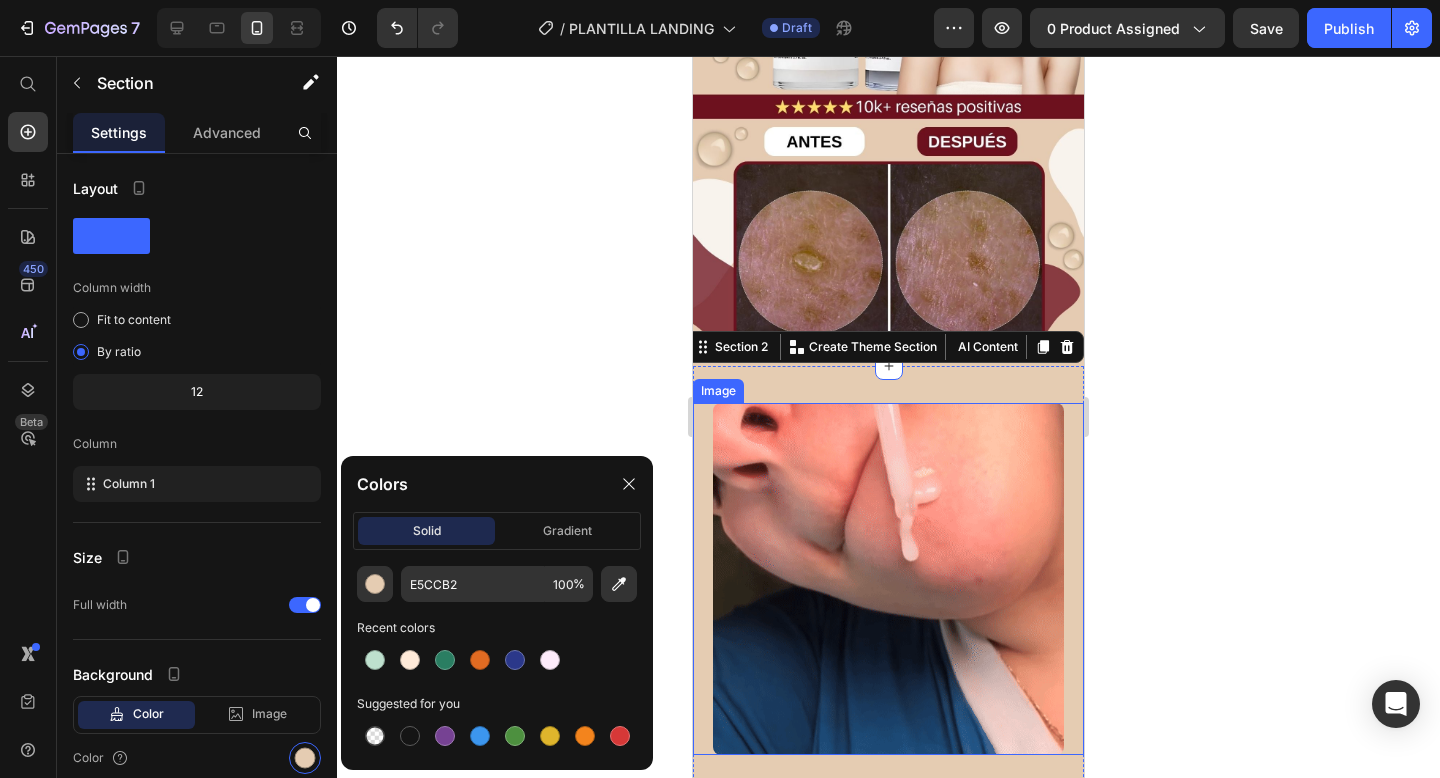 click at bounding box center [888, 579] 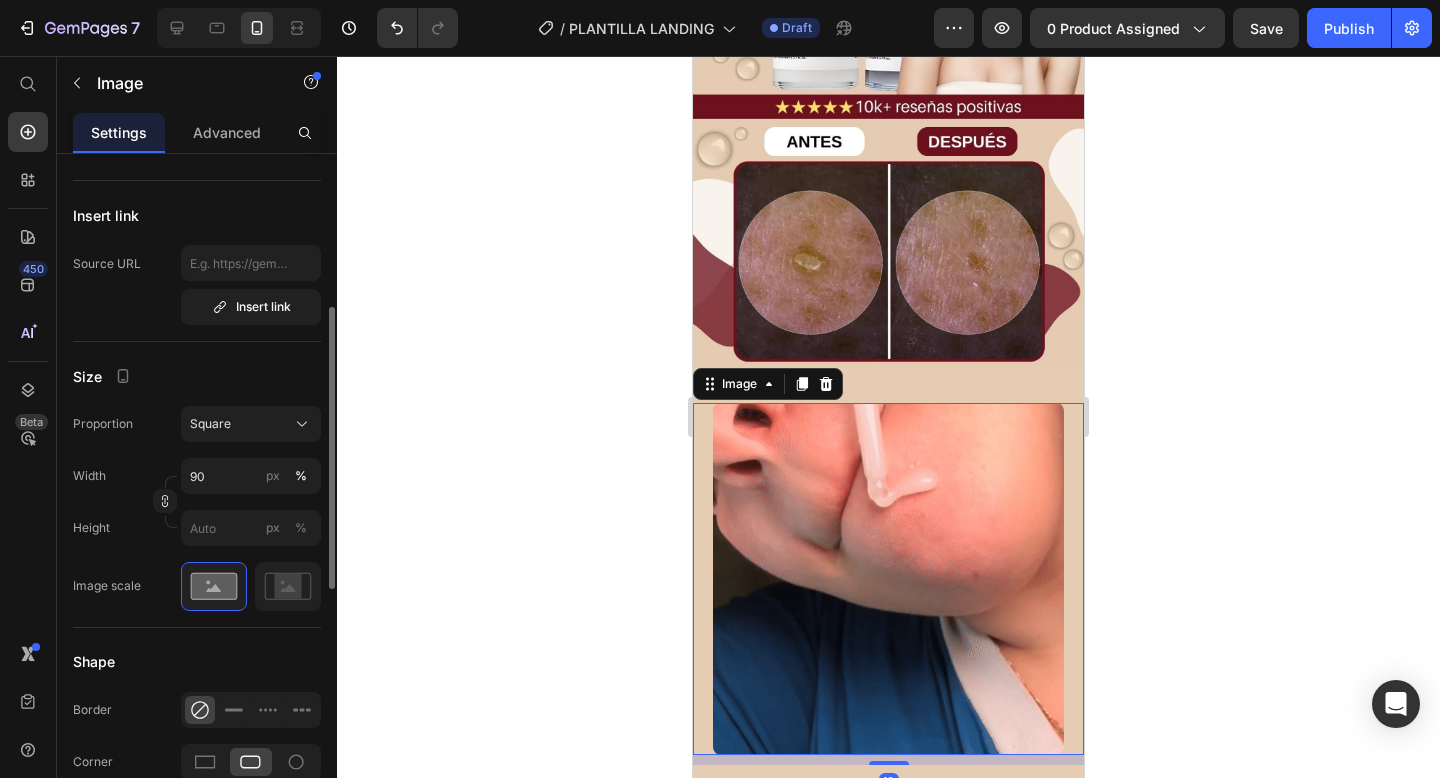 scroll, scrollTop: 596, scrollLeft: 0, axis: vertical 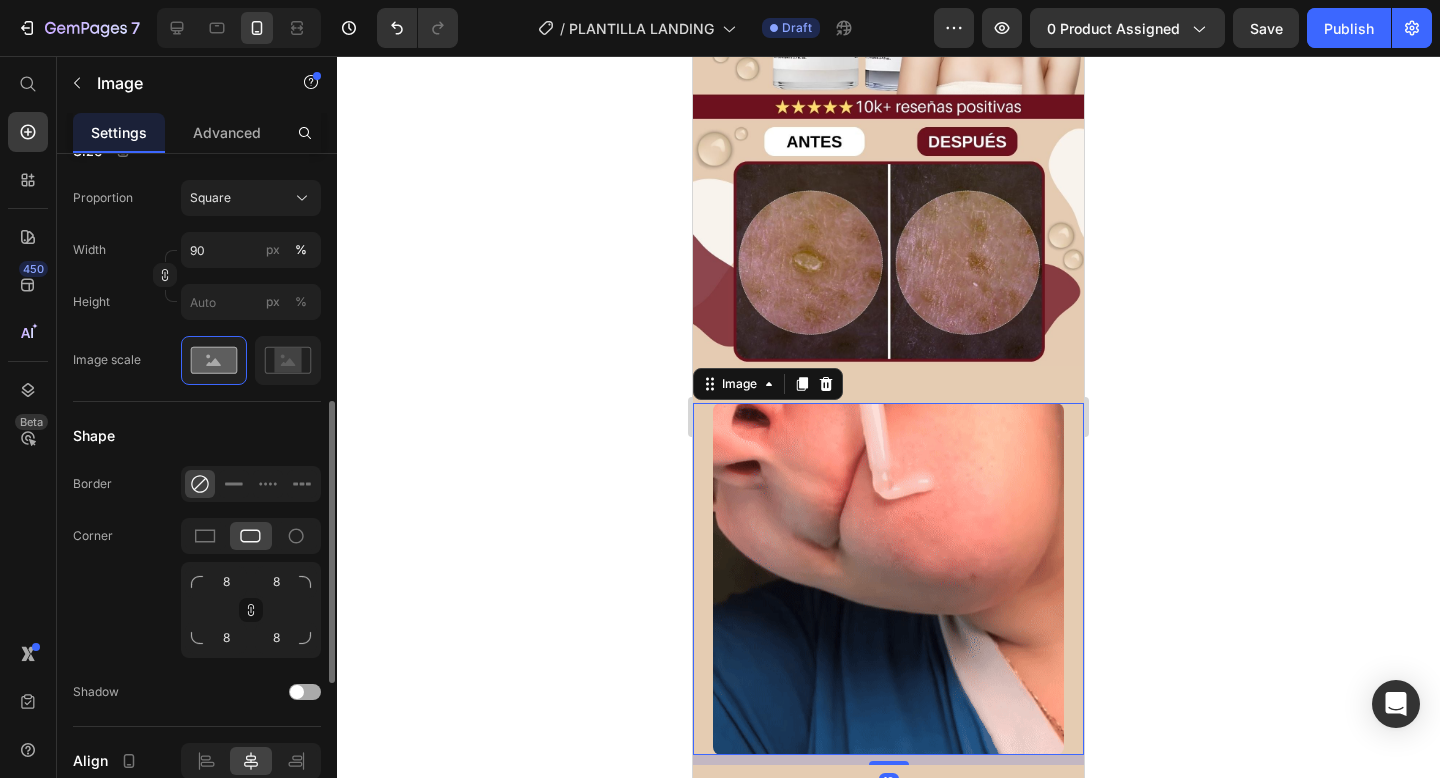 click at bounding box center (297, 692) 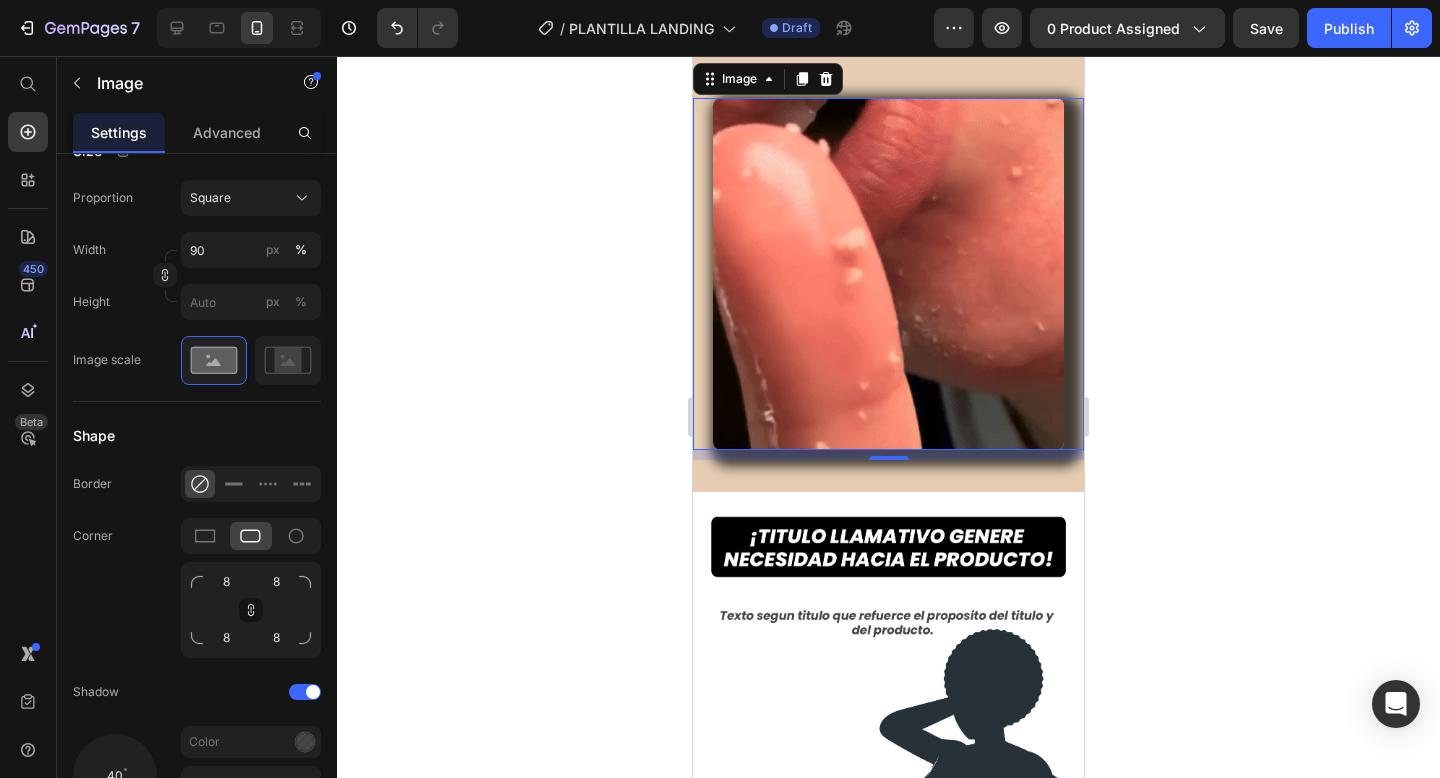 scroll, scrollTop: 875, scrollLeft: 0, axis: vertical 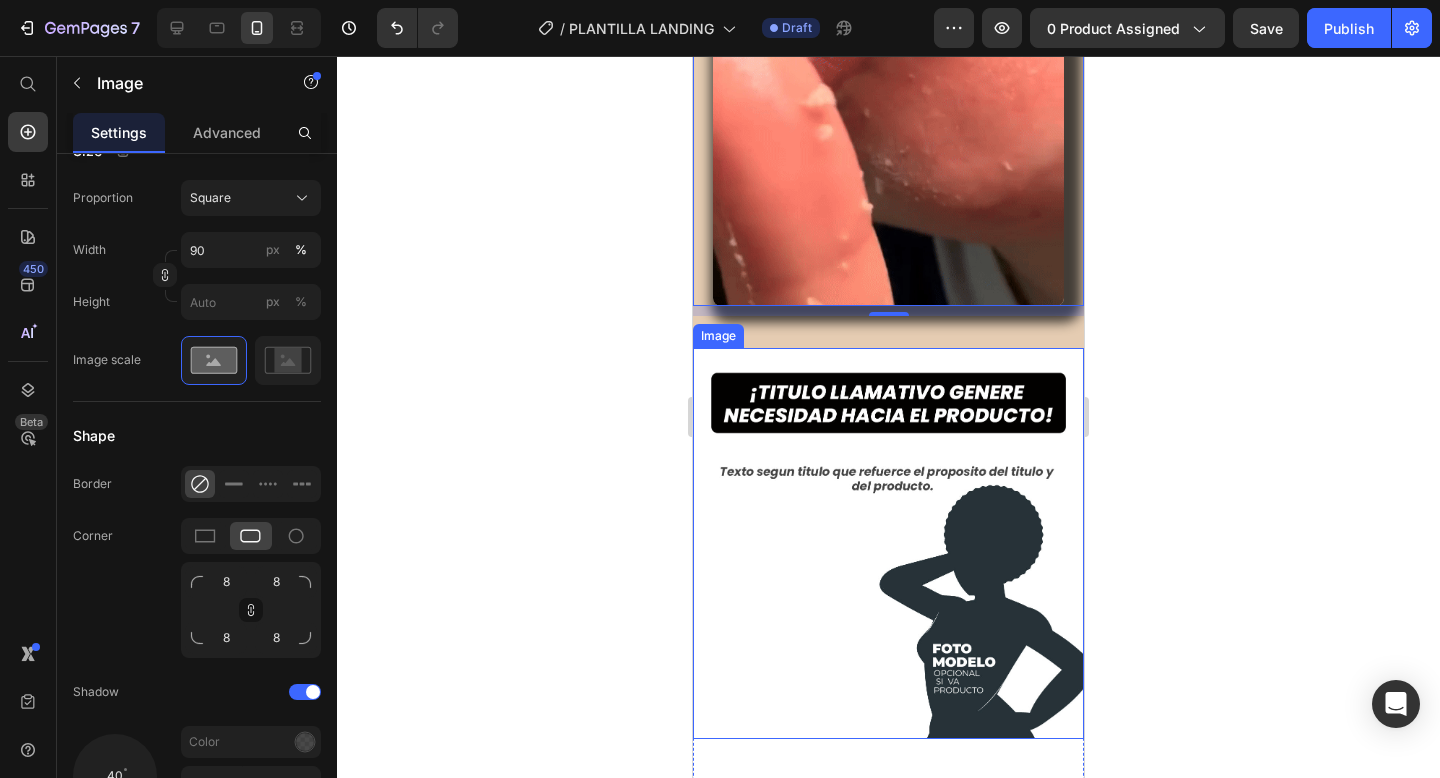click at bounding box center (888, 543) 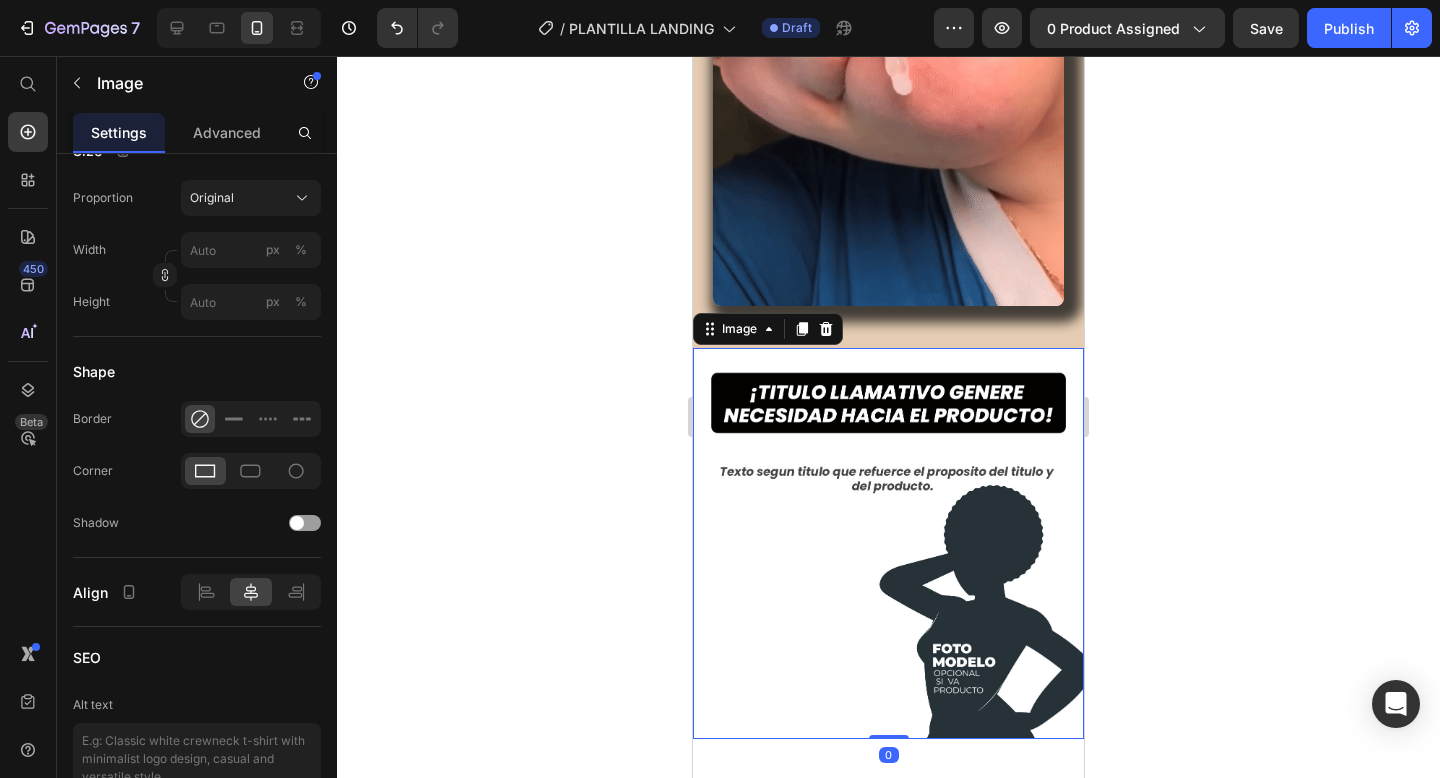 scroll, scrollTop: 596, scrollLeft: 0, axis: vertical 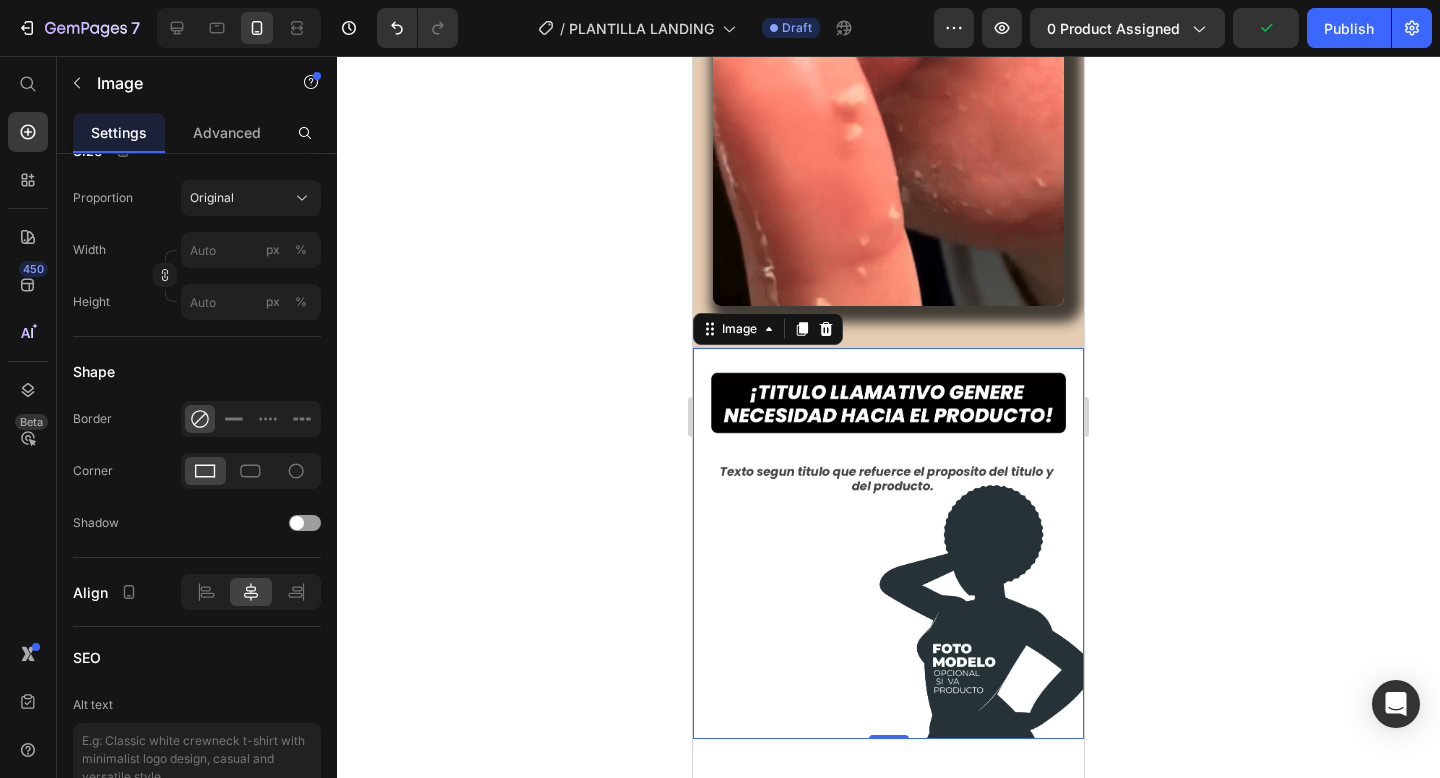 click at bounding box center (888, 543) 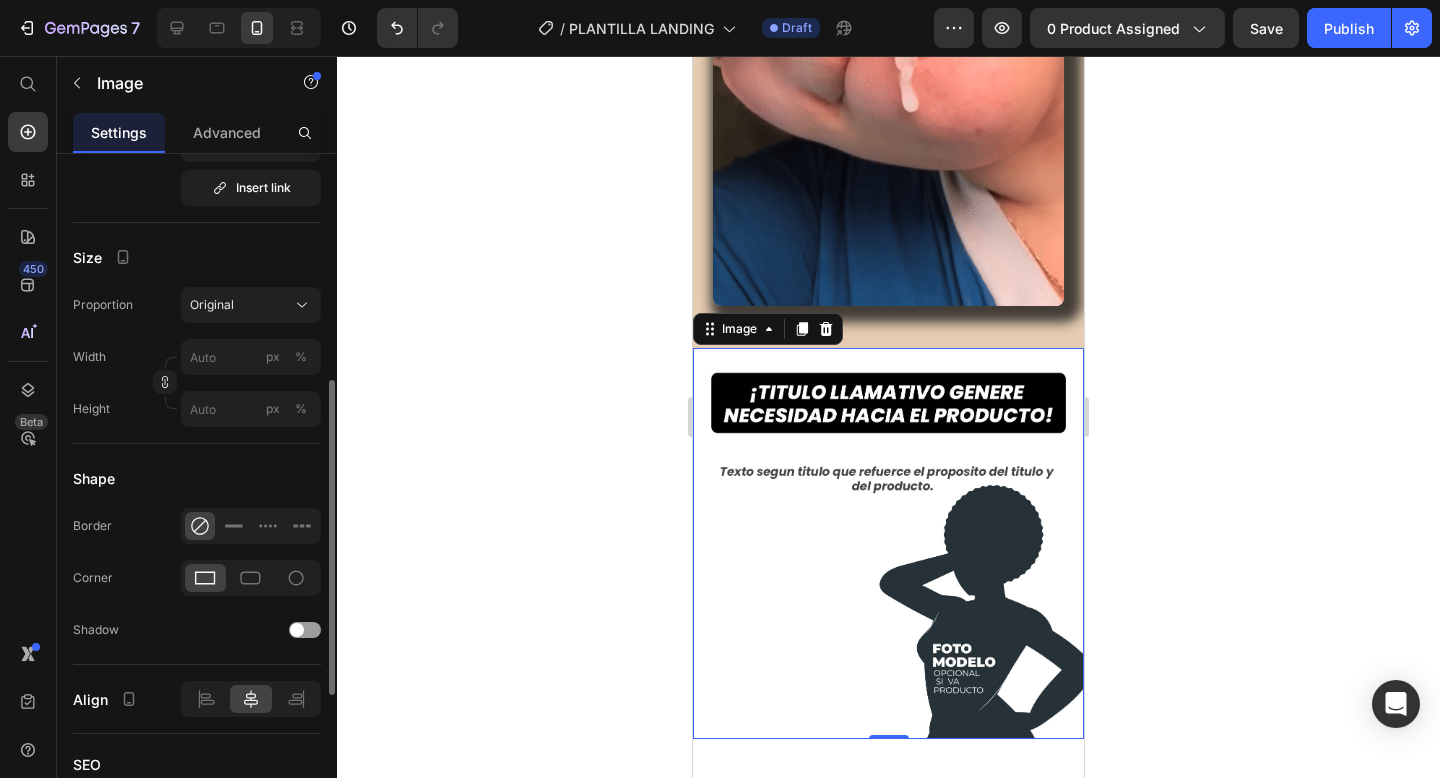 scroll, scrollTop: 0, scrollLeft: 0, axis: both 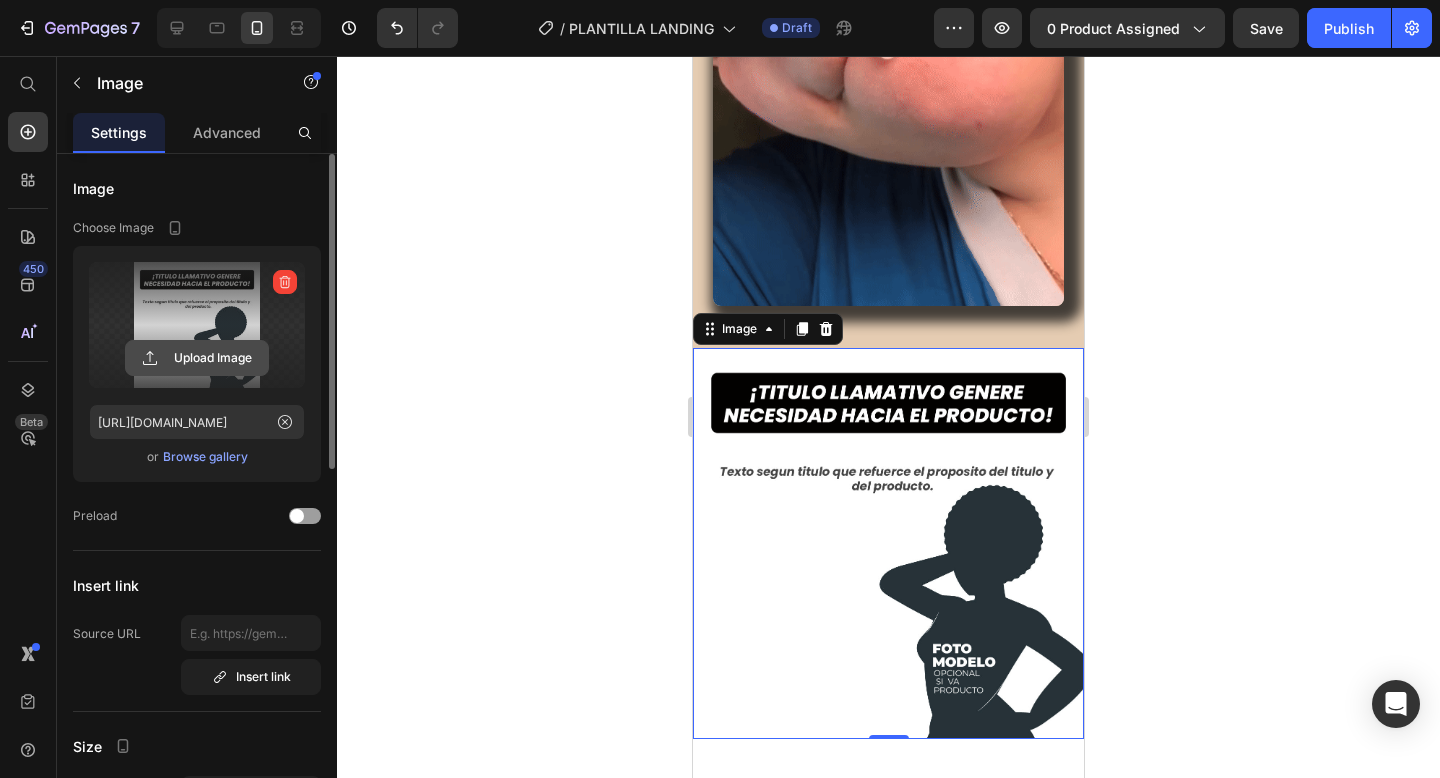 click 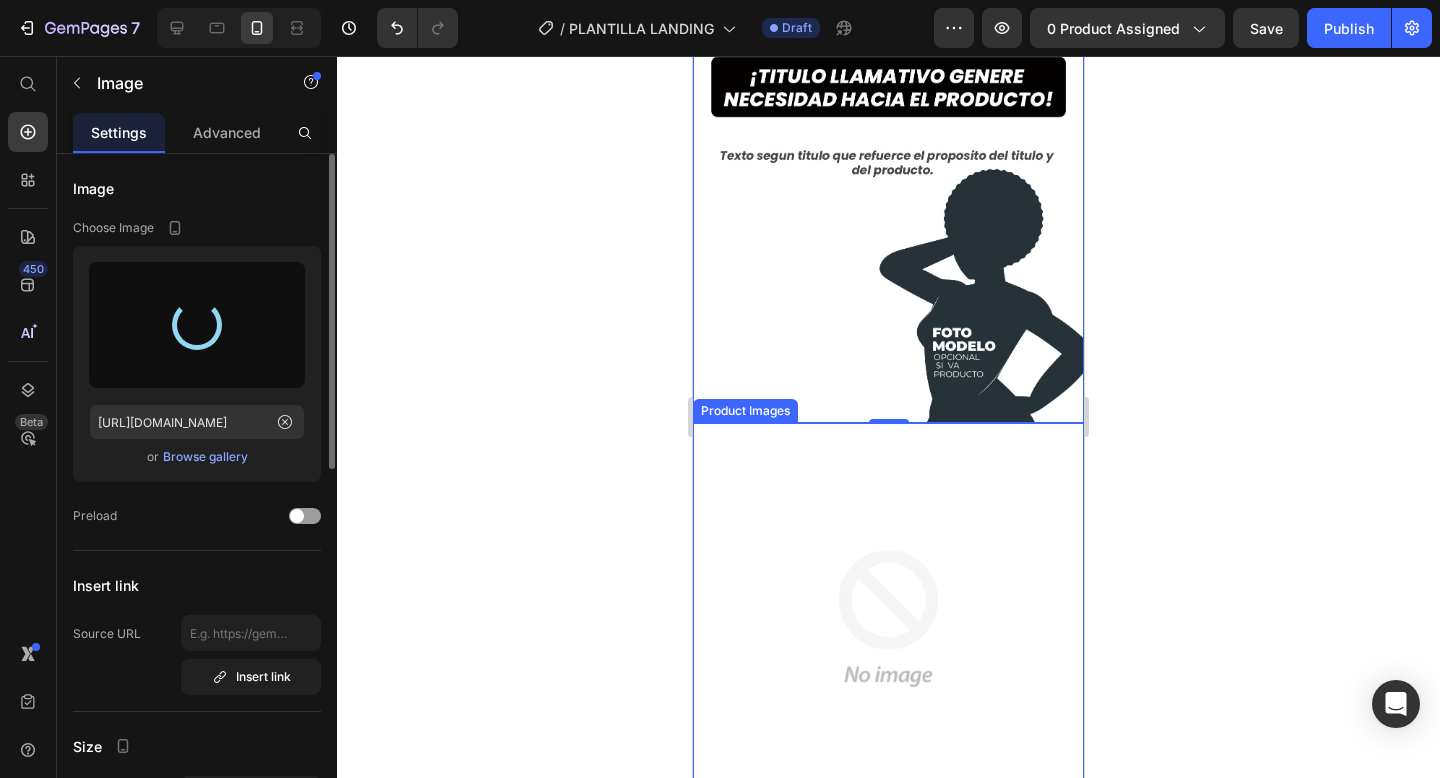 scroll, scrollTop: 1206, scrollLeft: 0, axis: vertical 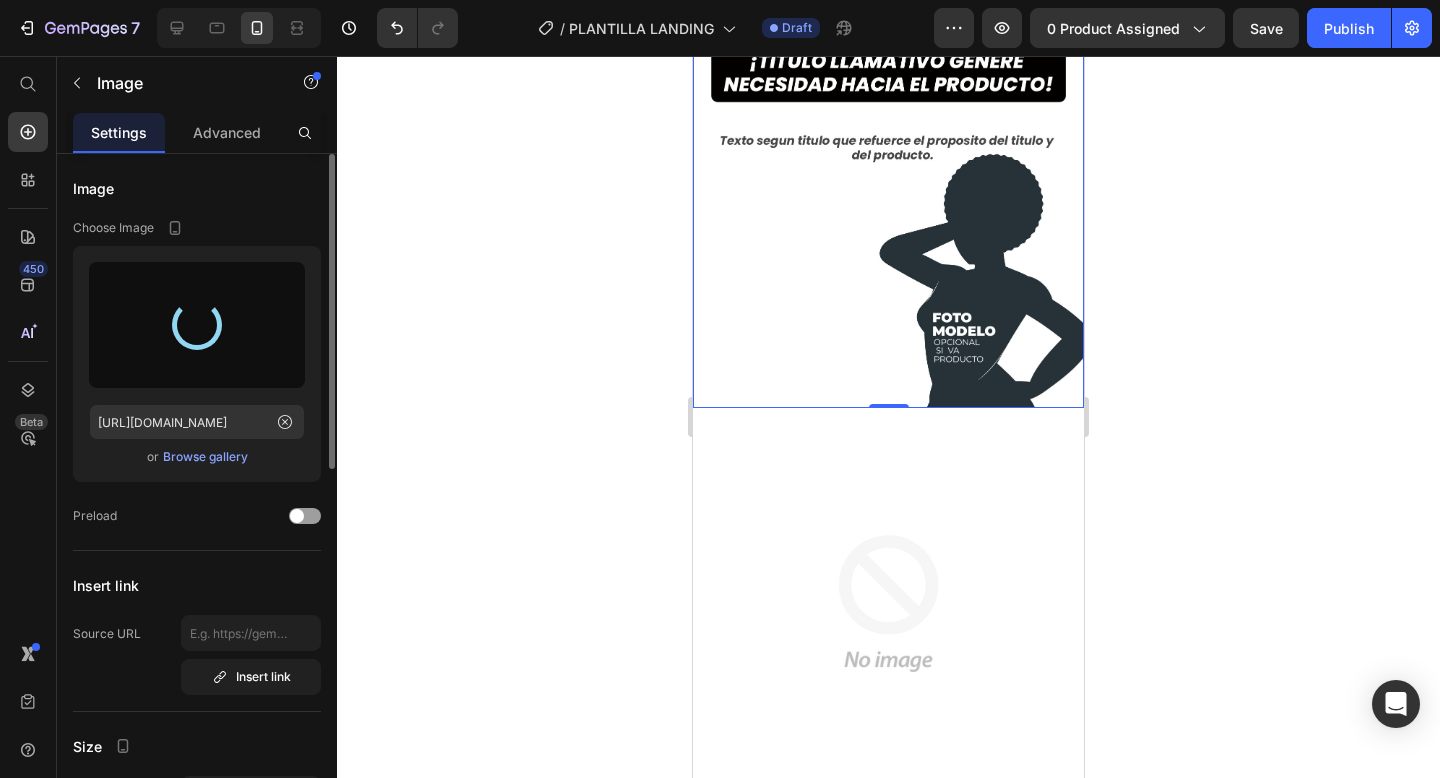 type on "[URL][DOMAIN_NAME]" 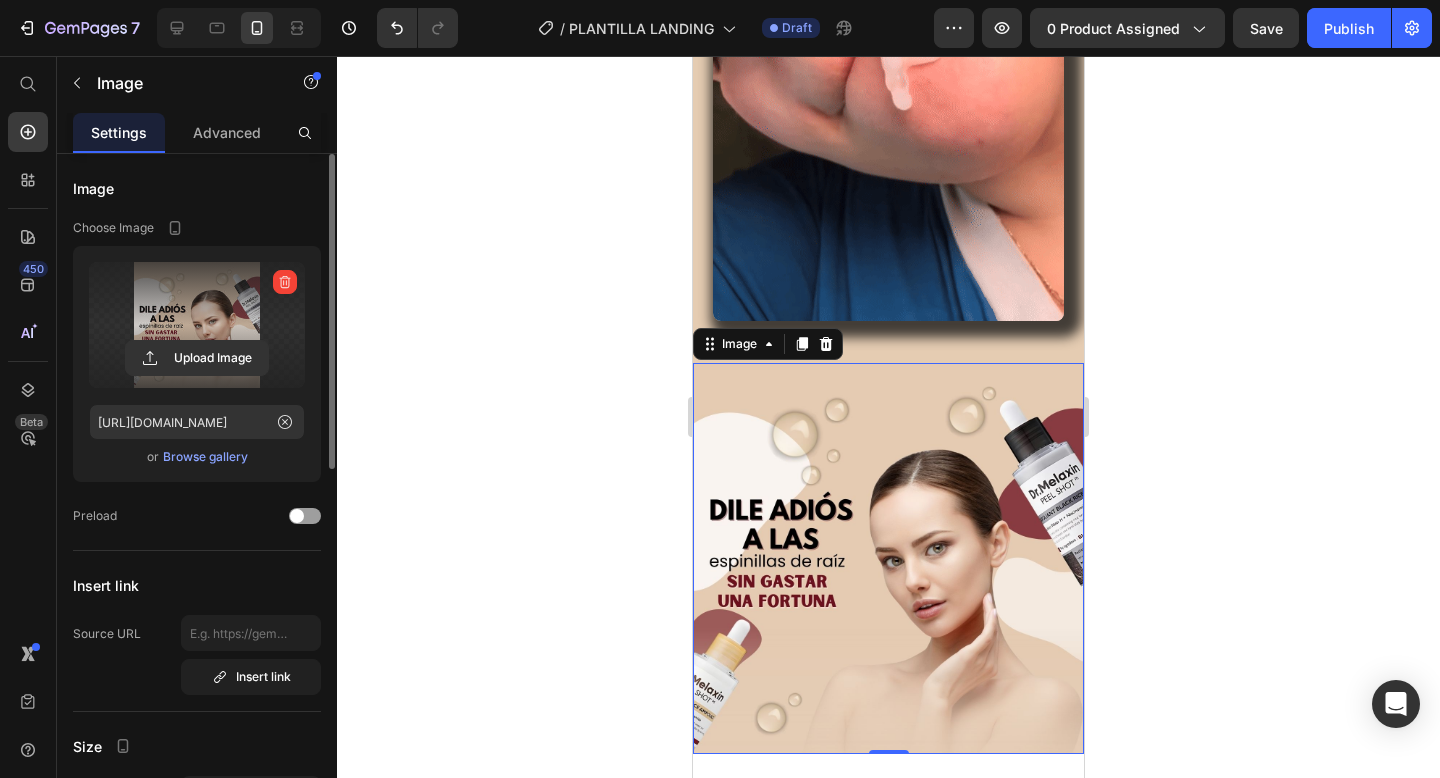 scroll, scrollTop: 939, scrollLeft: 0, axis: vertical 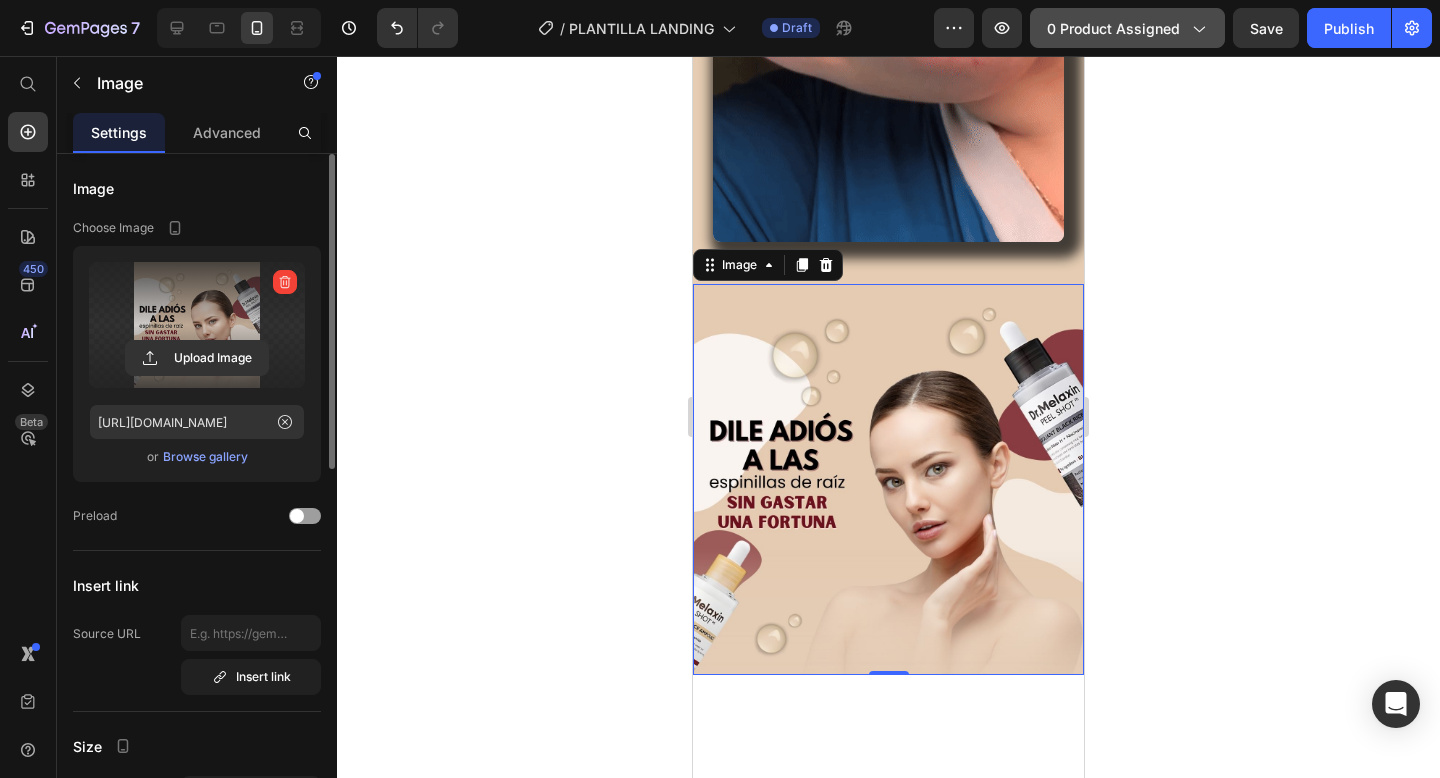 click on "0 product assigned" 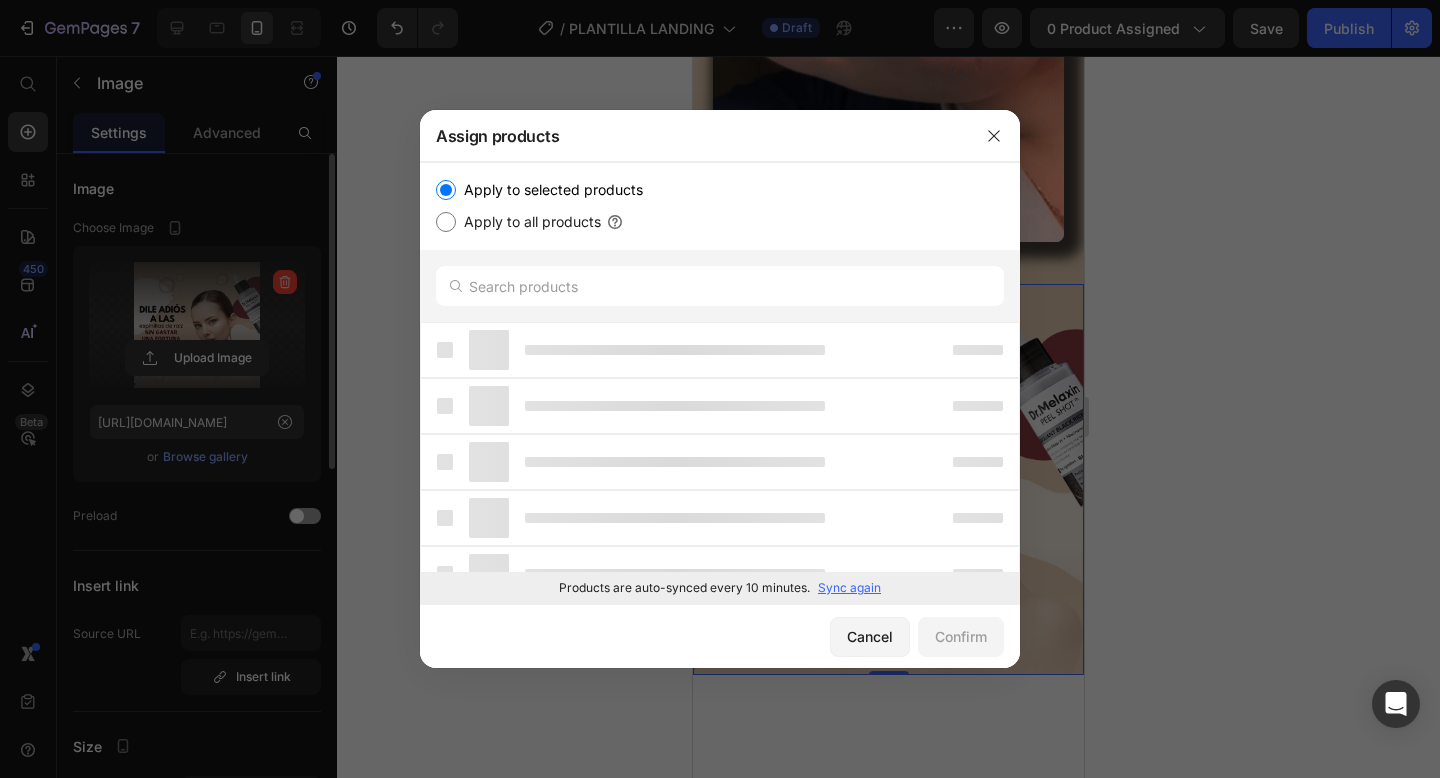 click on "Sync again" at bounding box center [849, 588] 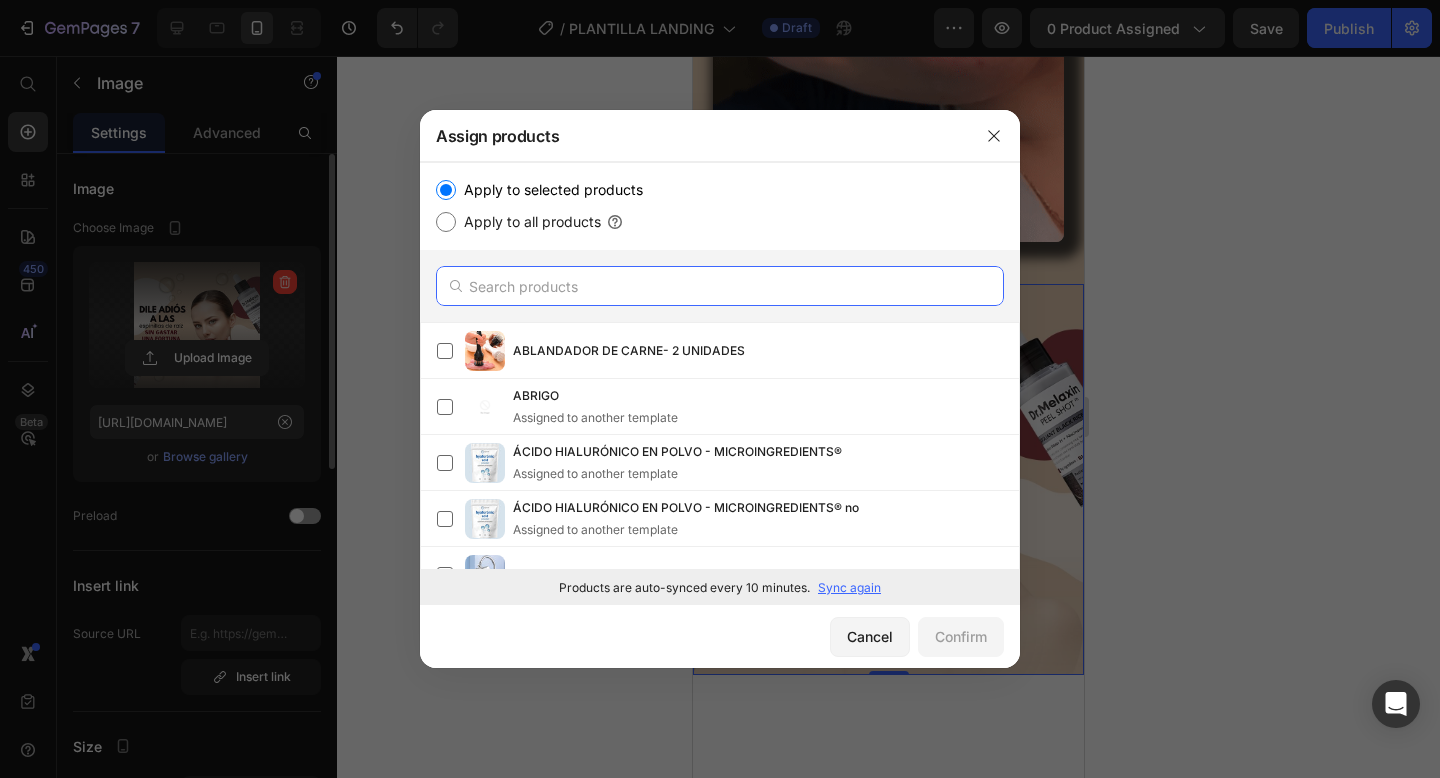 click at bounding box center (720, 286) 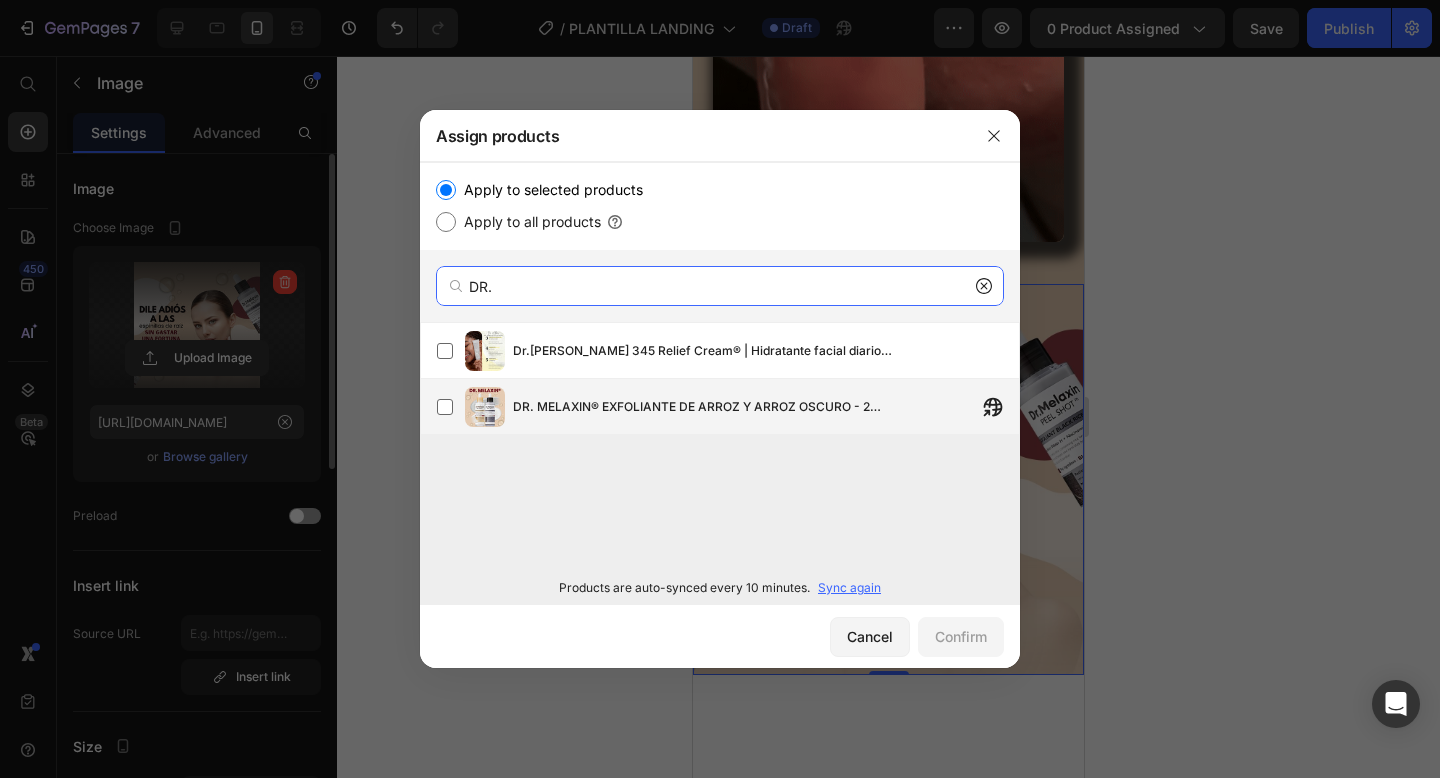 type on "DR." 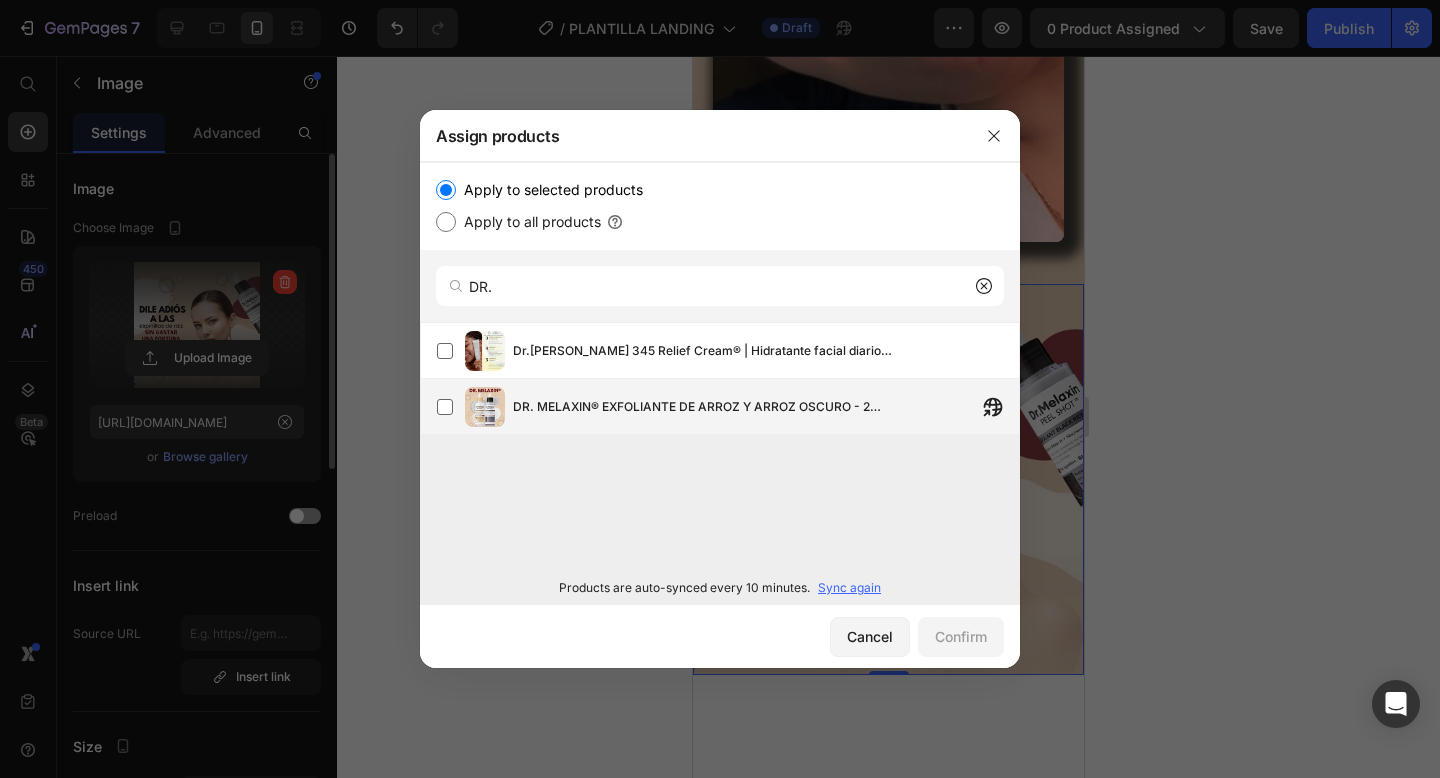 click on "DR. MELAXIN® EXFOLIANTE DE ARROZ Y ARROZ OSCURO - 2 UND" at bounding box center (766, 407) 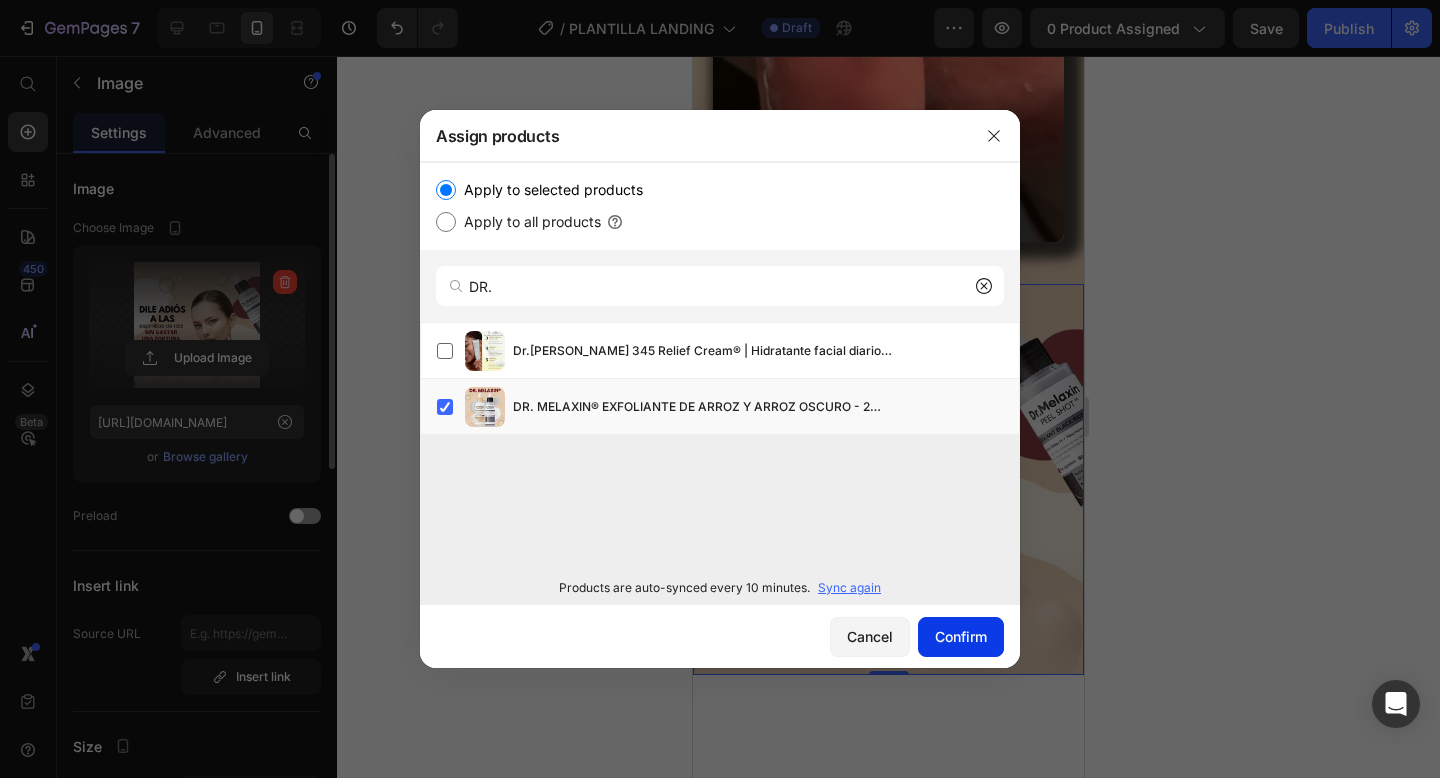 click on "Confirm" at bounding box center (961, 636) 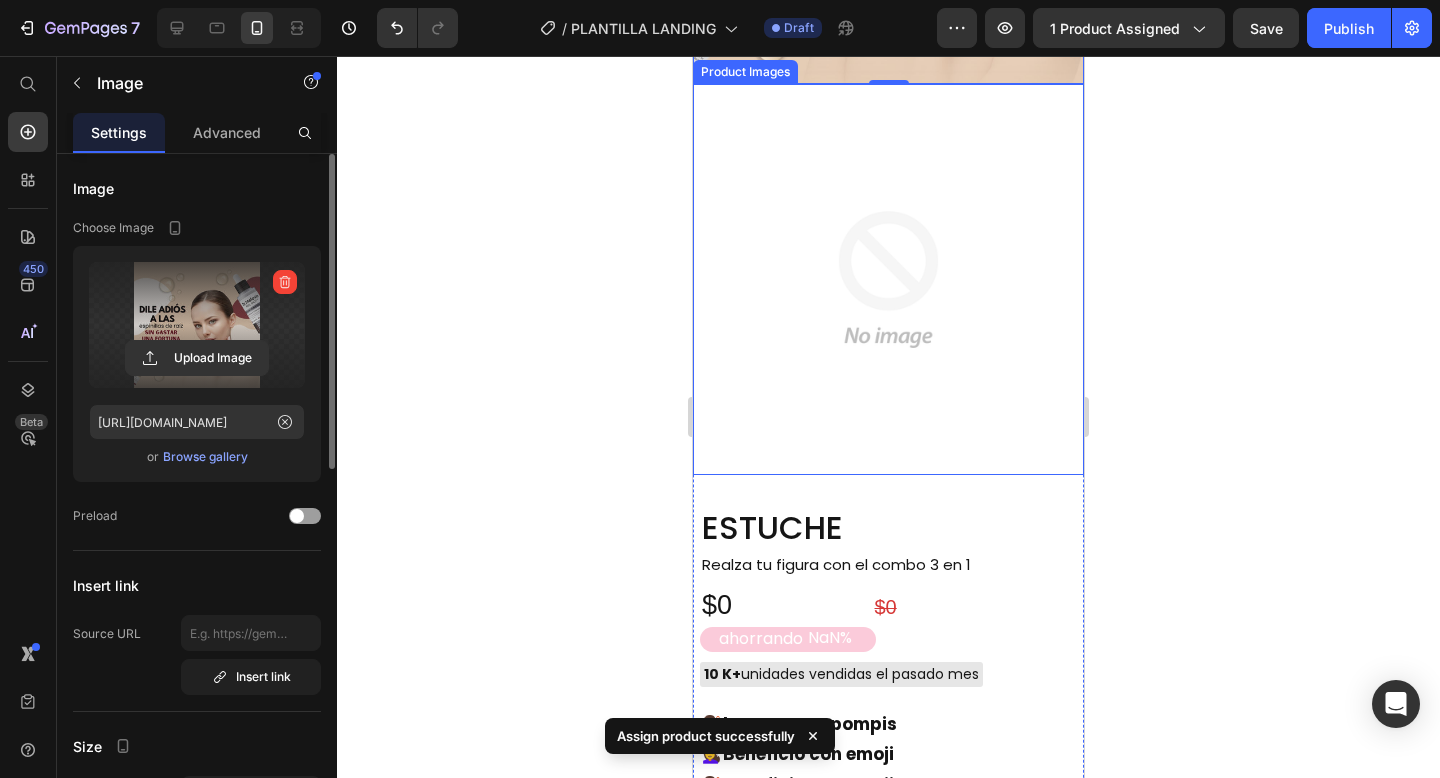 scroll, scrollTop: 1527, scrollLeft: 0, axis: vertical 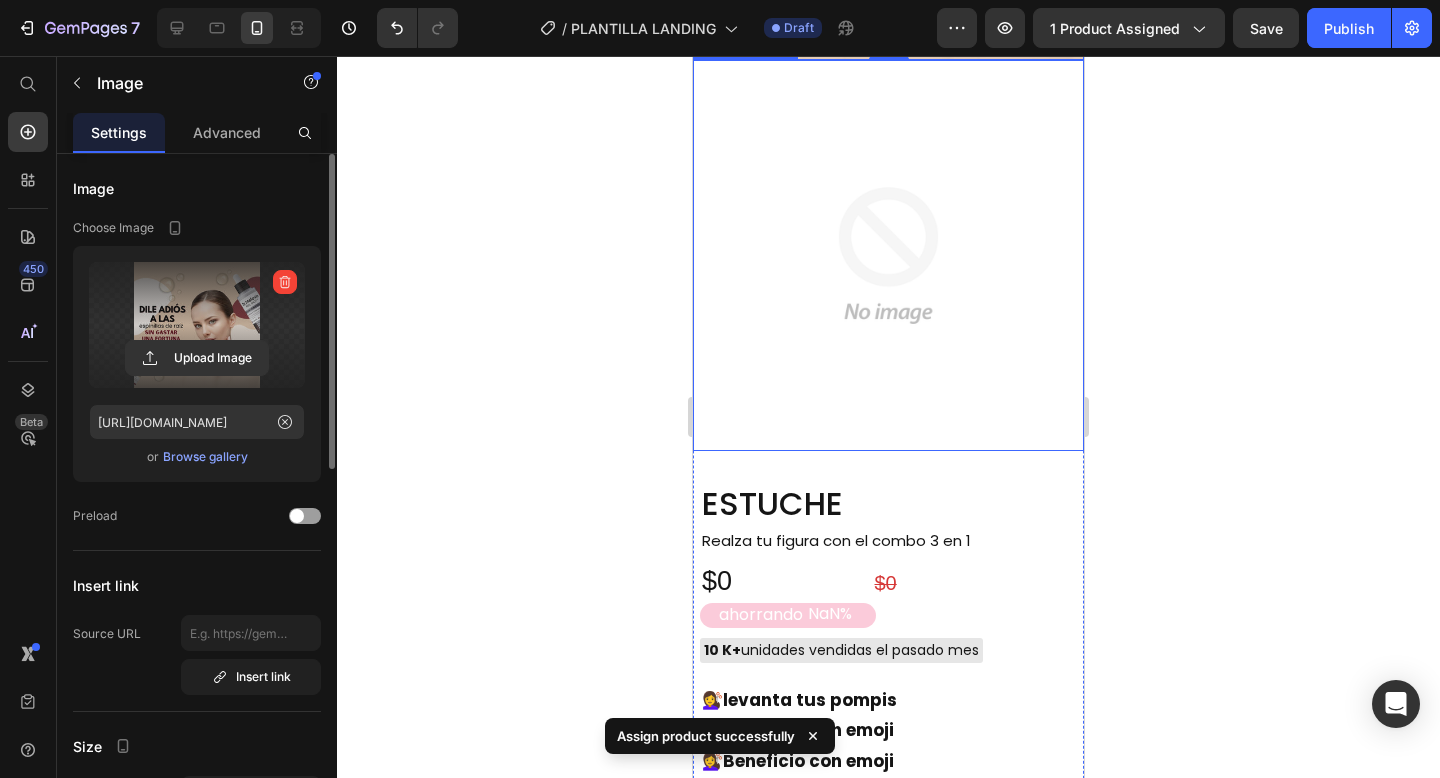 click at bounding box center [888, 255] 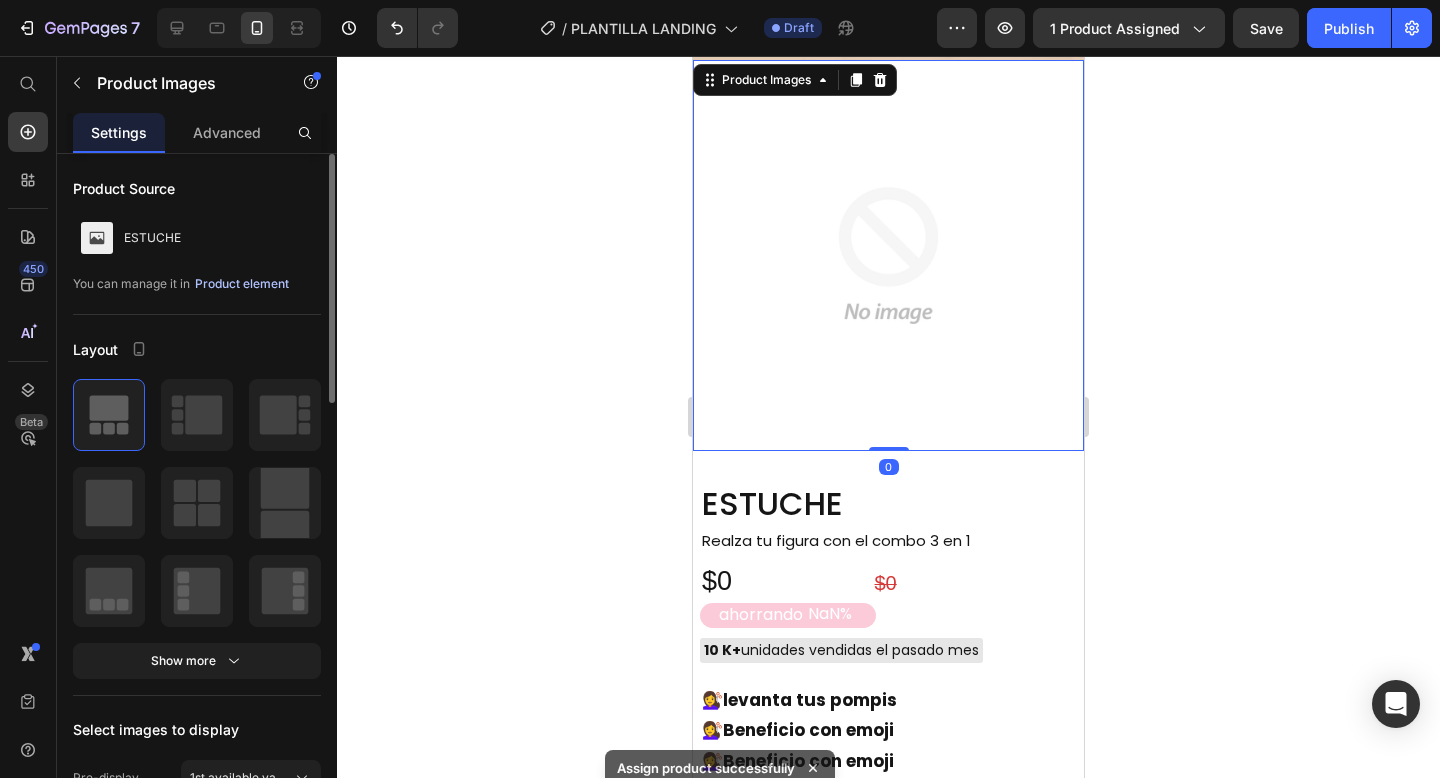 click on "Product element" at bounding box center [242, 284] 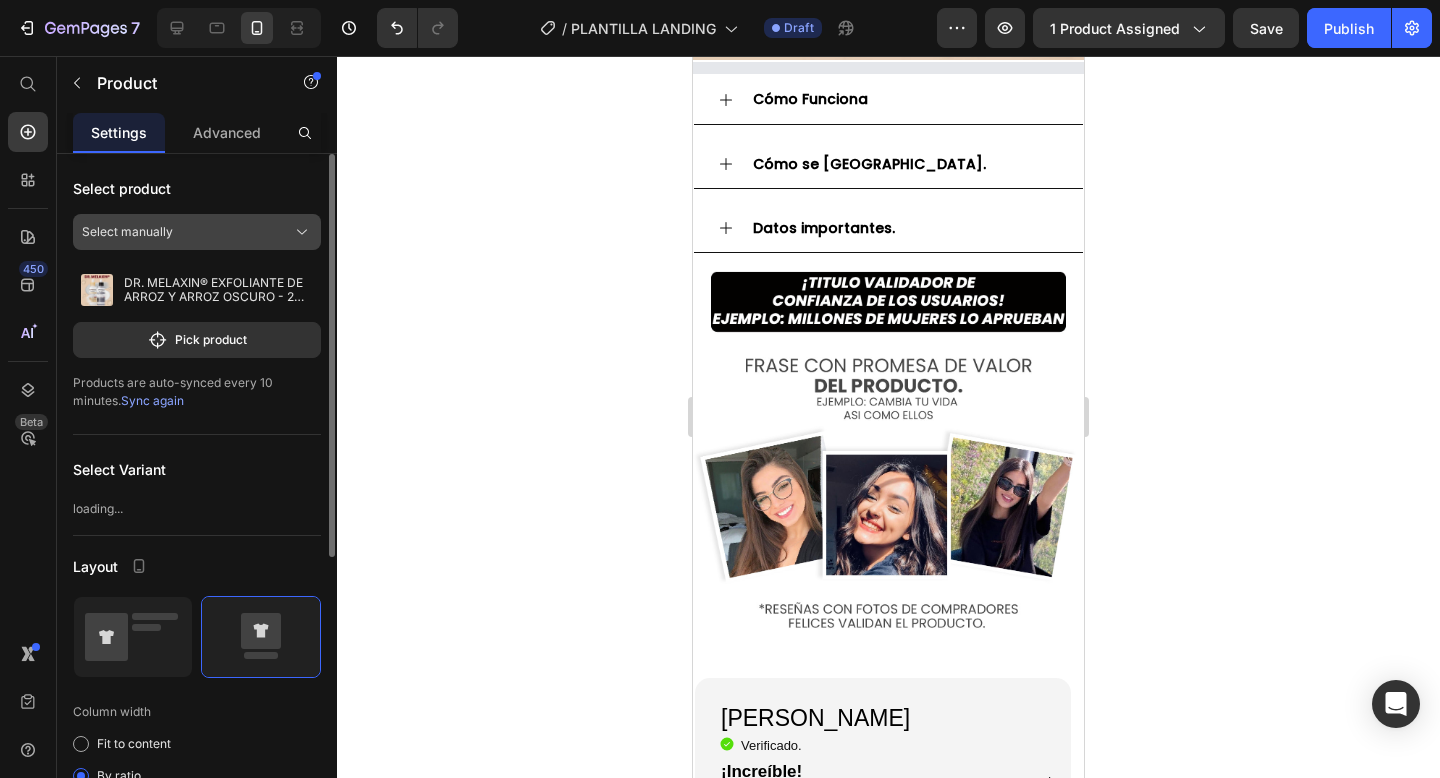click on "Select manually" 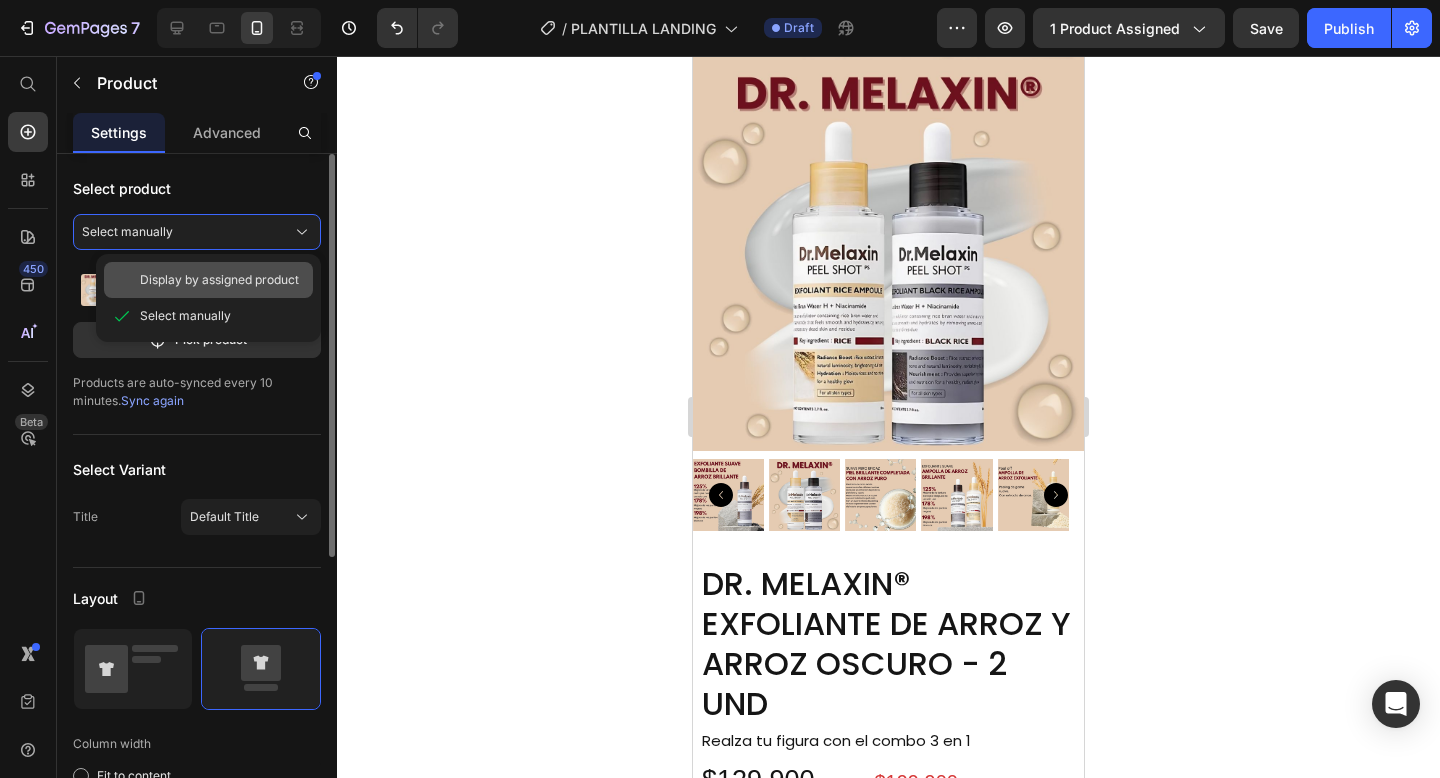 click on "Display by assigned product" at bounding box center [219, 280] 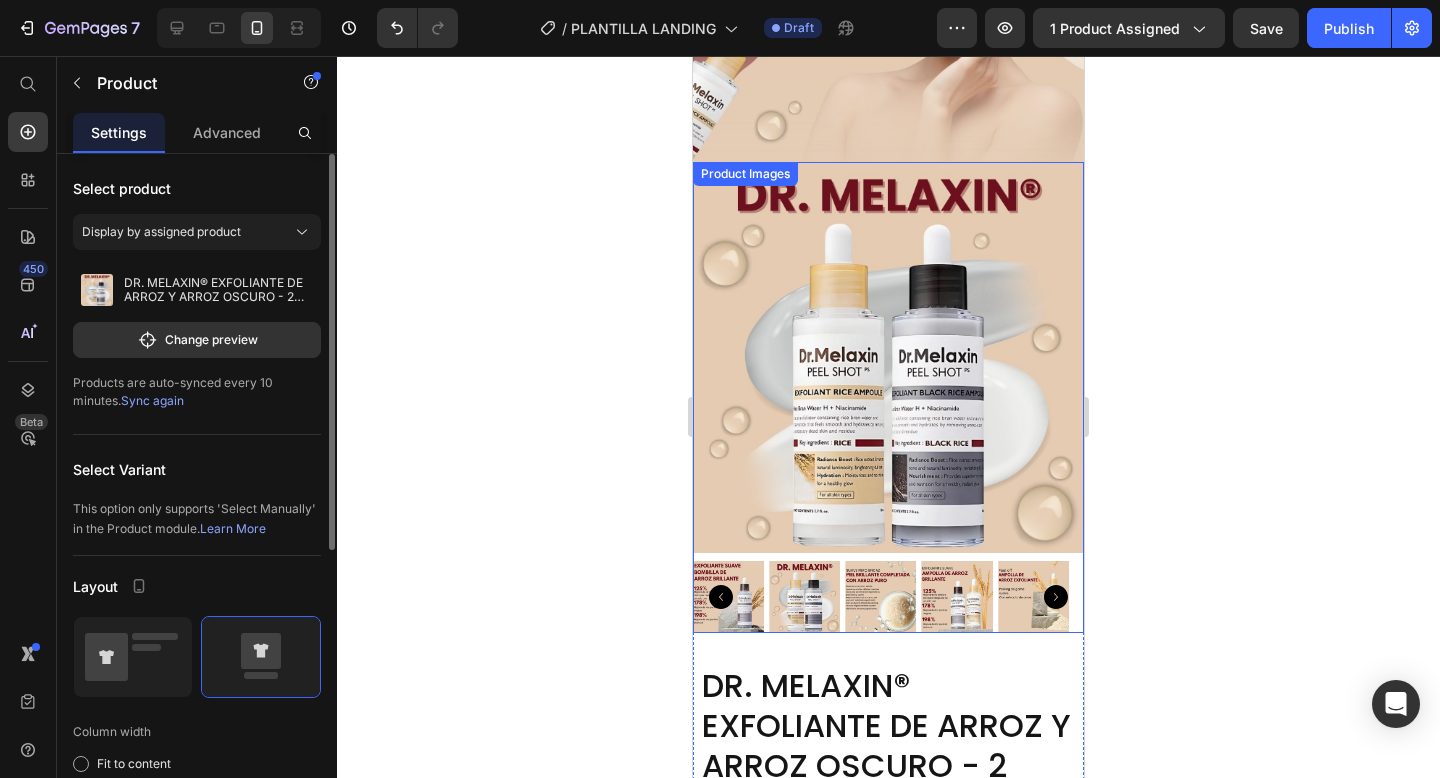 scroll, scrollTop: 1168, scrollLeft: 0, axis: vertical 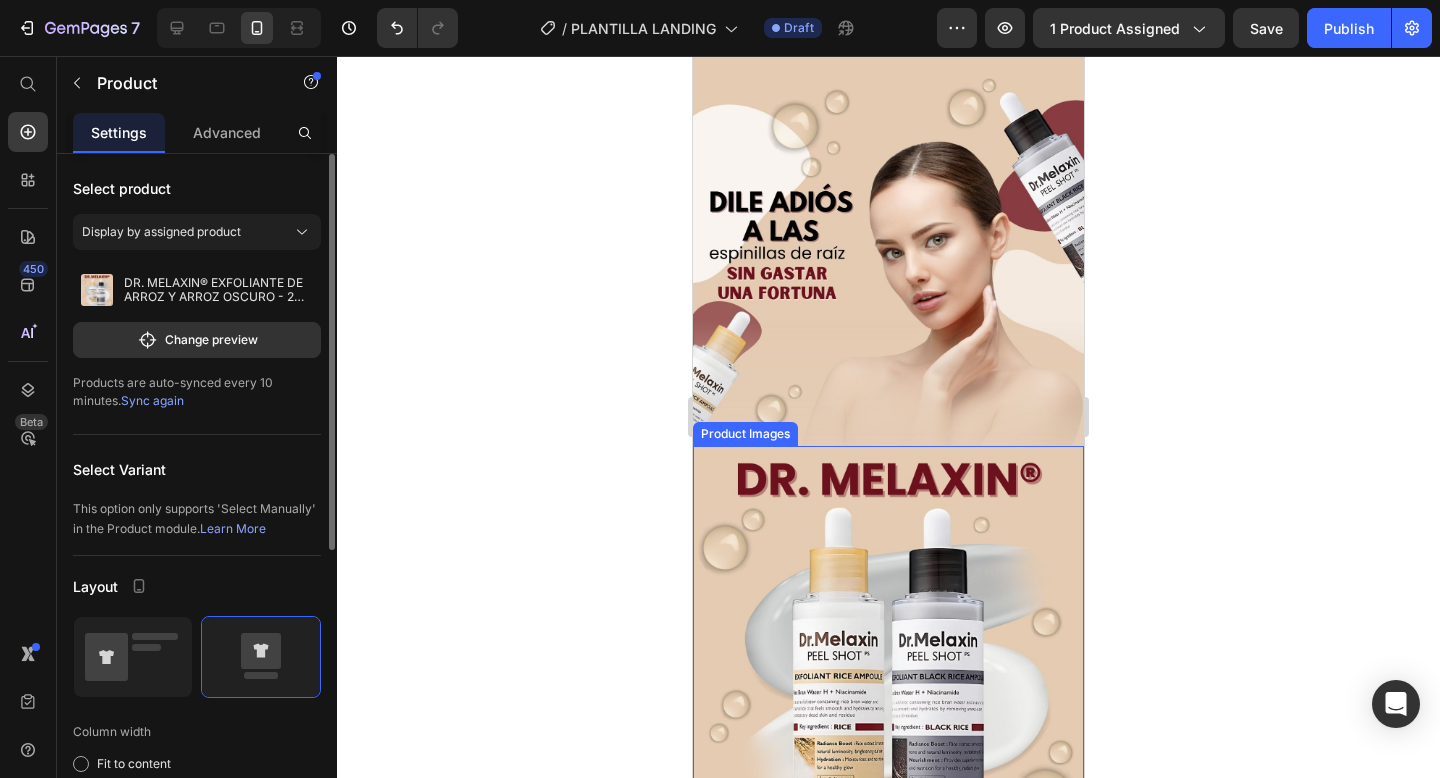 click at bounding box center [888, 641] 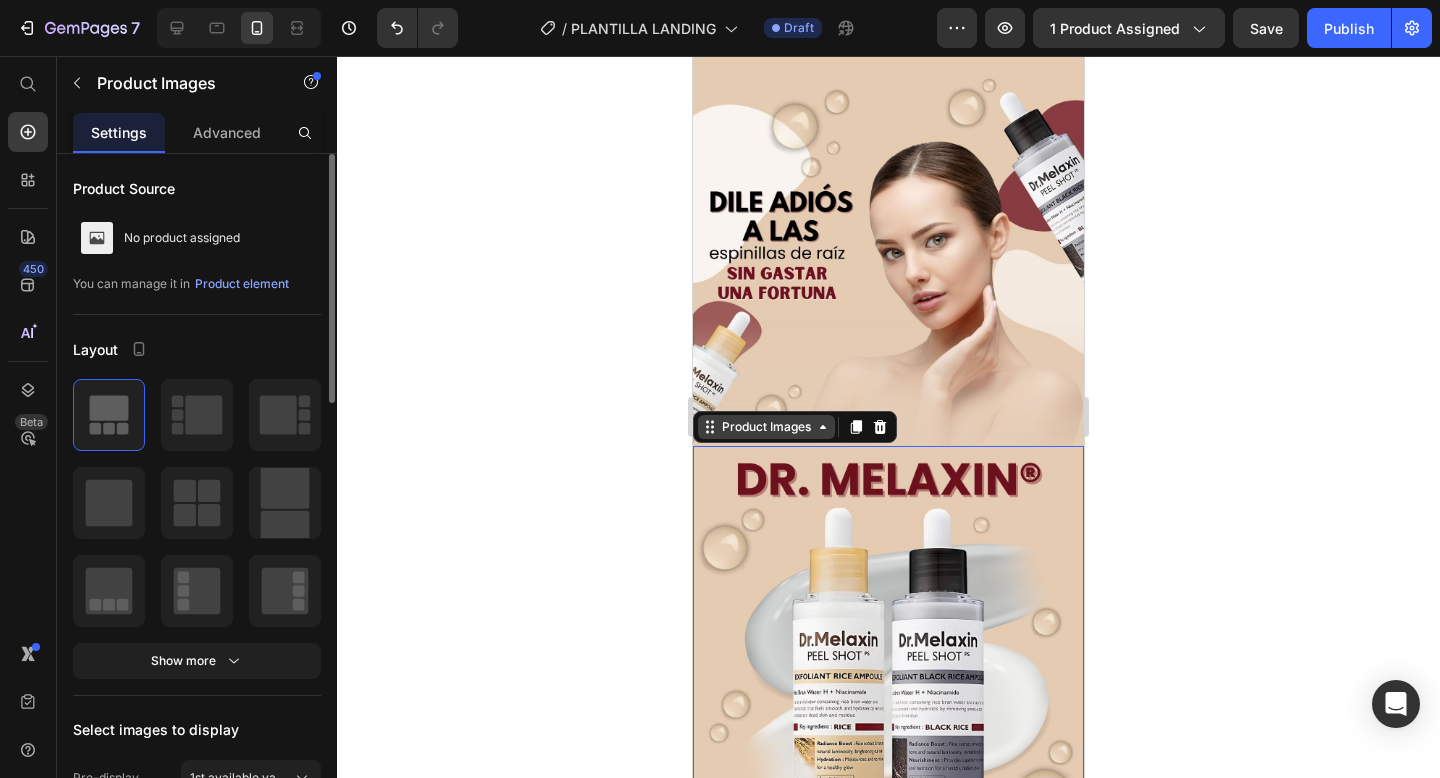 click on "Product Images" at bounding box center (766, 427) 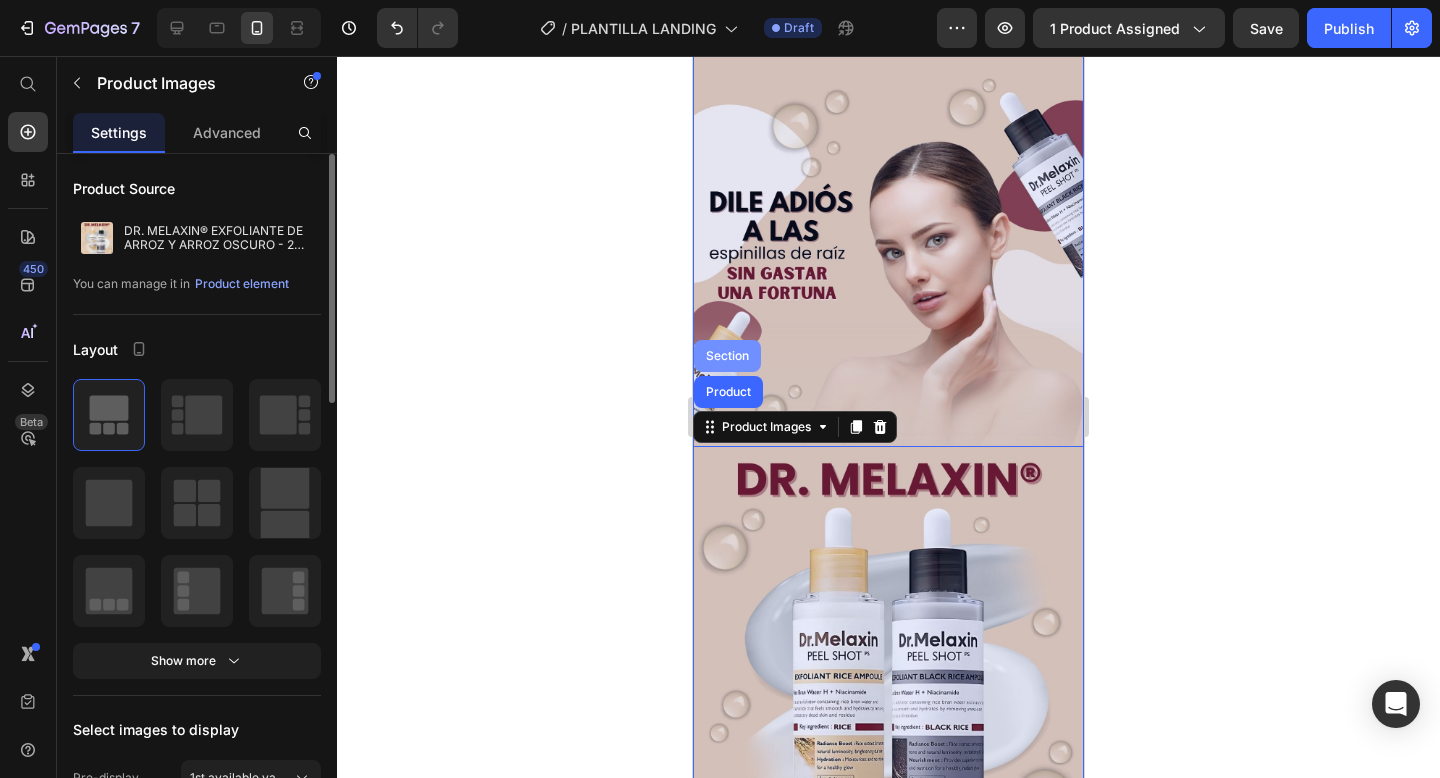 click on "Section" at bounding box center [727, 356] 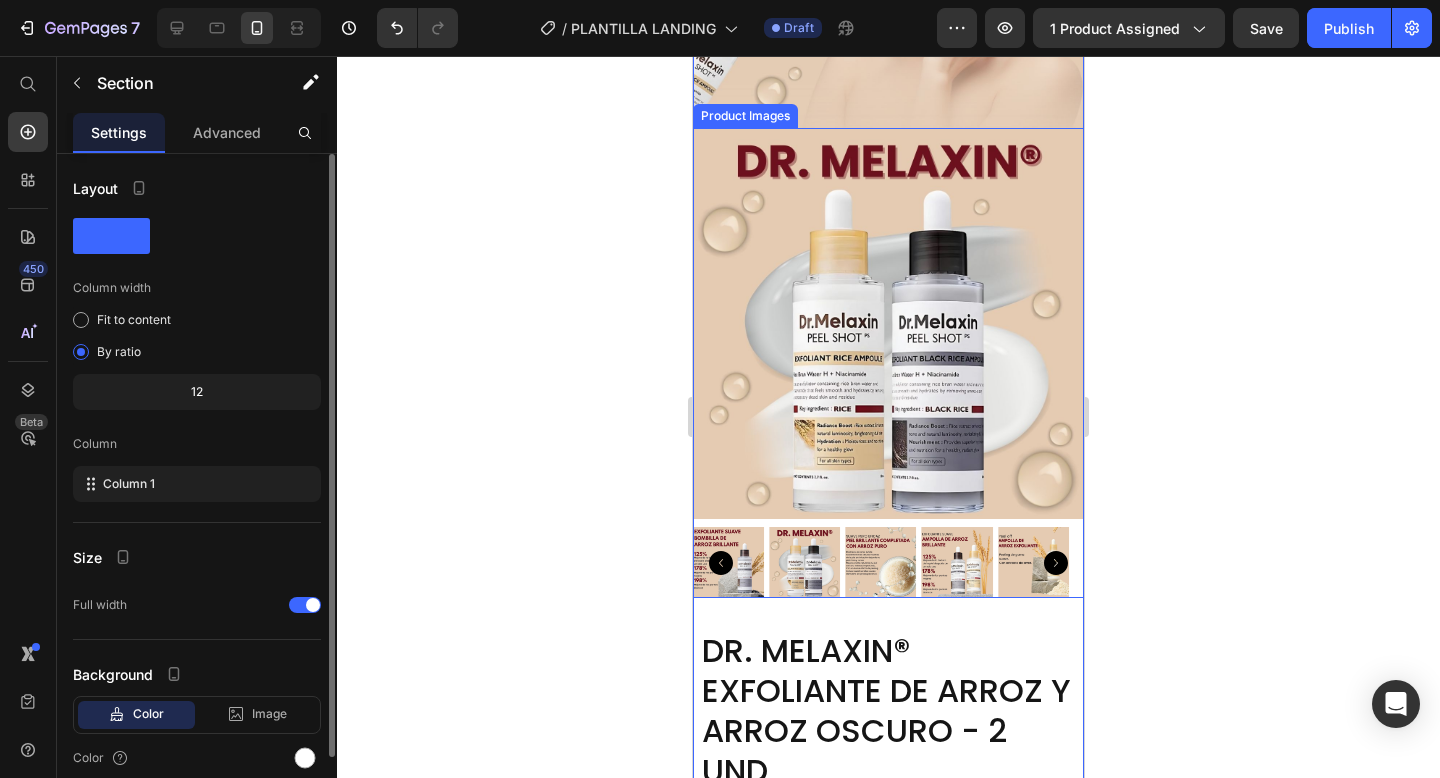 scroll, scrollTop: 1790, scrollLeft: 0, axis: vertical 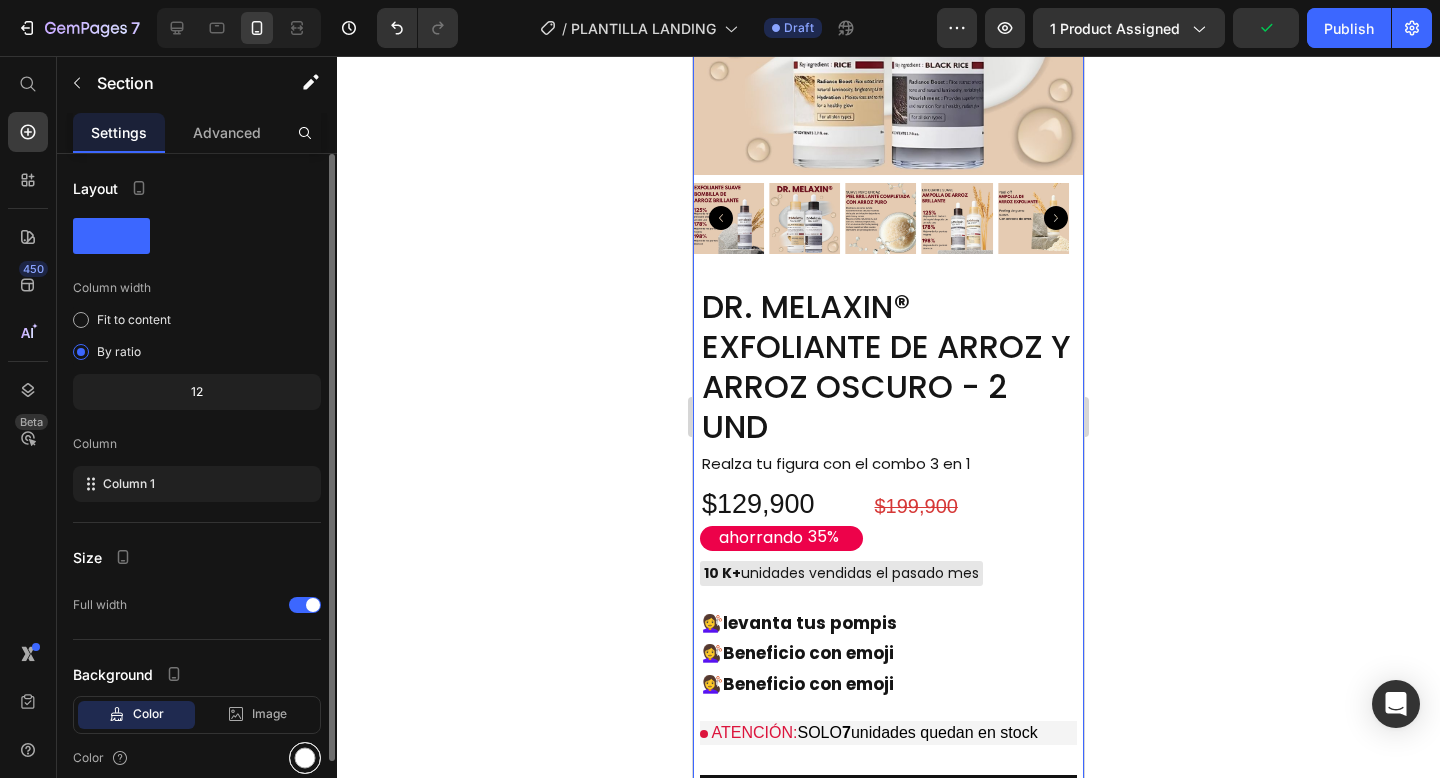 click at bounding box center (305, 758) 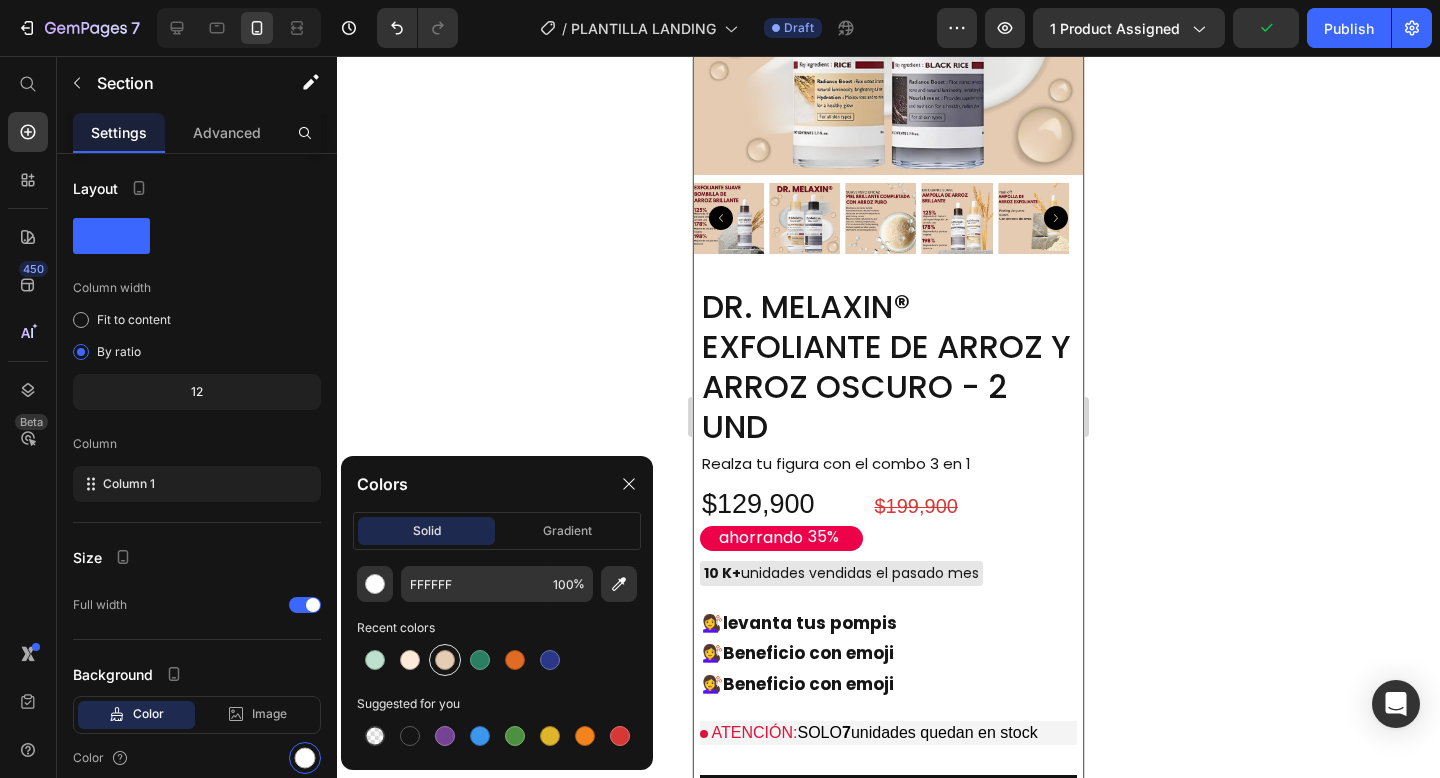click at bounding box center (445, 660) 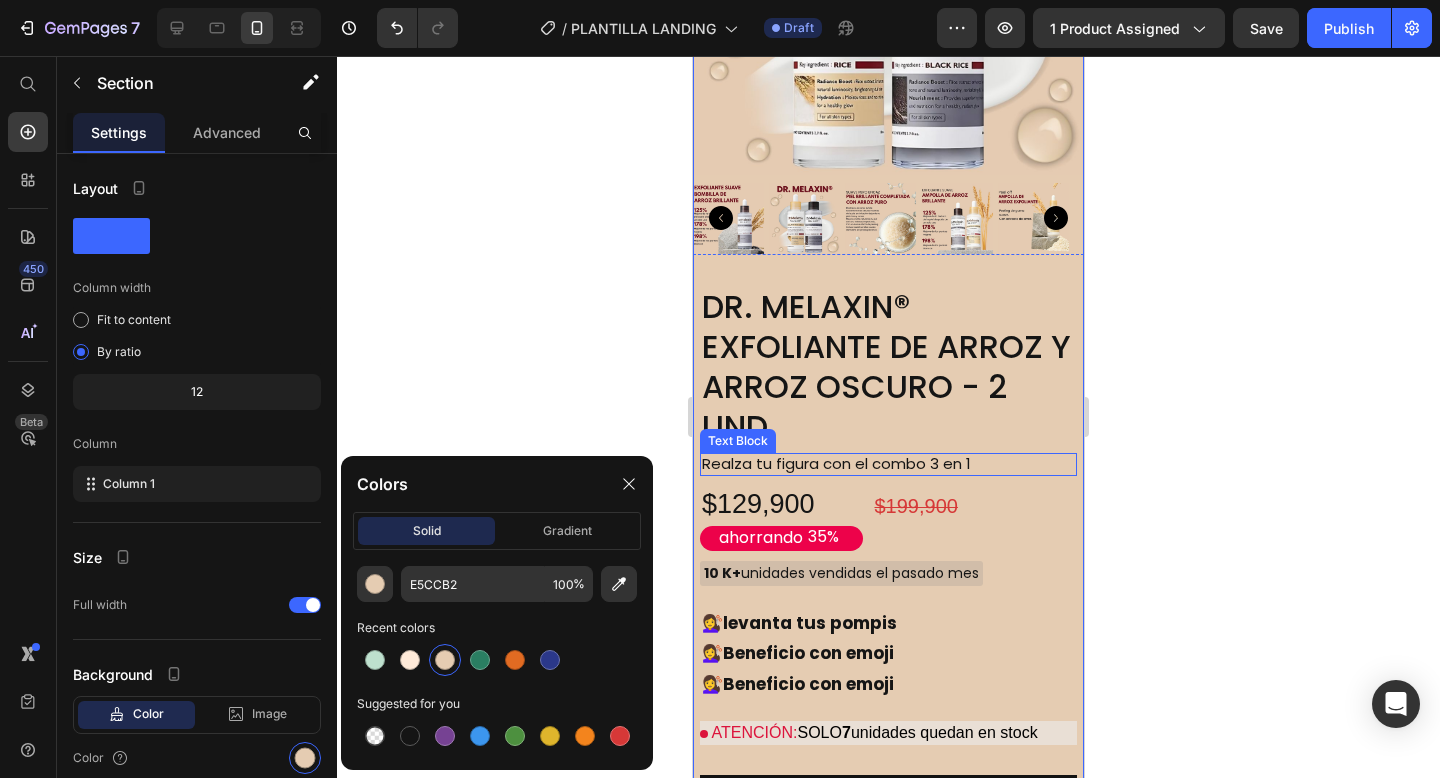 click on "Realza tu figura con el combo 3 en 1" at bounding box center (888, 464) 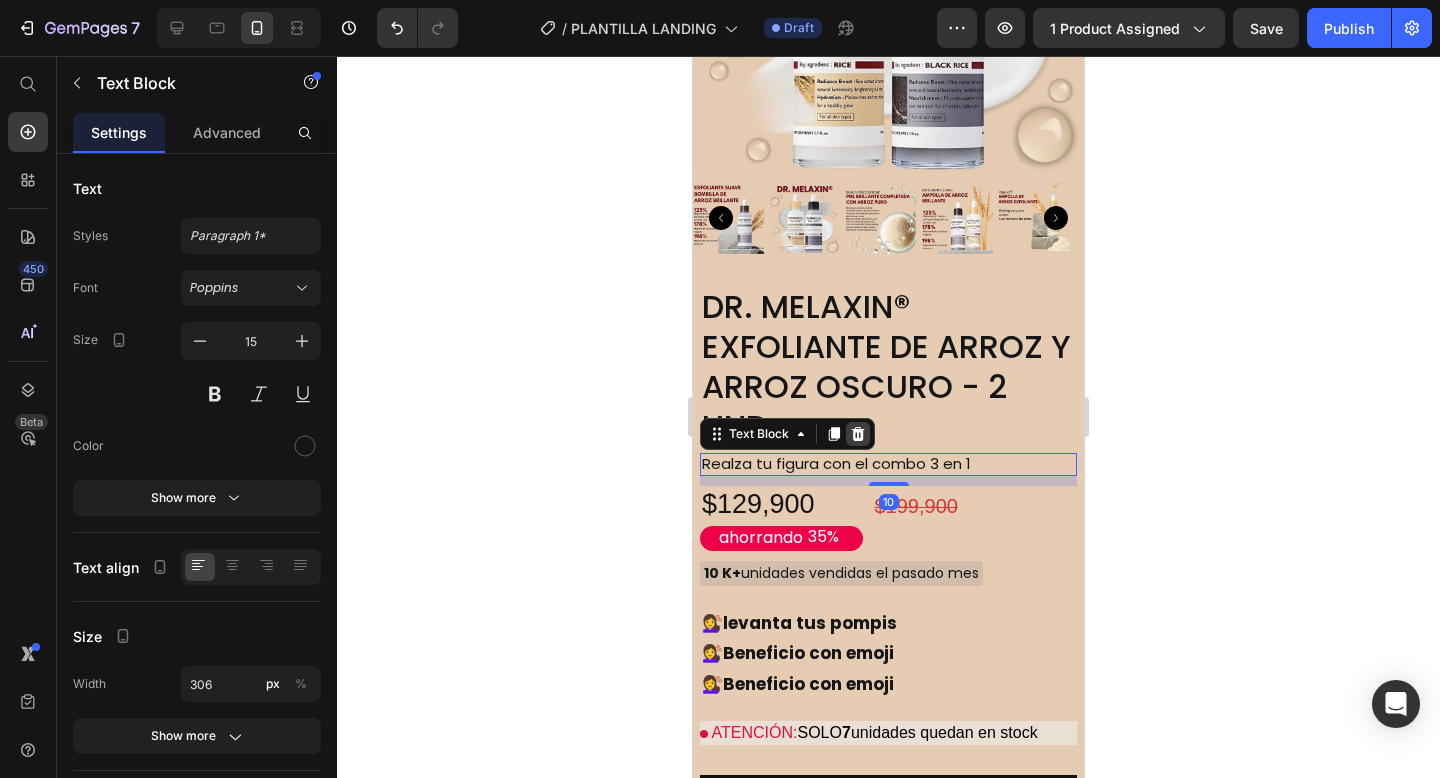 click at bounding box center (858, 434) 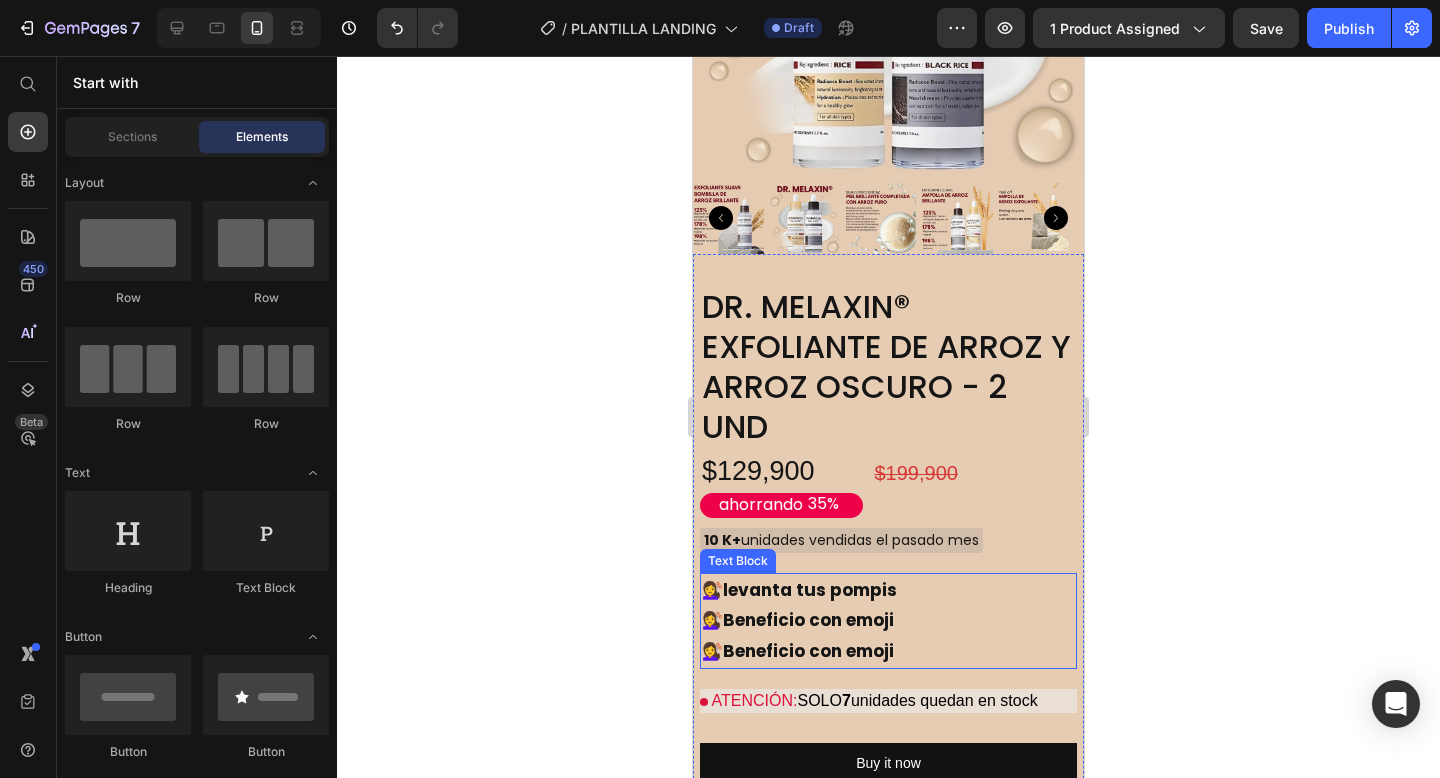 click on "Beneficio con emoji" at bounding box center [808, 651] 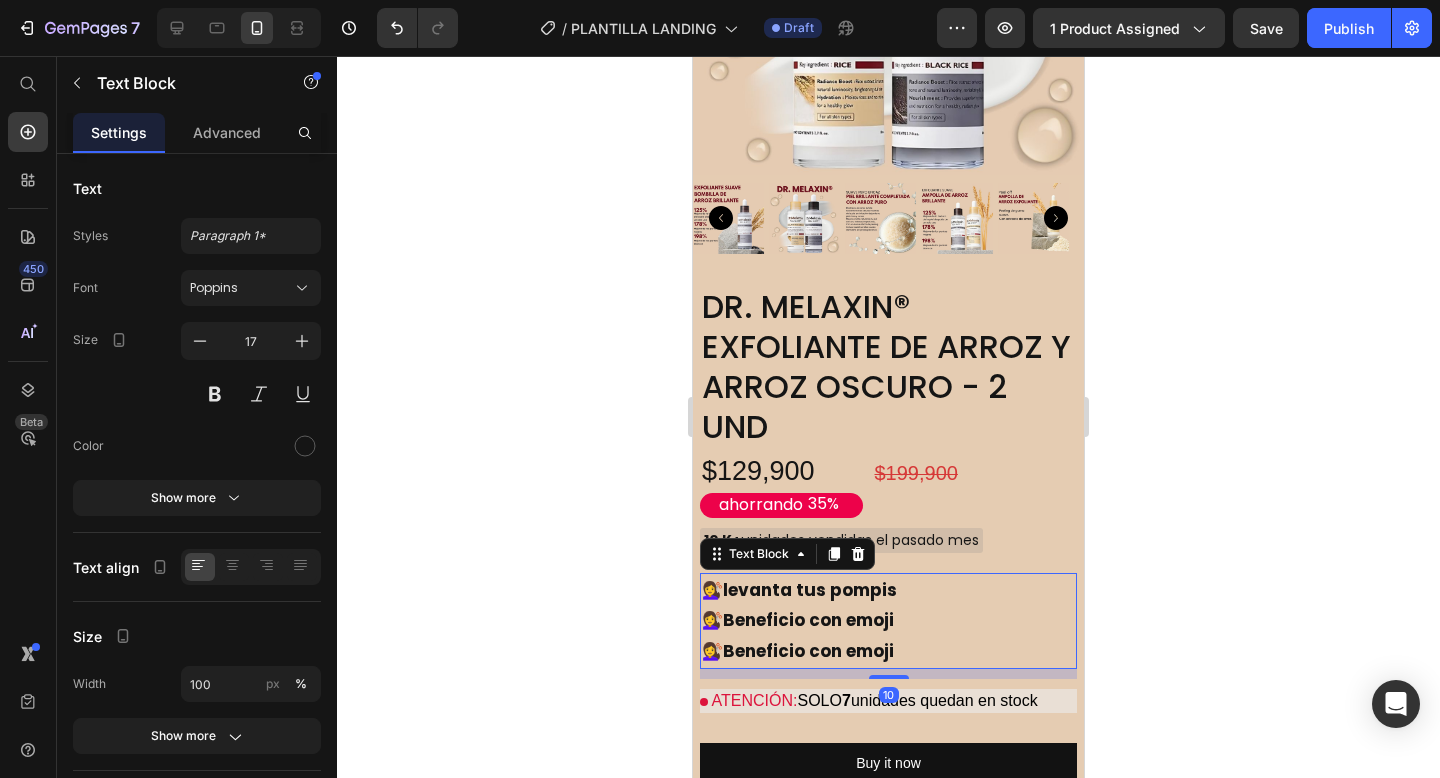click on "💇‍♀️  Beneficio con emoji" at bounding box center [888, 651] 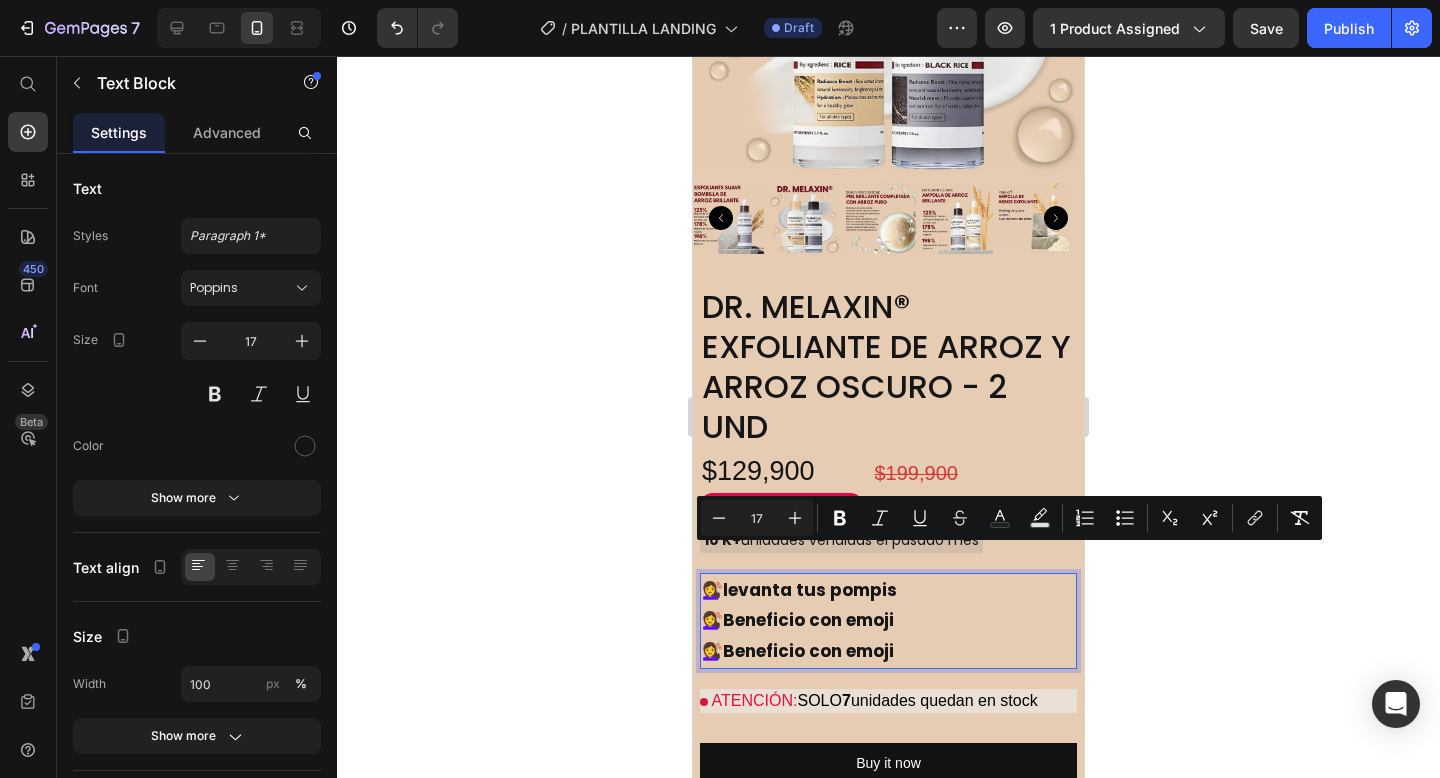 drag, startPoint x: 921, startPoint y: 617, endPoint x: 688, endPoint y: 547, distance: 243.2879 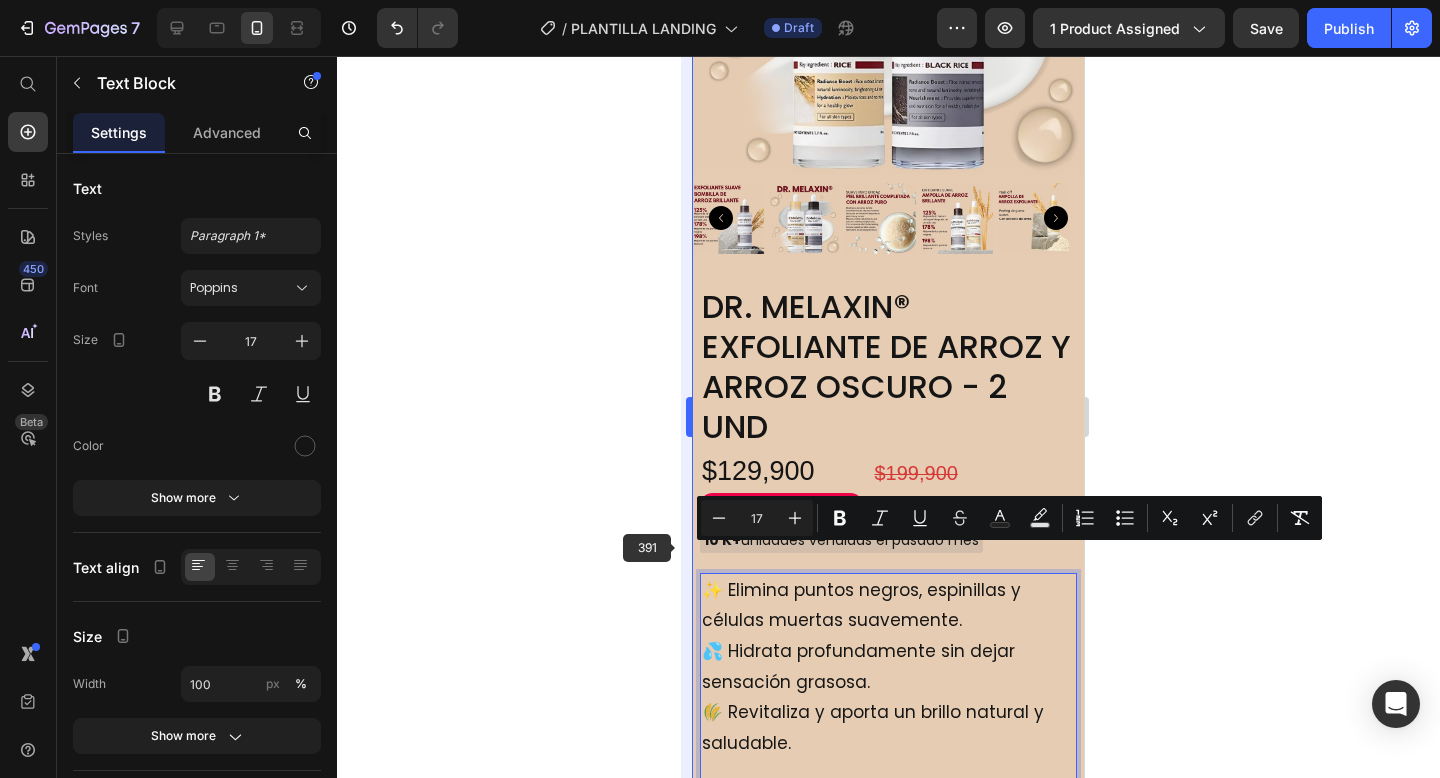 scroll, scrollTop: 1791, scrollLeft: 0, axis: vertical 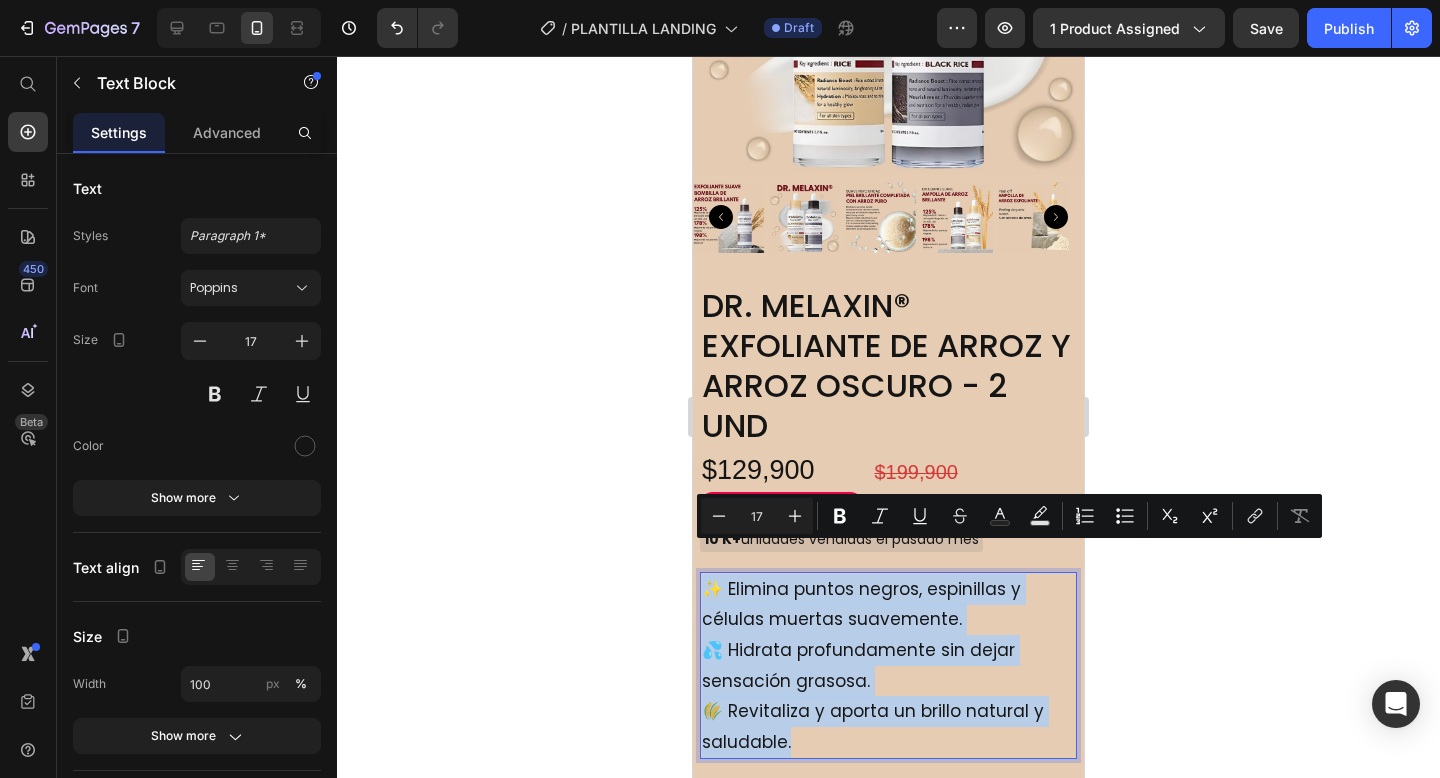 drag, startPoint x: 849, startPoint y: 711, endPoint x: 704, endPoint y: 548, distance: 218.16049 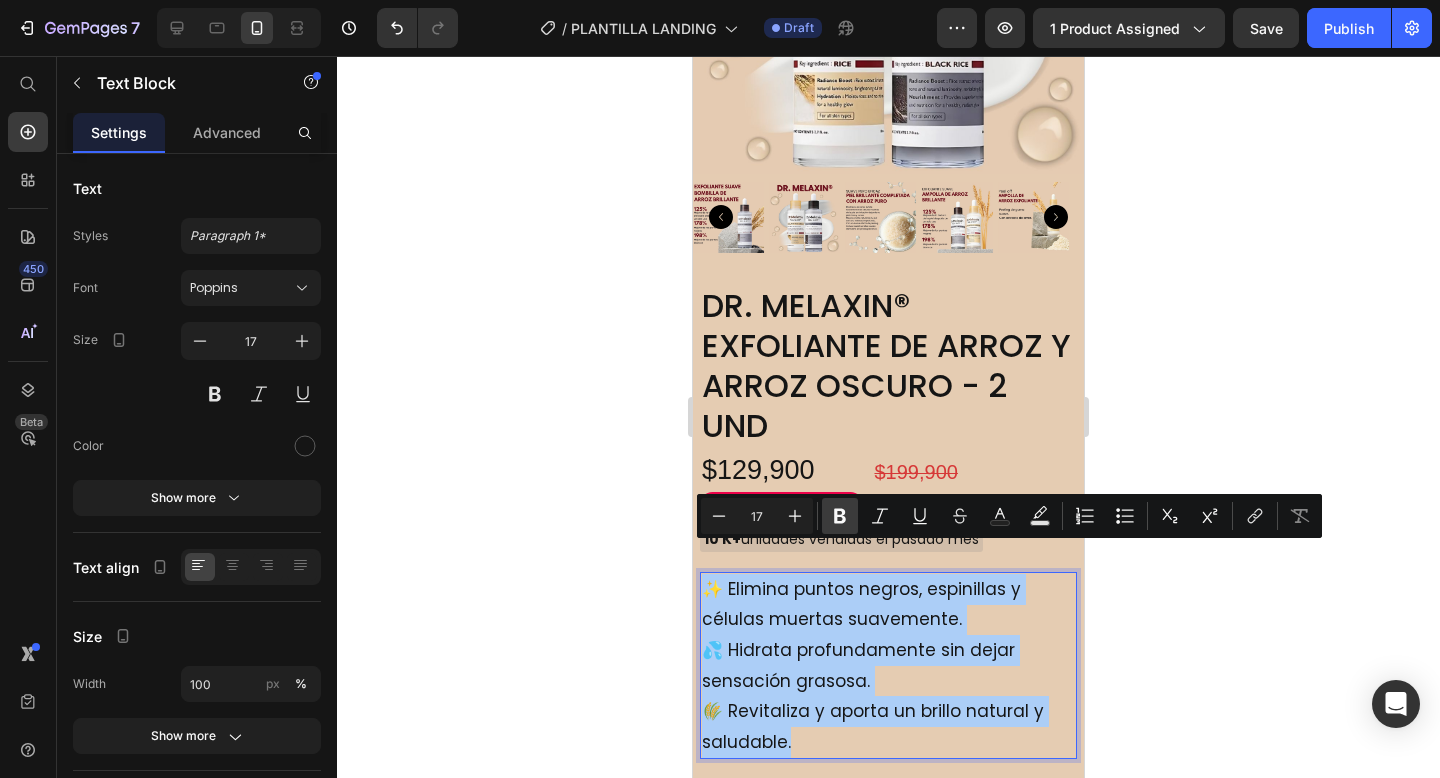 click 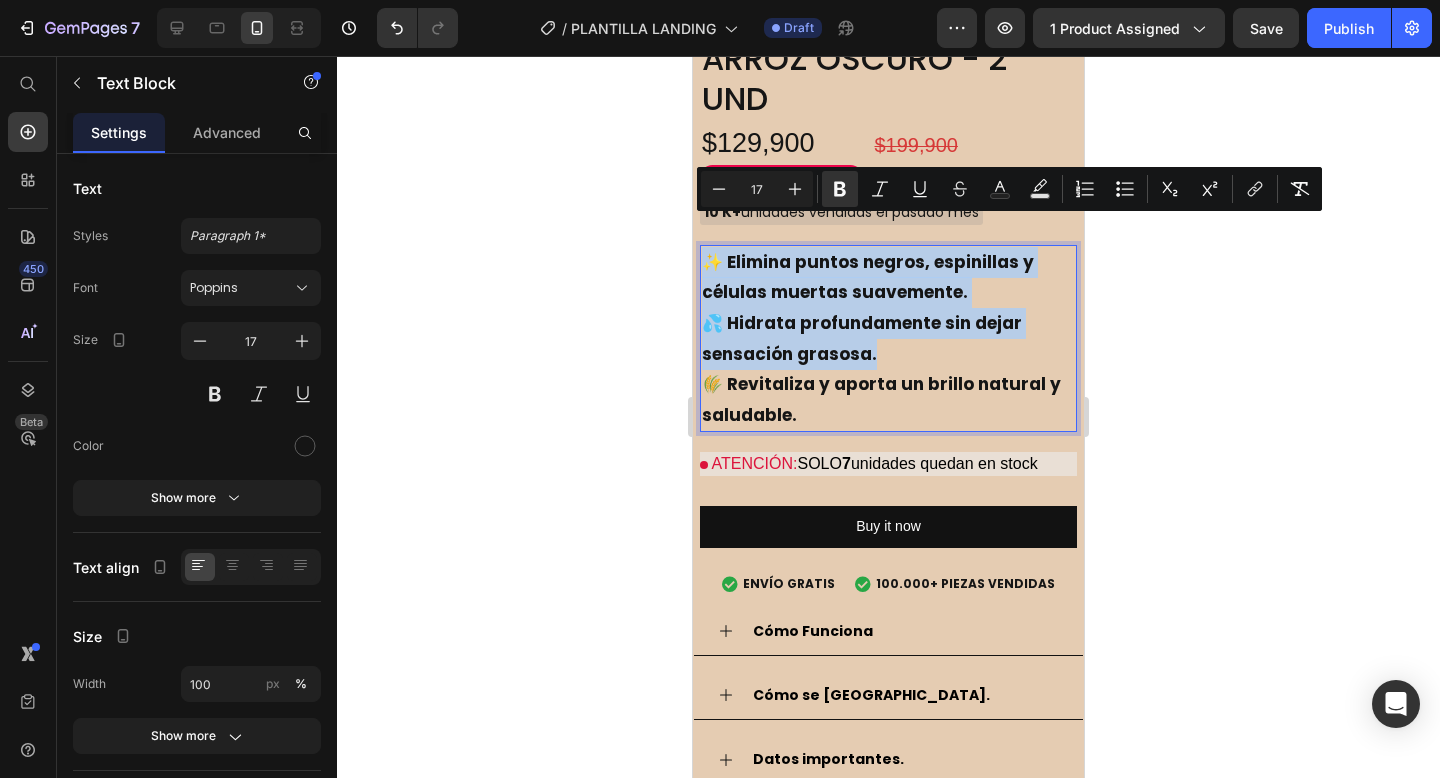 scroll, scrollTop: 2145, scrollLeft: 0, axis: vertical 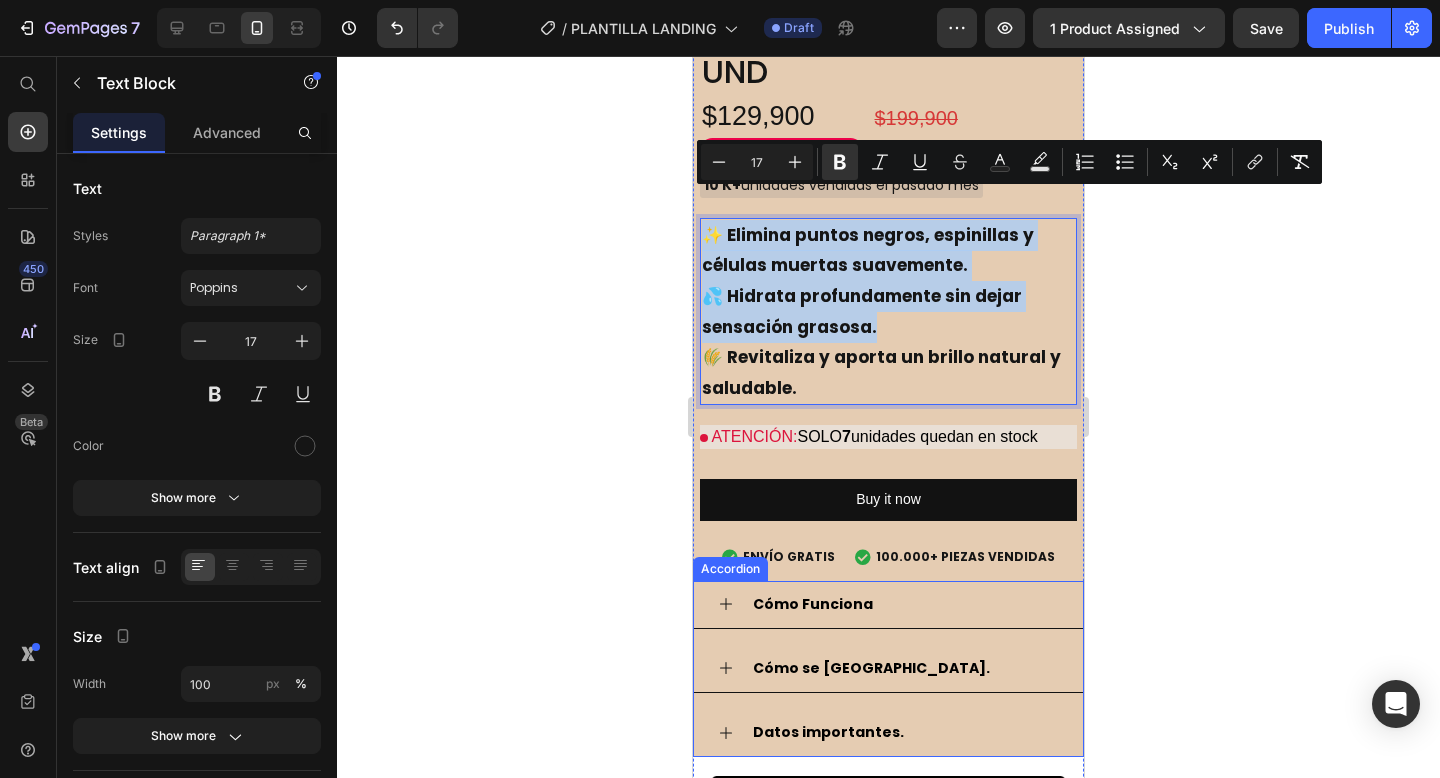 click on "Accordion" at bounding box center [730, 569] 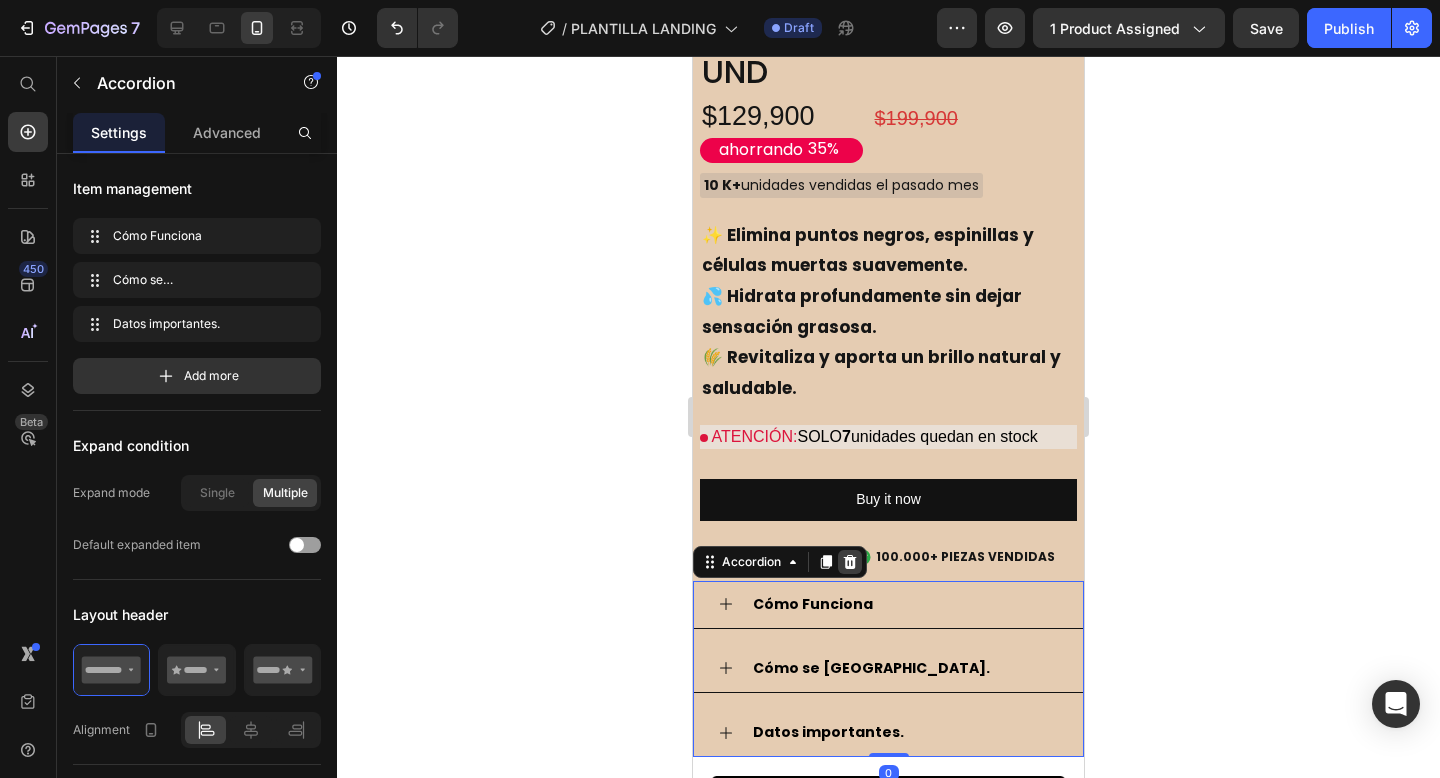 click 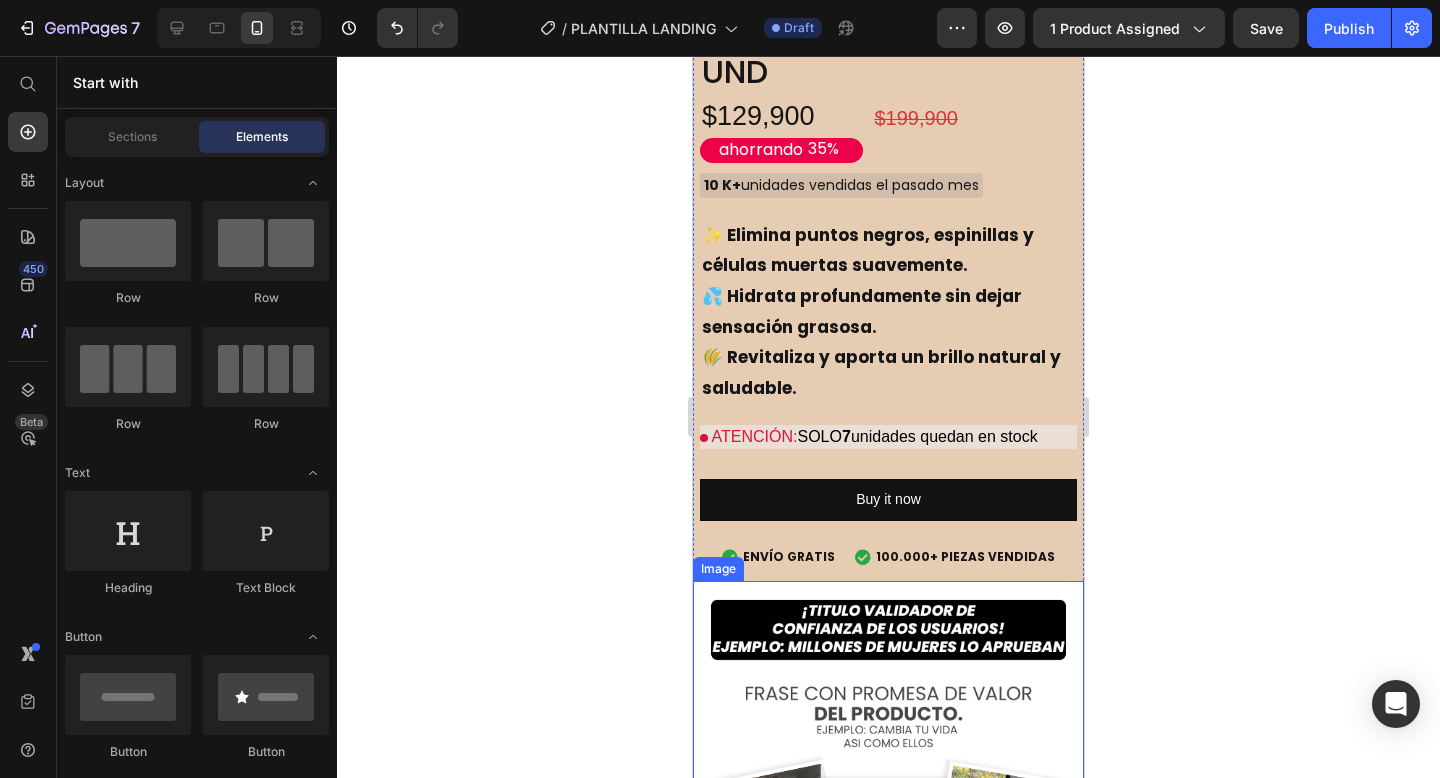 click at bounding box center (888, 785) 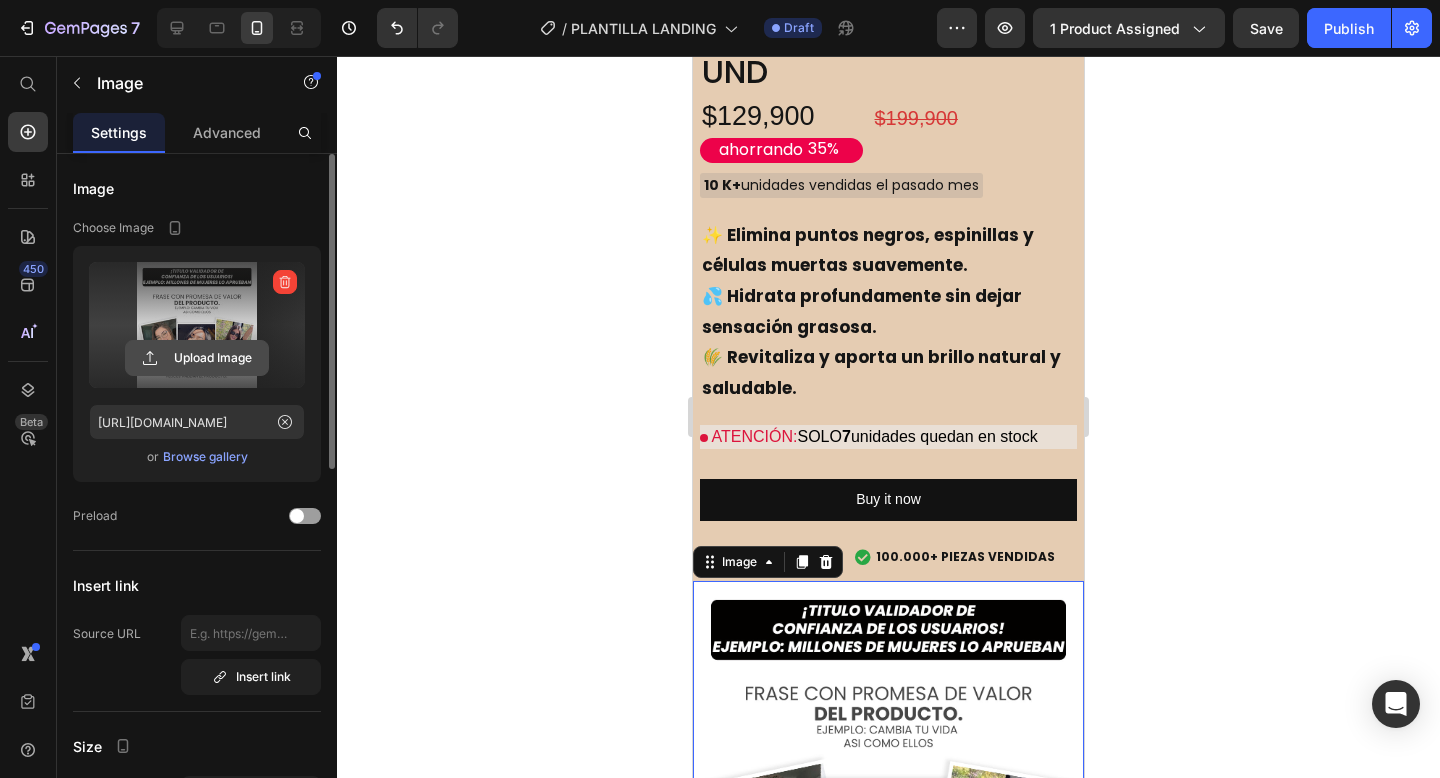 click on "Upload Image" at bounding box center [197, 358] 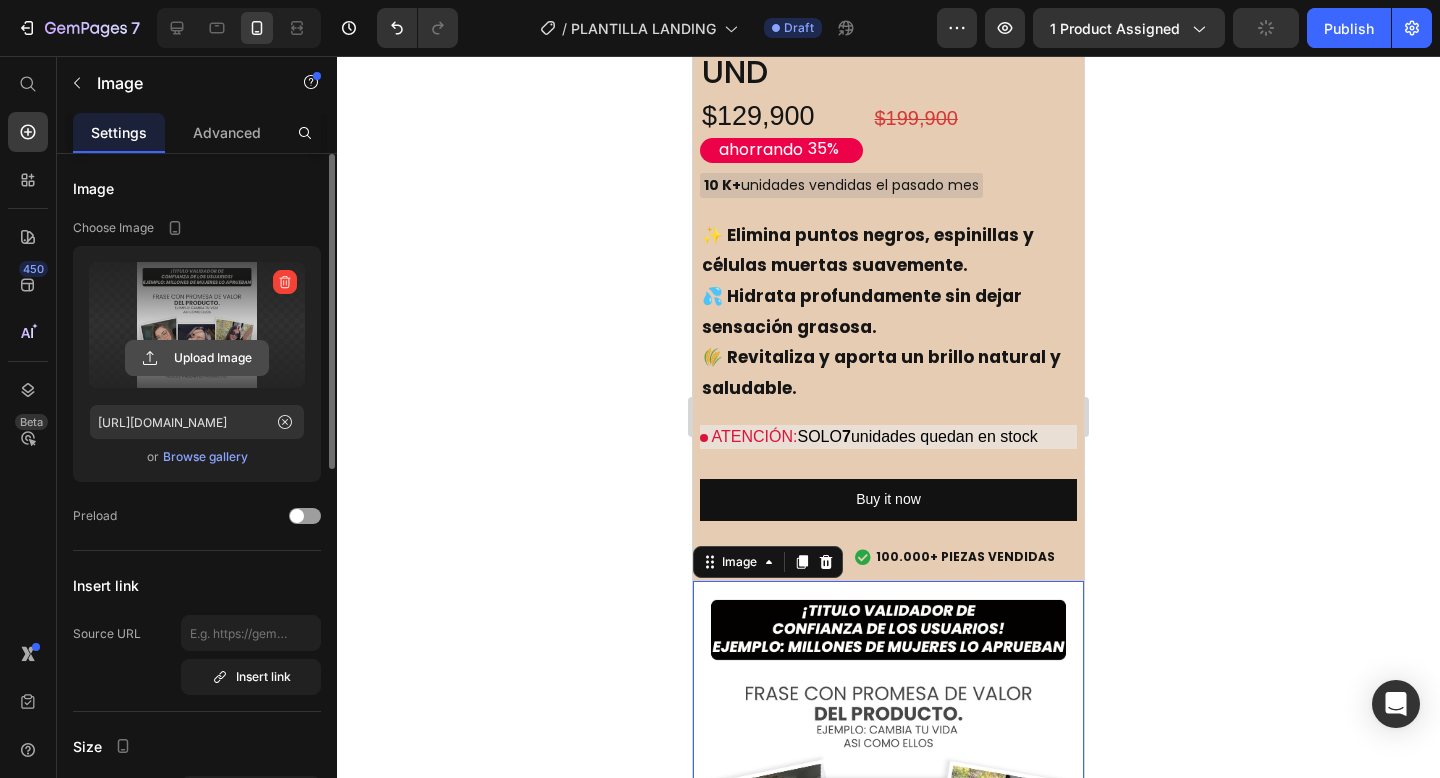 click 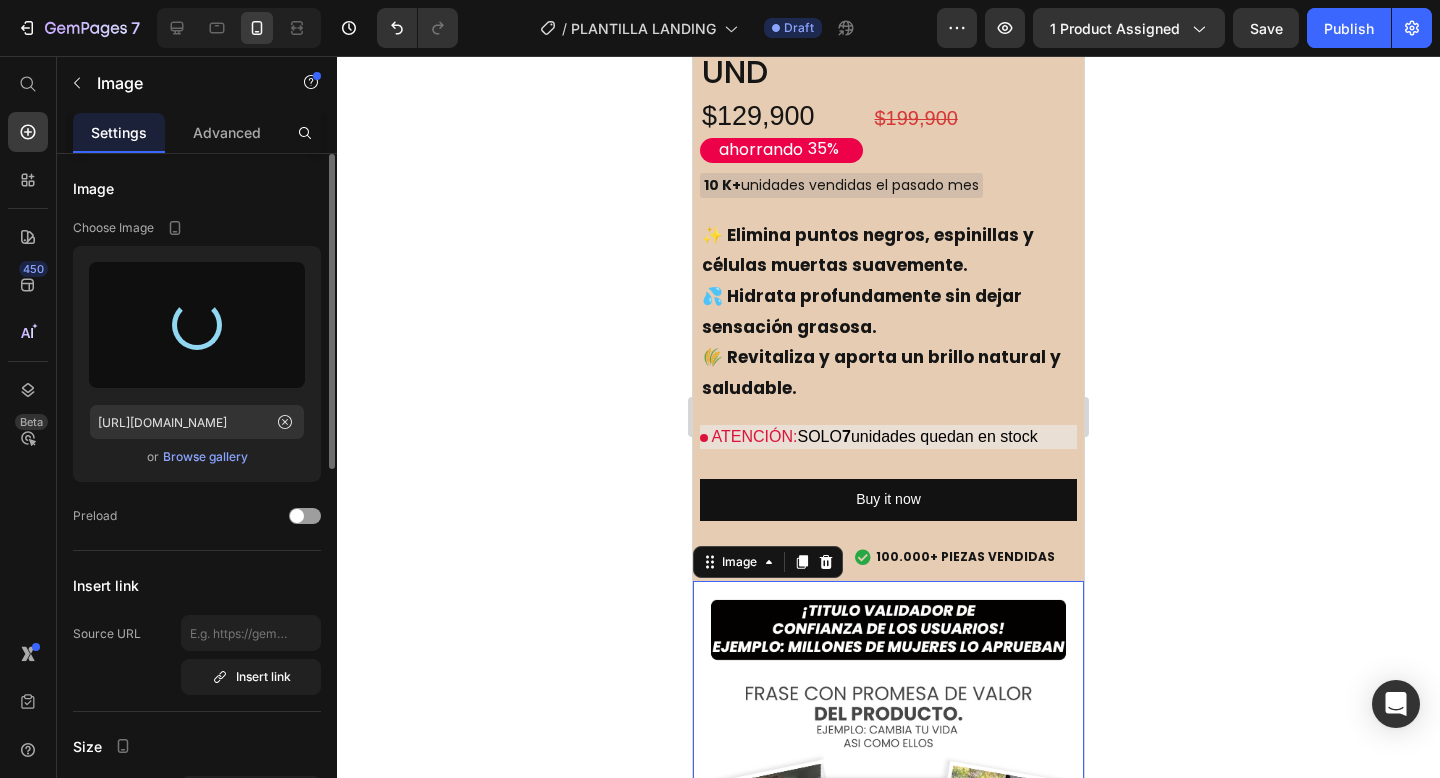 type on "[URL][DOMAIN_NAME]" 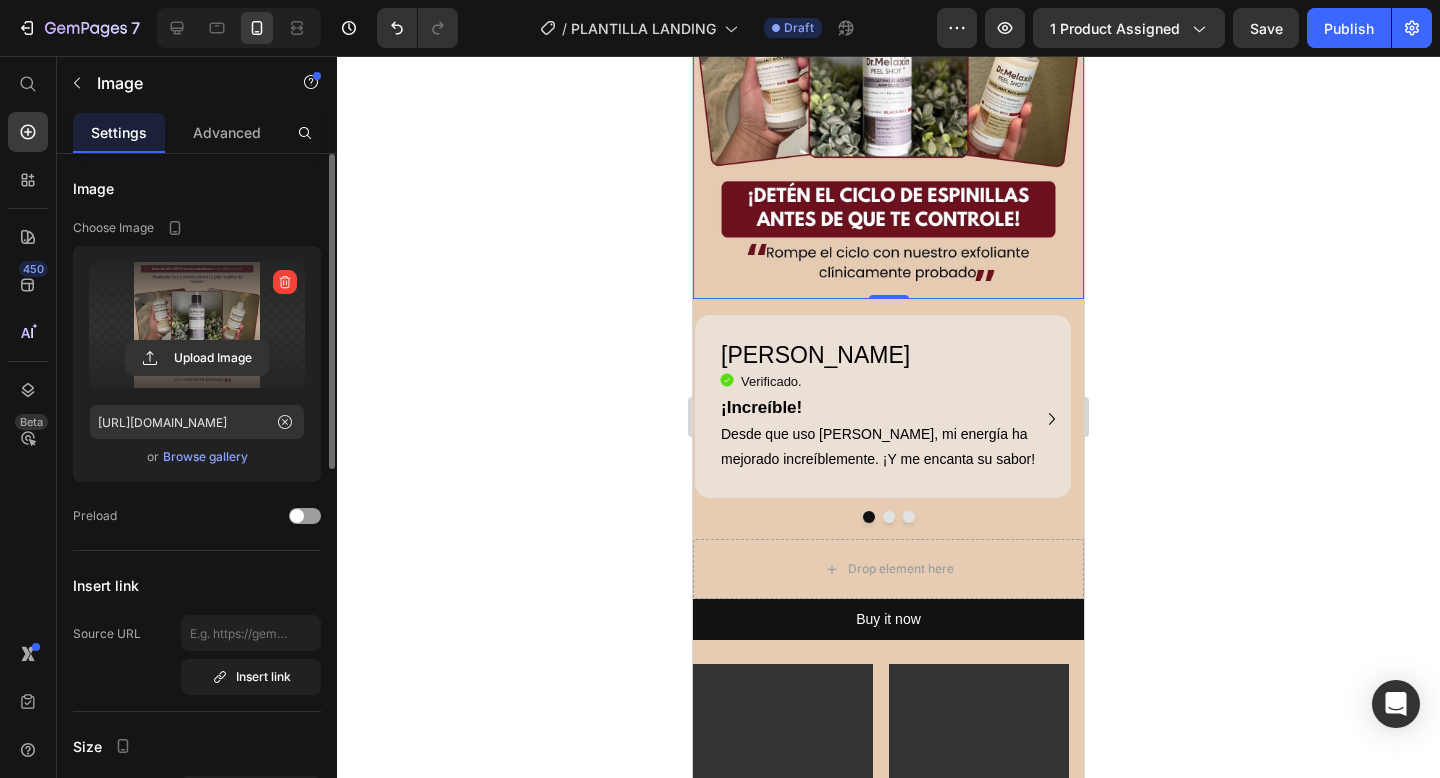 scroll, scrollTop: 2851, scrollLeft: 0, axis: vertical 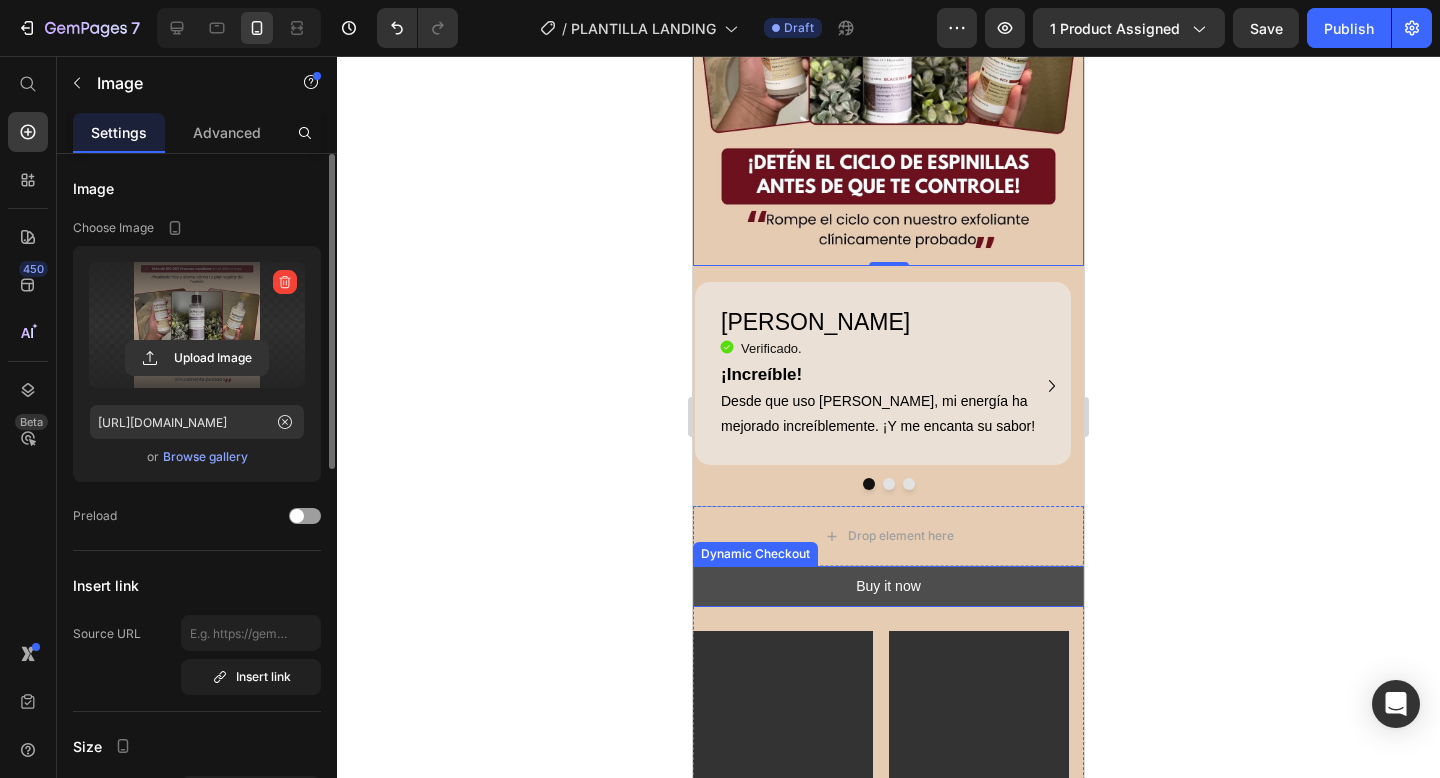click on "Buy it now" at bounding box center (888, 586) 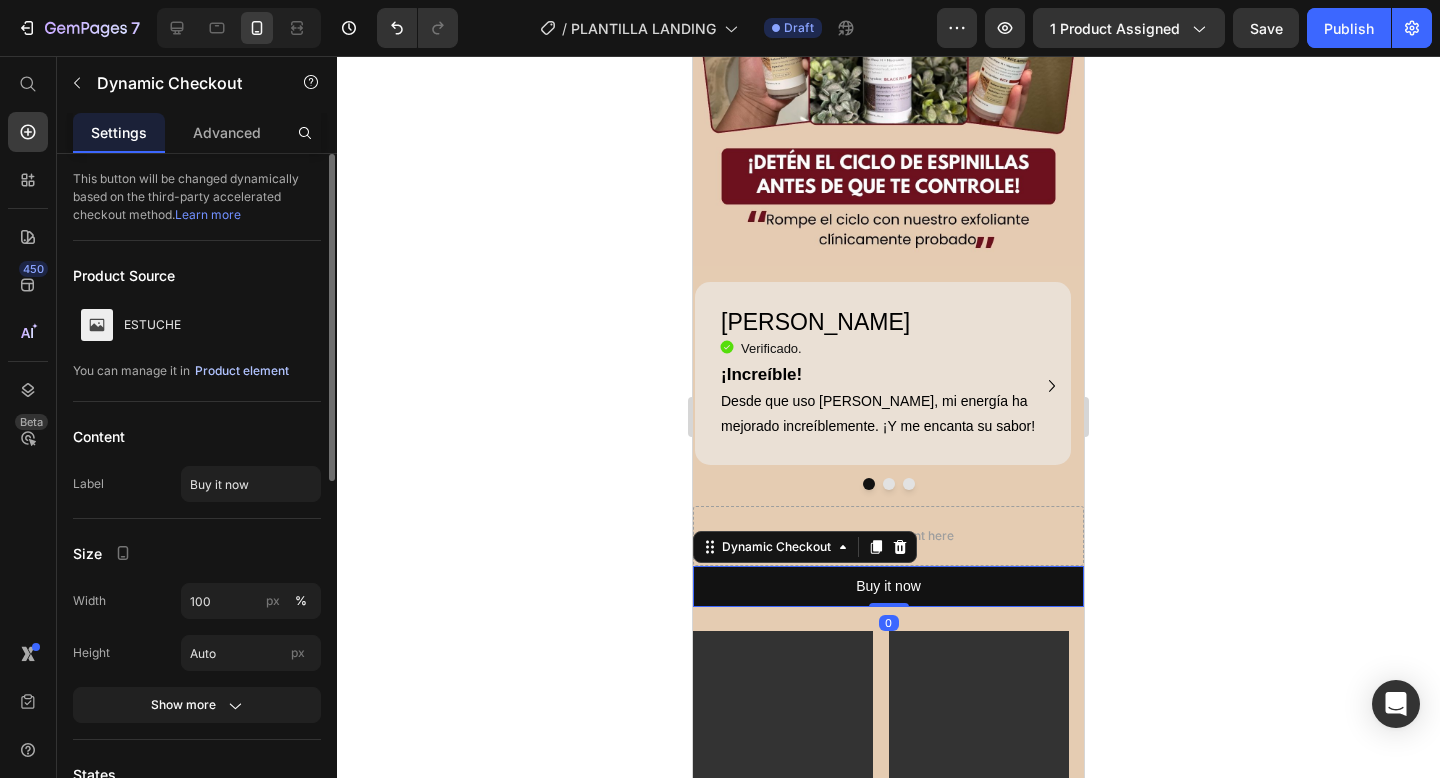 click on "Product element" at bounding box center (242, 371) 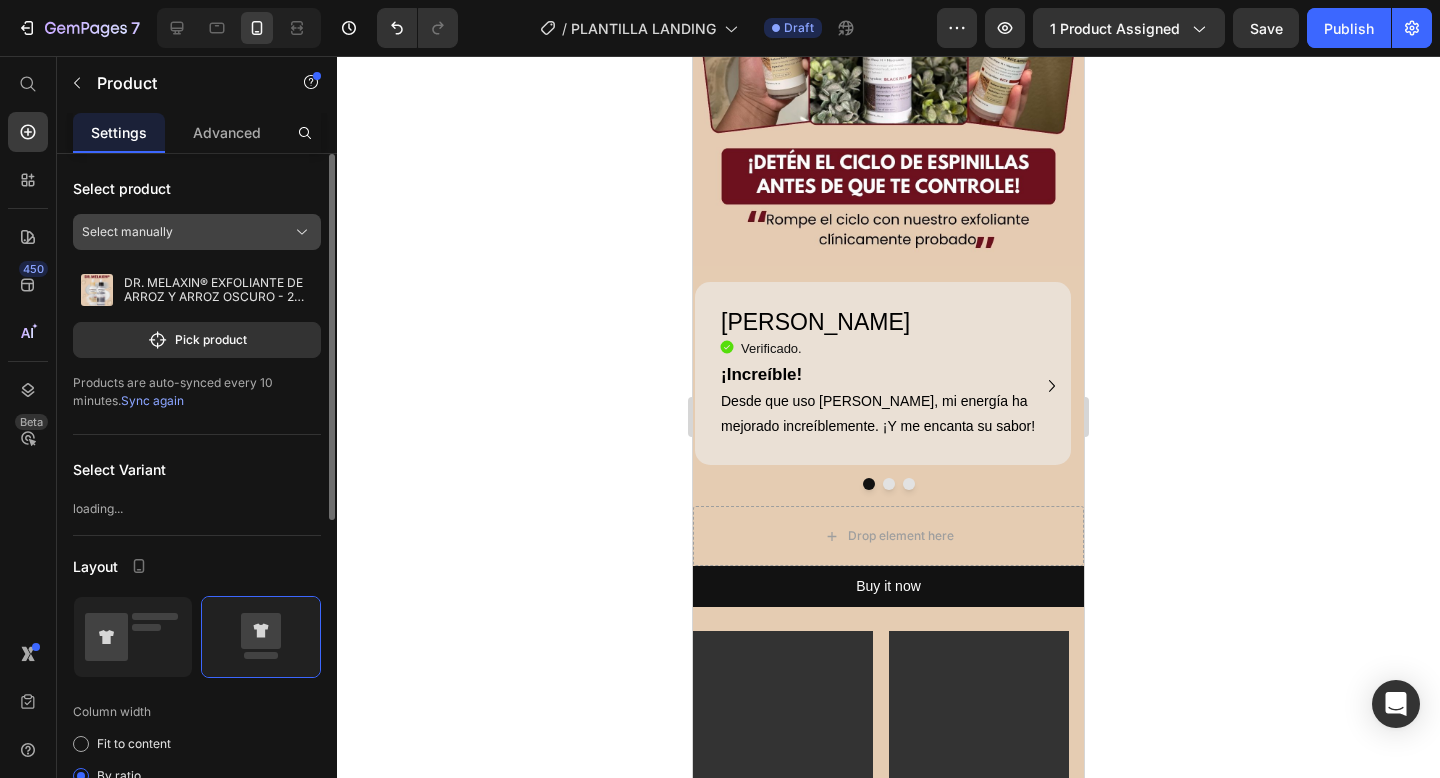 click on "Select manually" at bounding box center [197, 232] 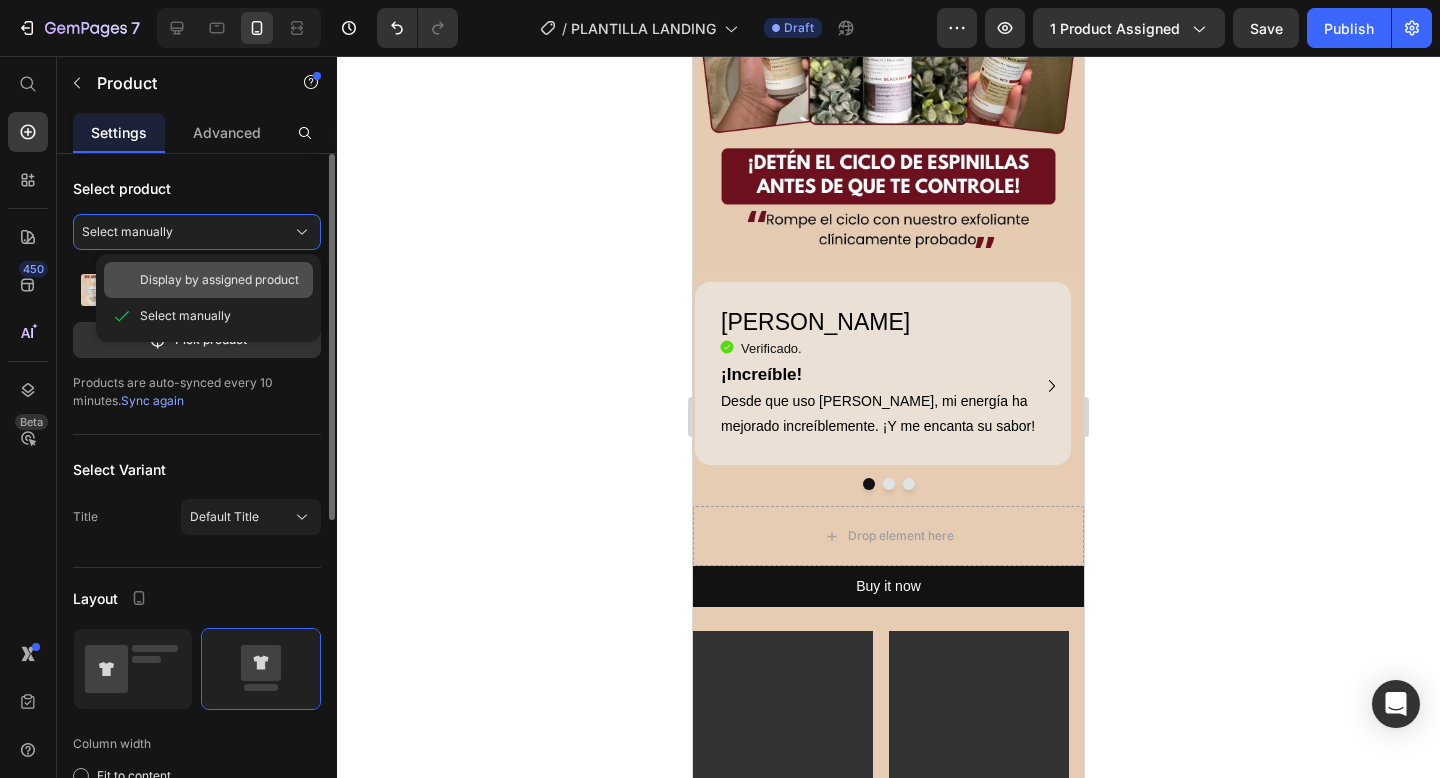 click on "Display by assigned product" 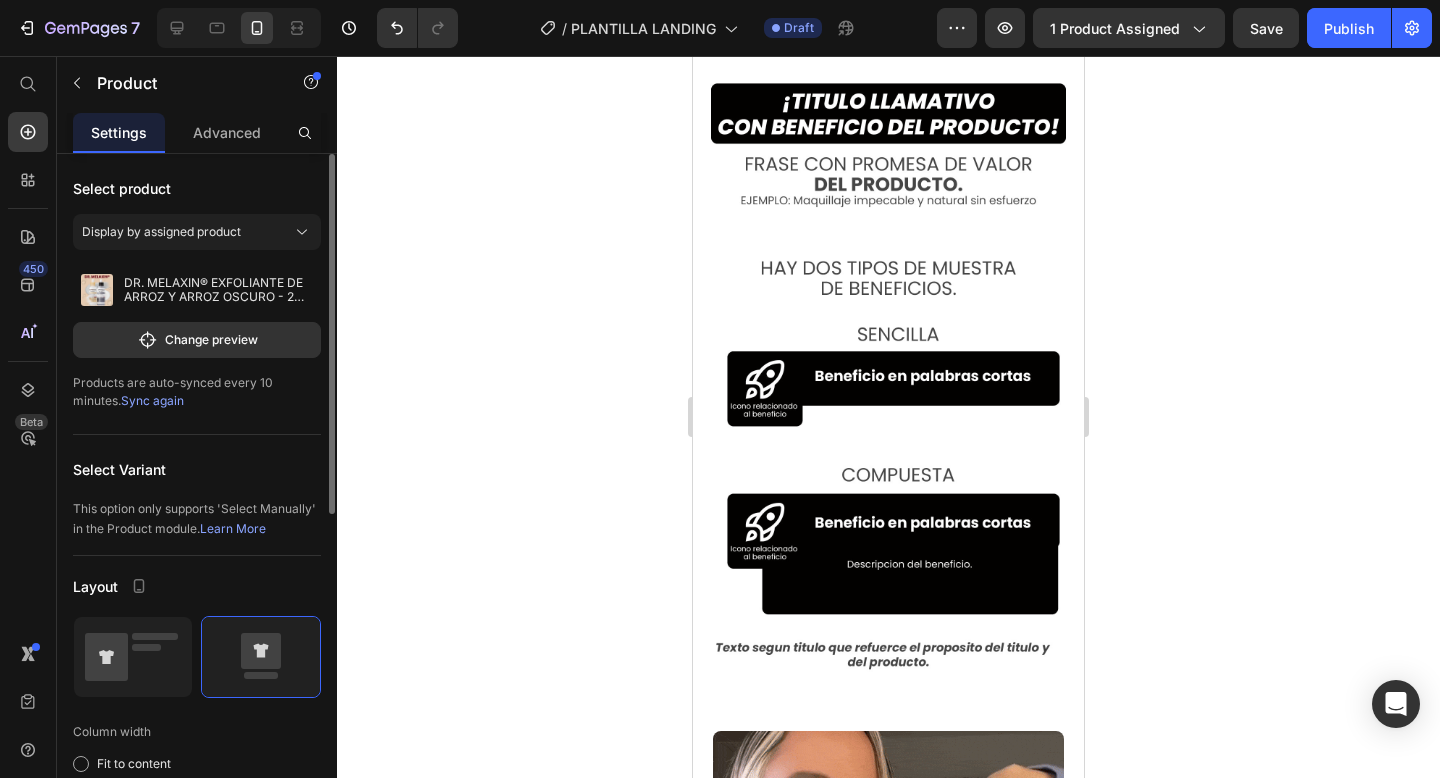 scroll, scrollTop: 3619, scrollLeft: 0, axis: vertical 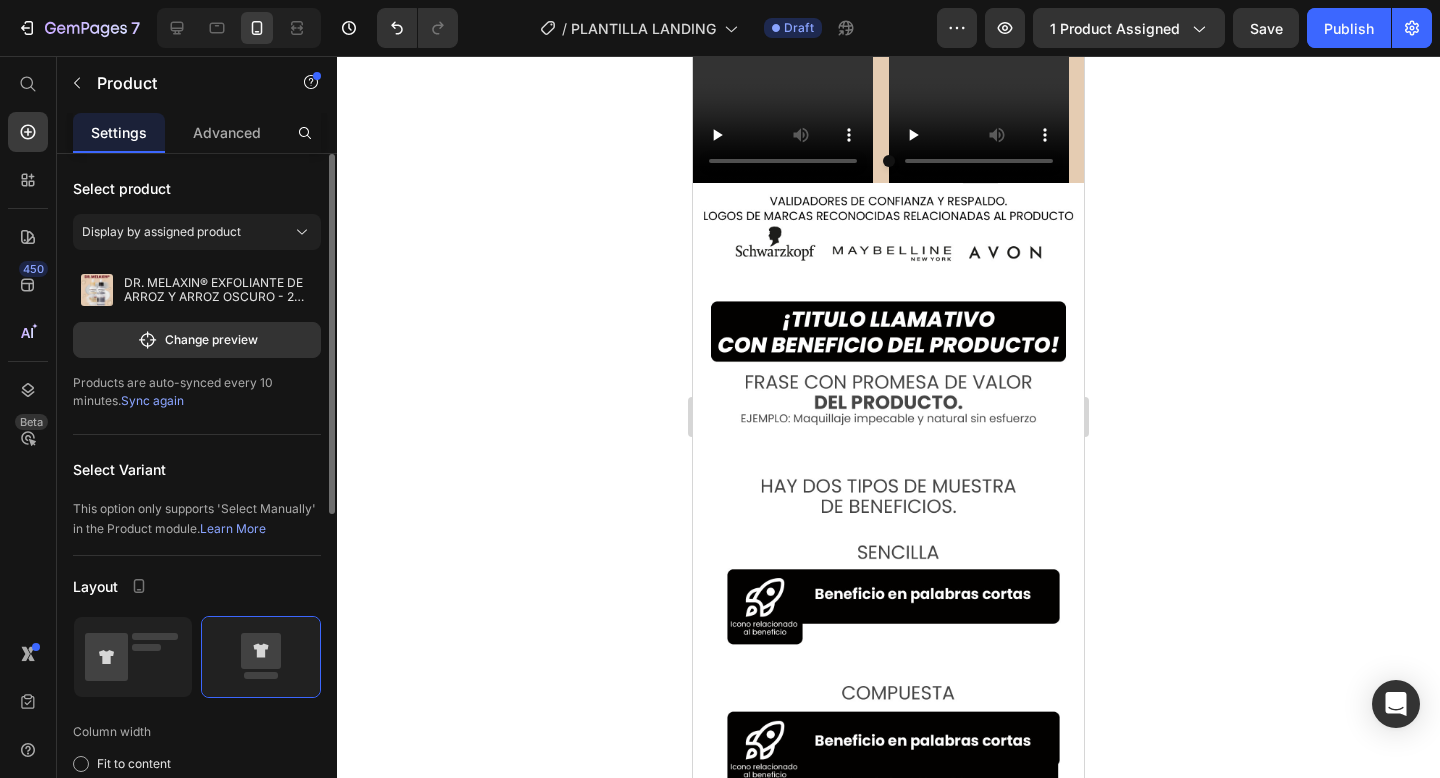 click at bounding box center (888, 596) 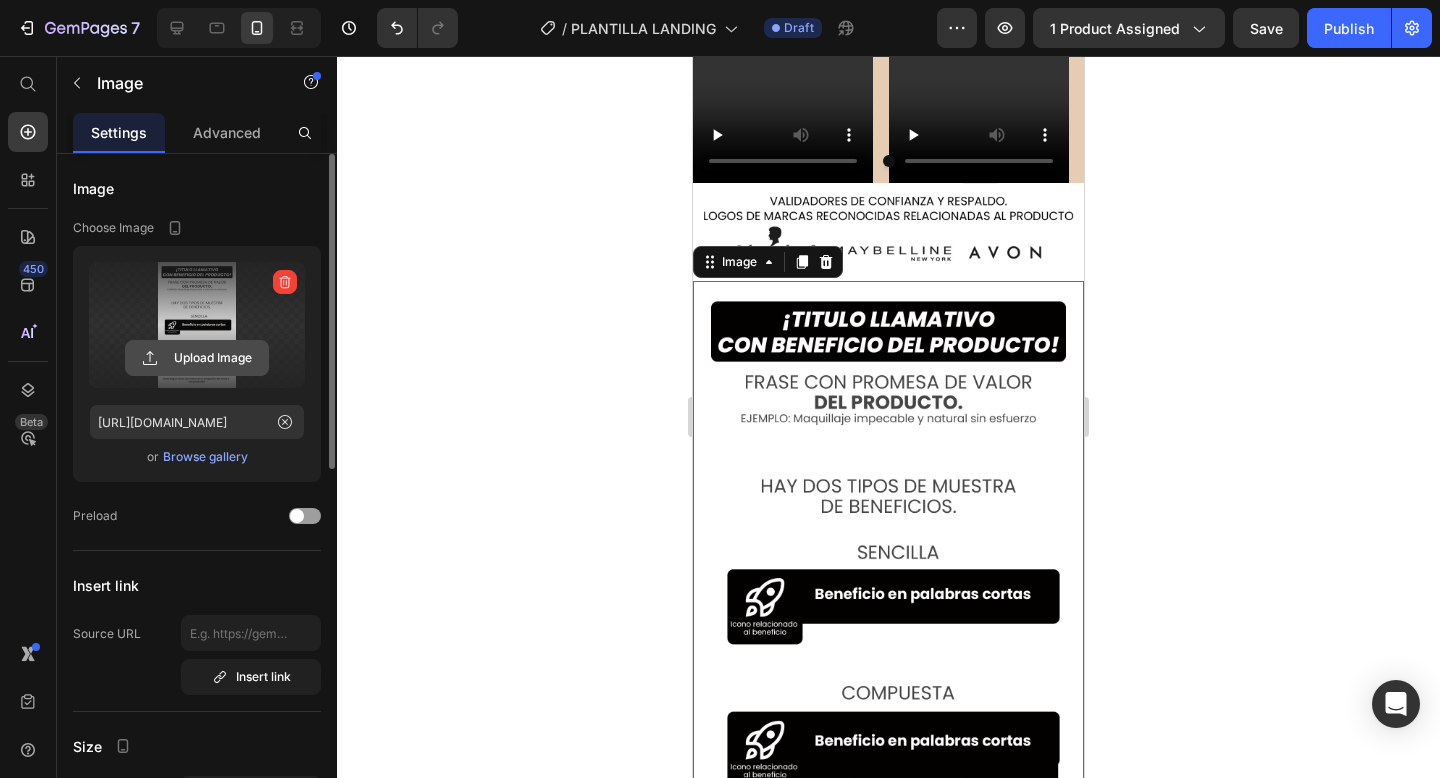 click 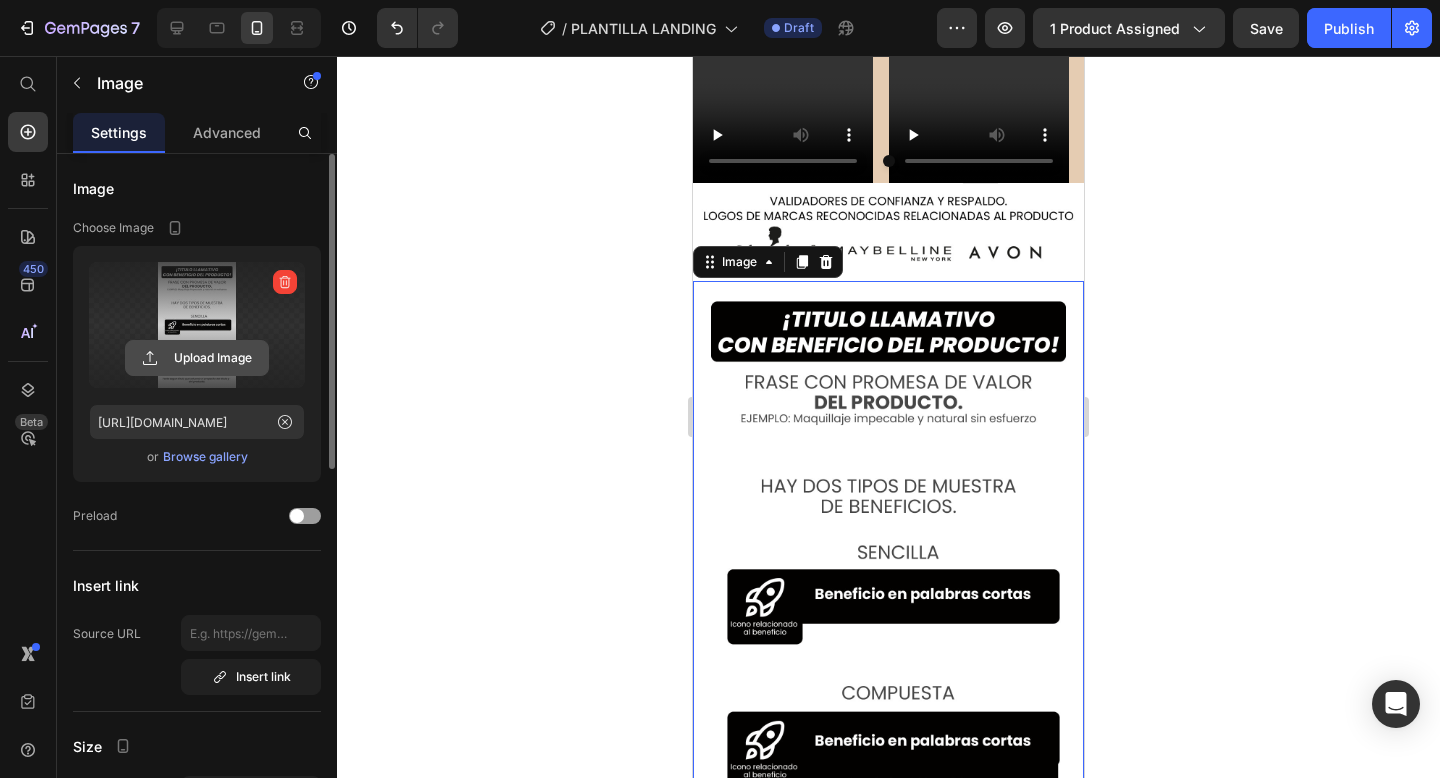 click 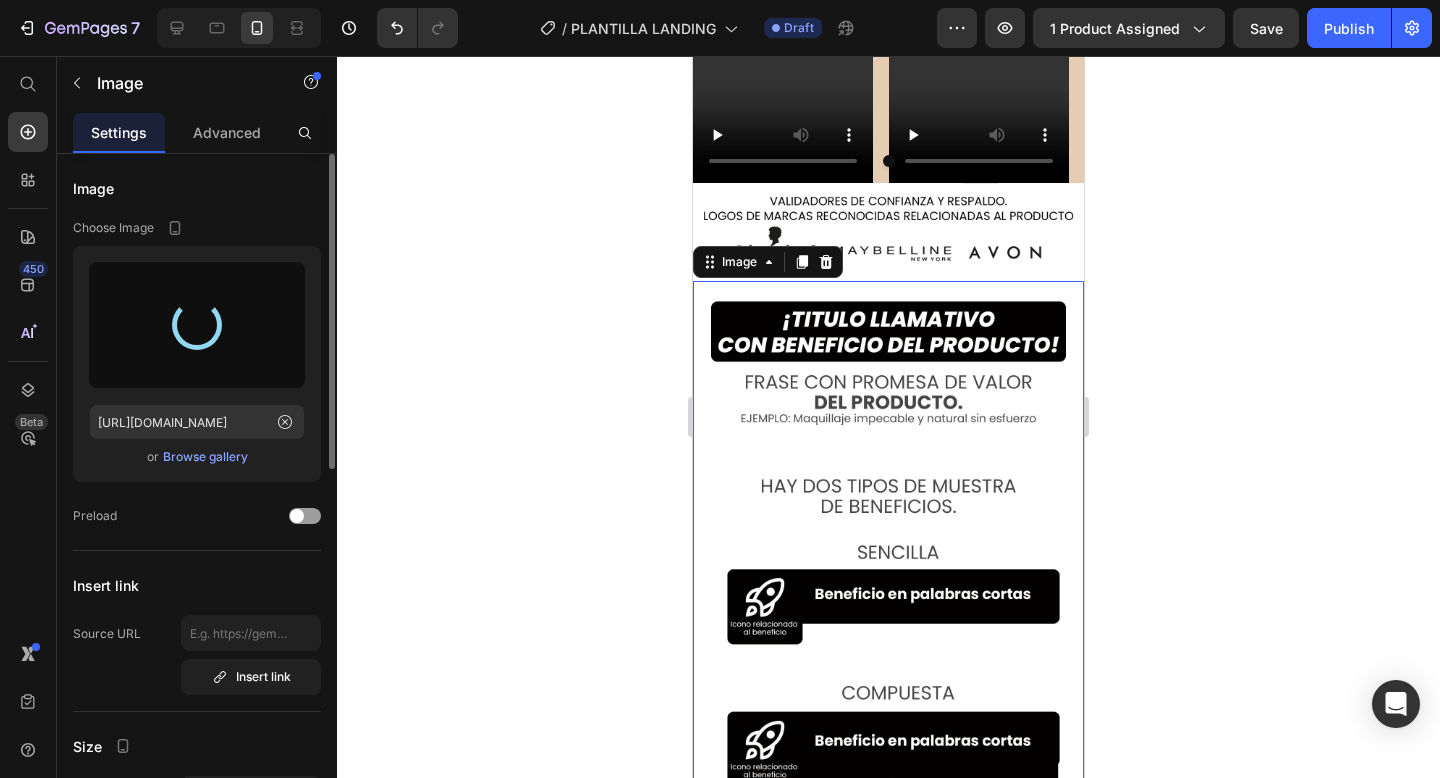 scroll, scrollTop: 3680, scrollLeft: 0, axis: vertical 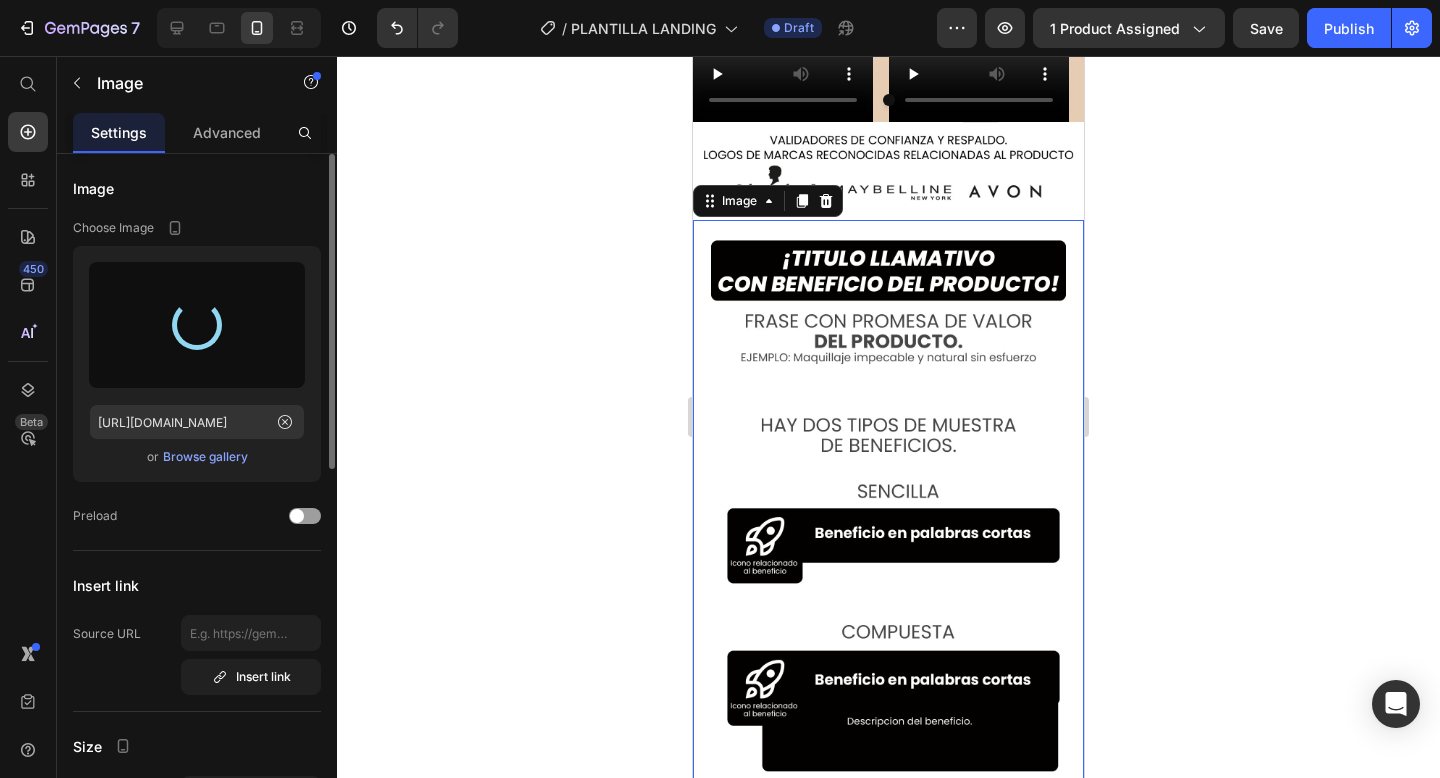 type on "[URL][DOMAIN_NAME]" 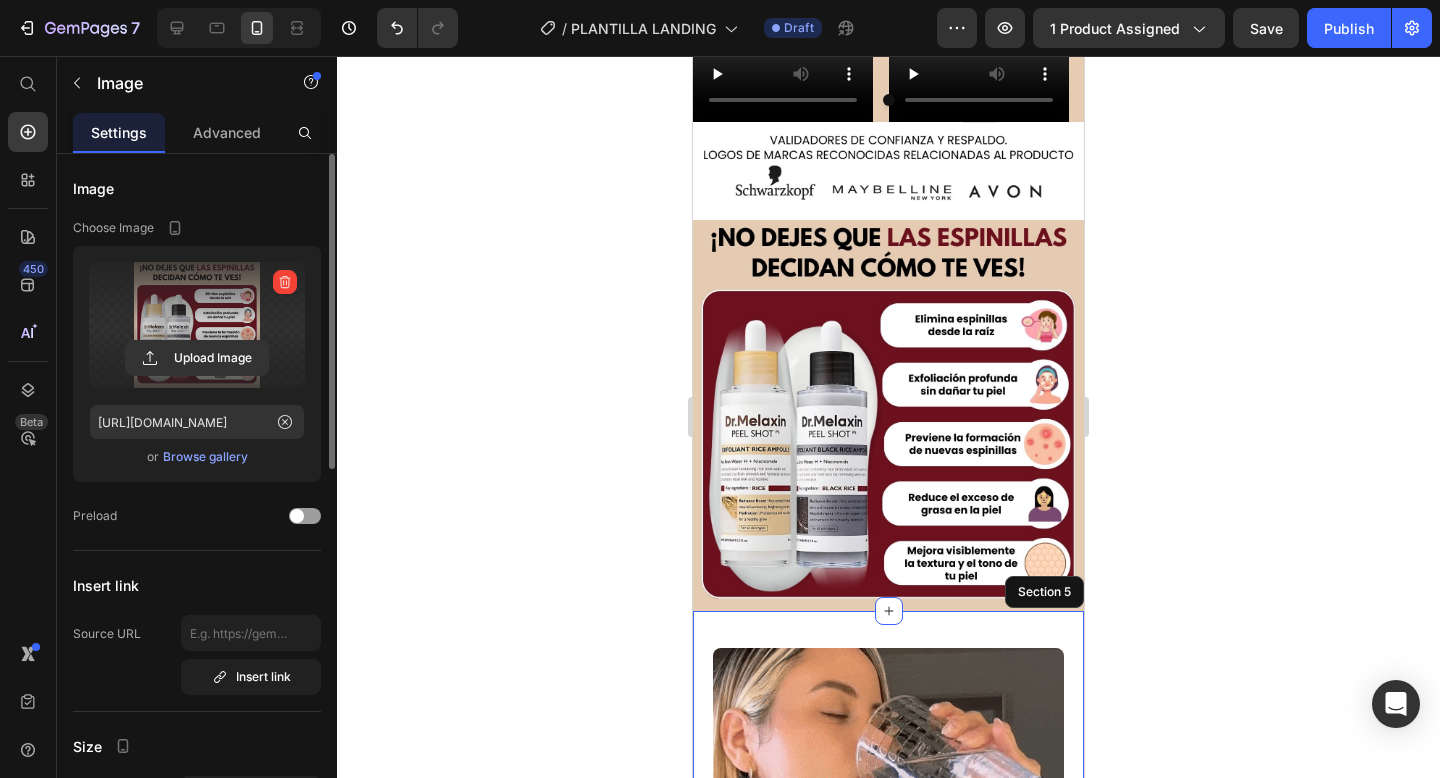 click on "Image Section 5" at bounding box center [888, 826] 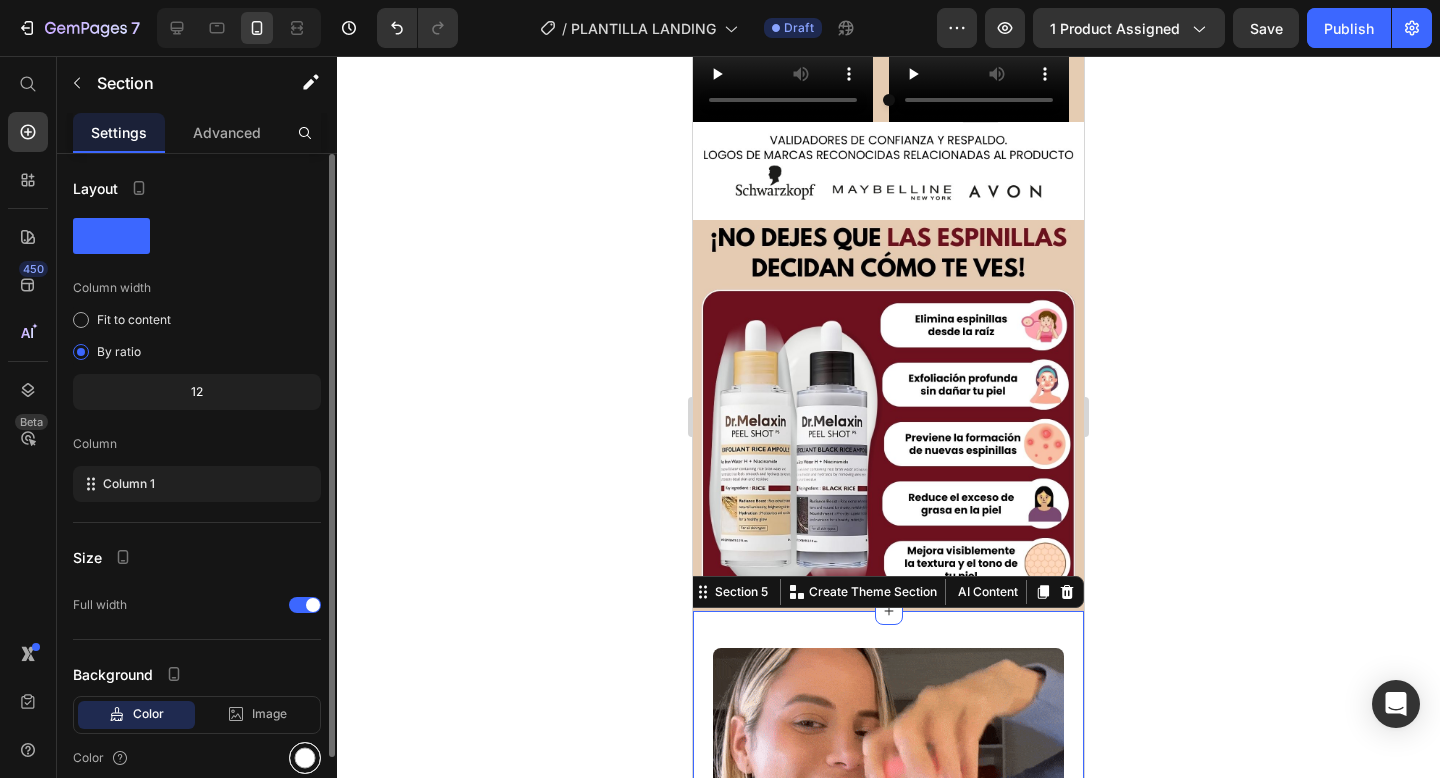 click at bounding box center [305, 758] 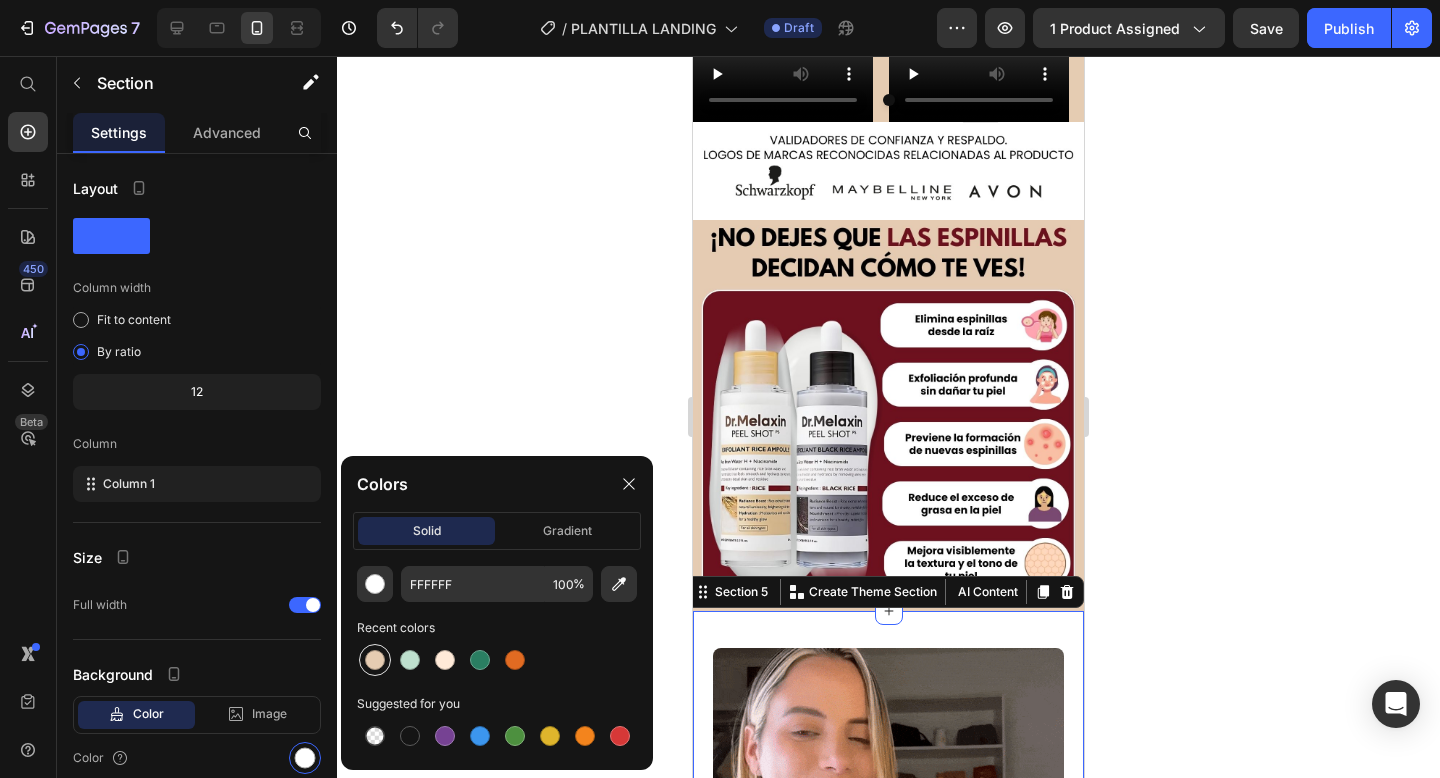 click at bounding box center [375, 660] 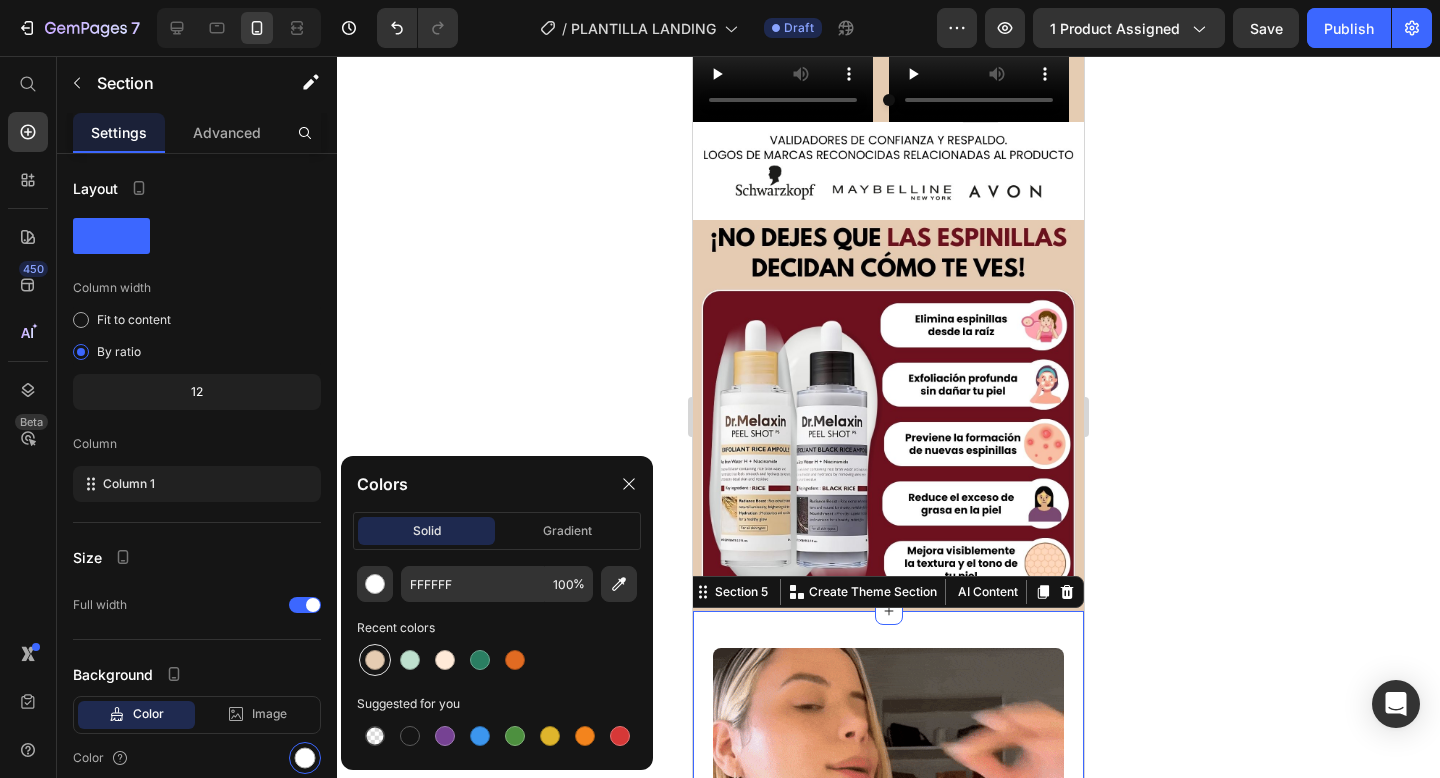 type on "E5CCB2" 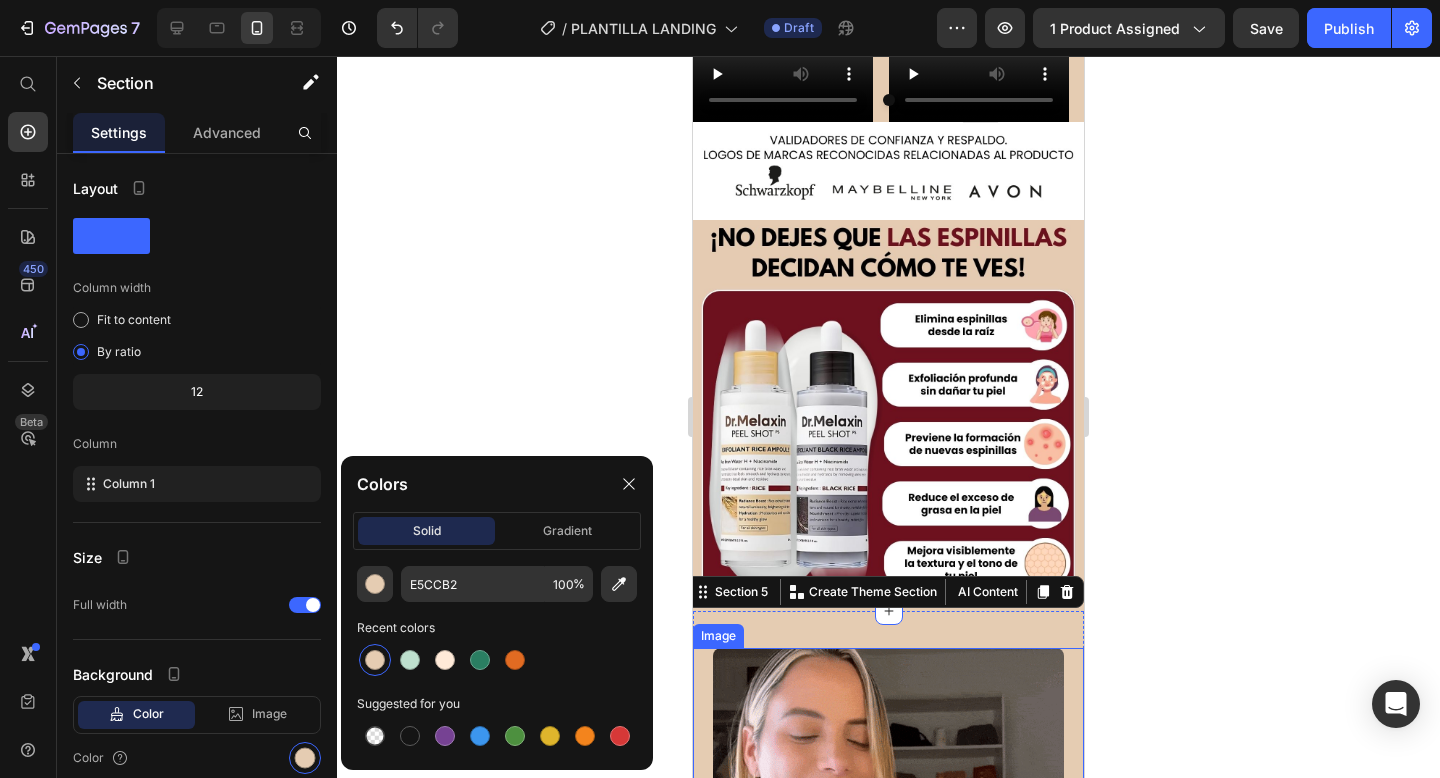 click at bounding box center [888, 824] 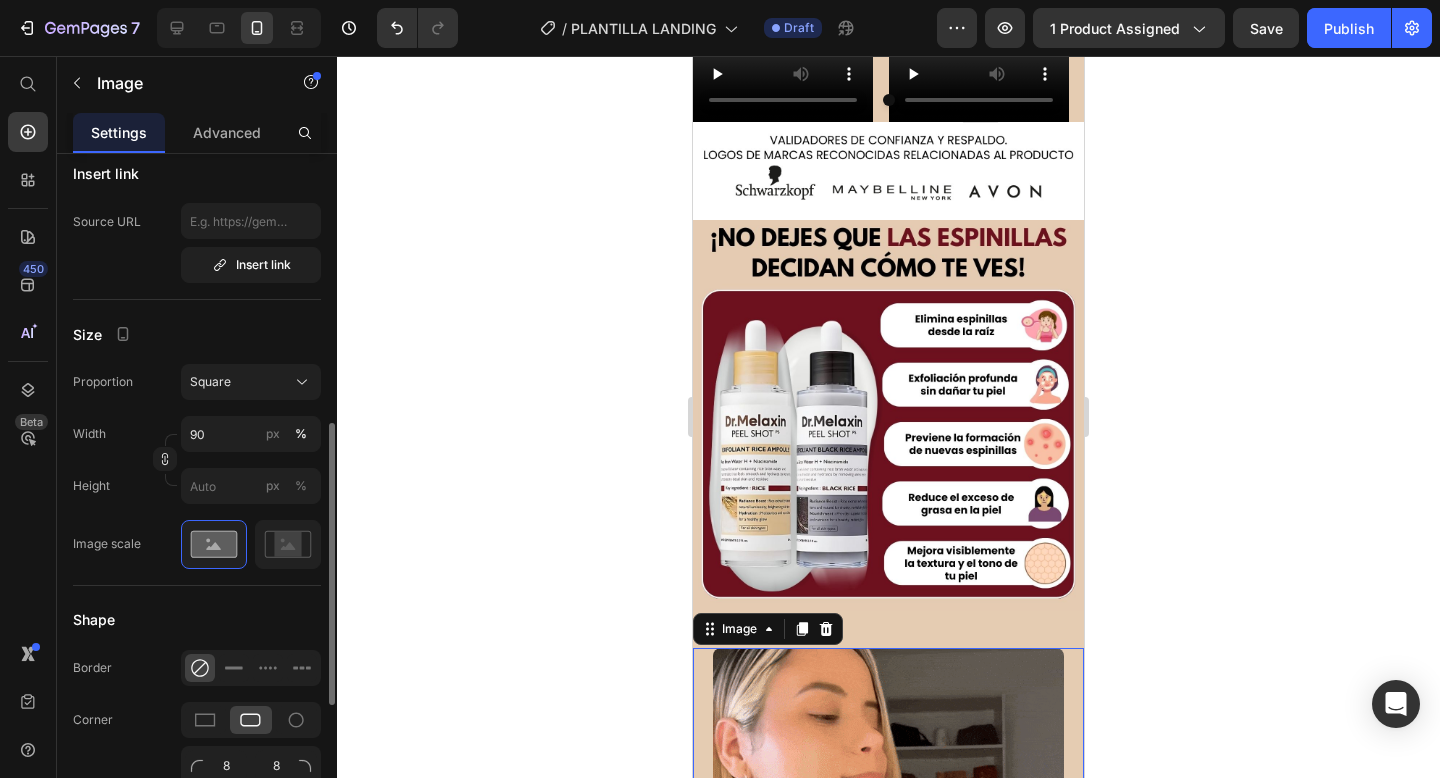 scroll, scrollTop: 673, scrollLeft: 0, axis: vertical 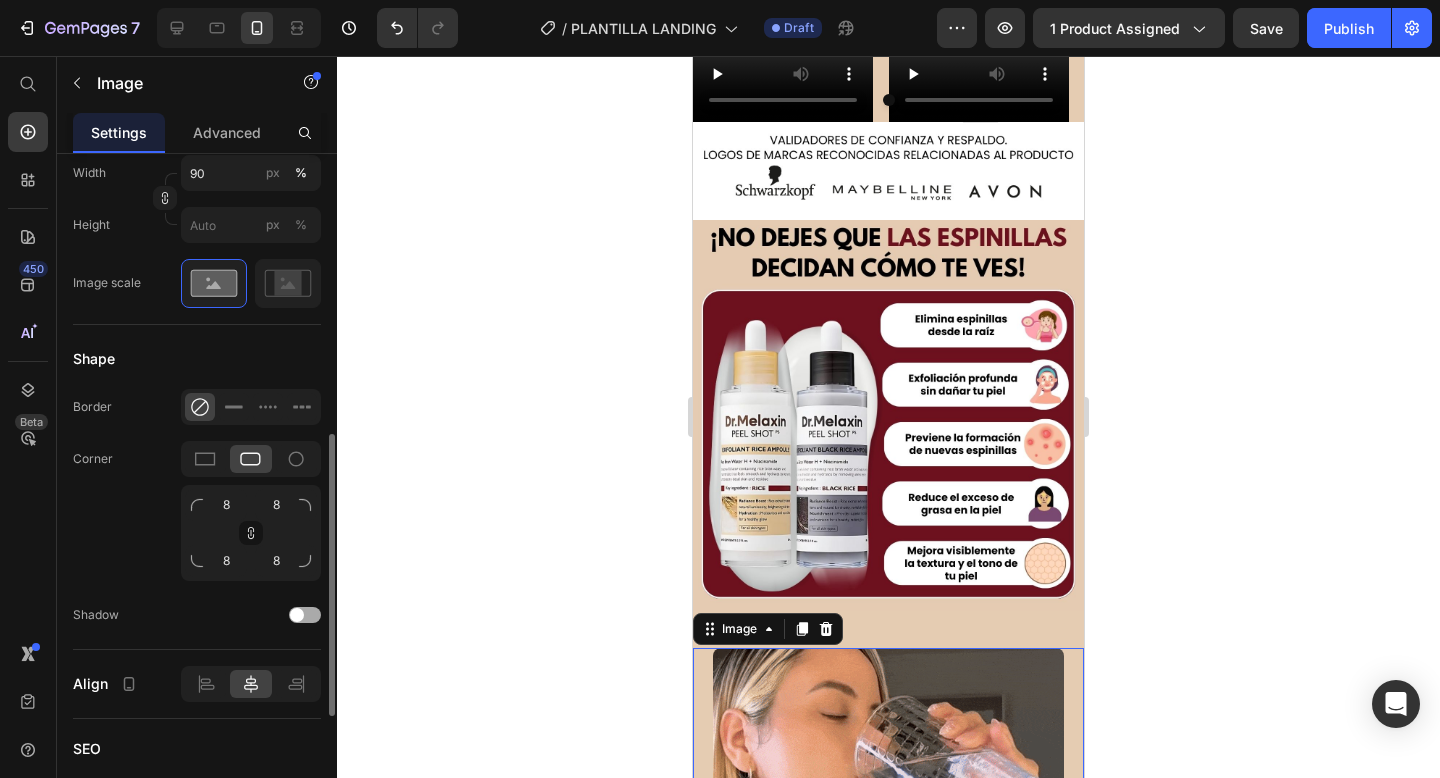 click on "Shadow" 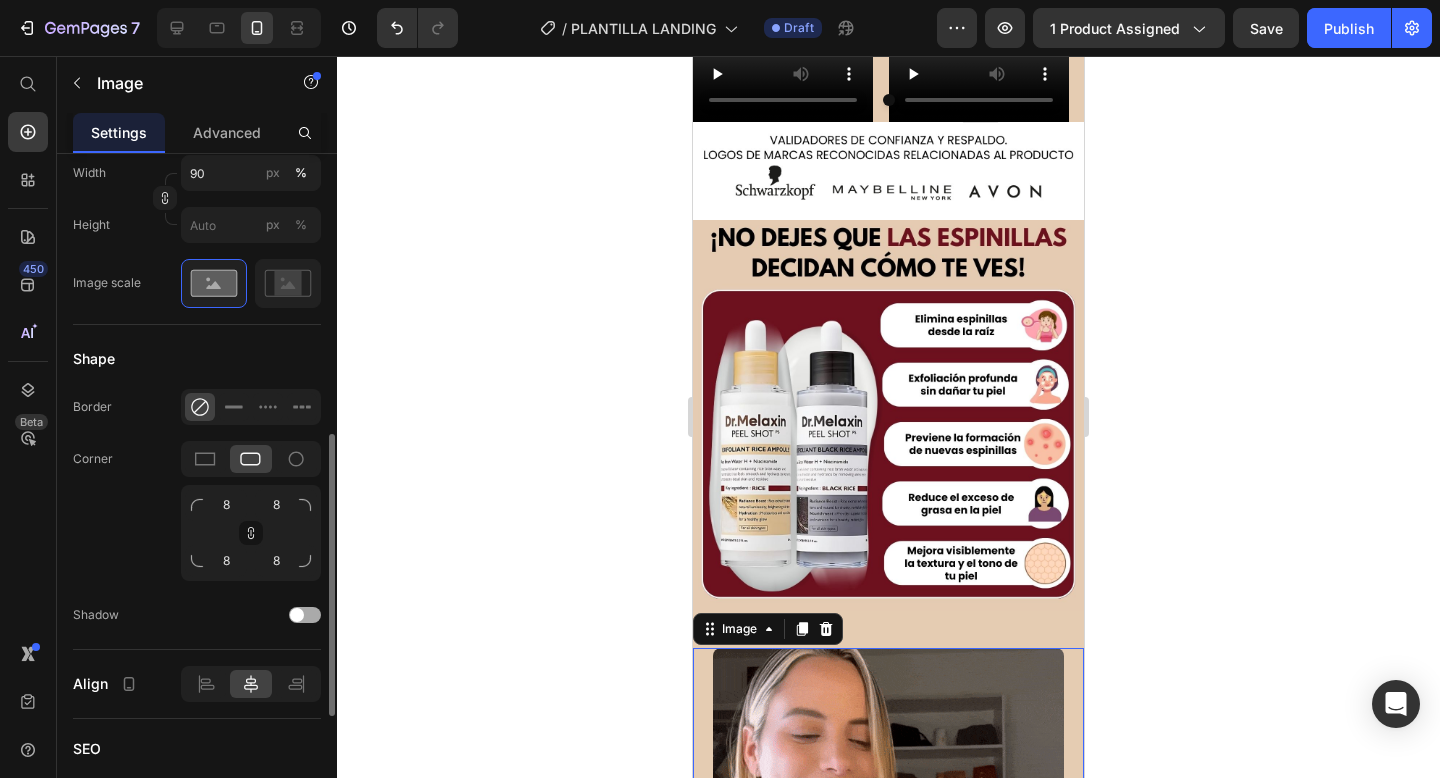 click at bounding box center [297, 615] 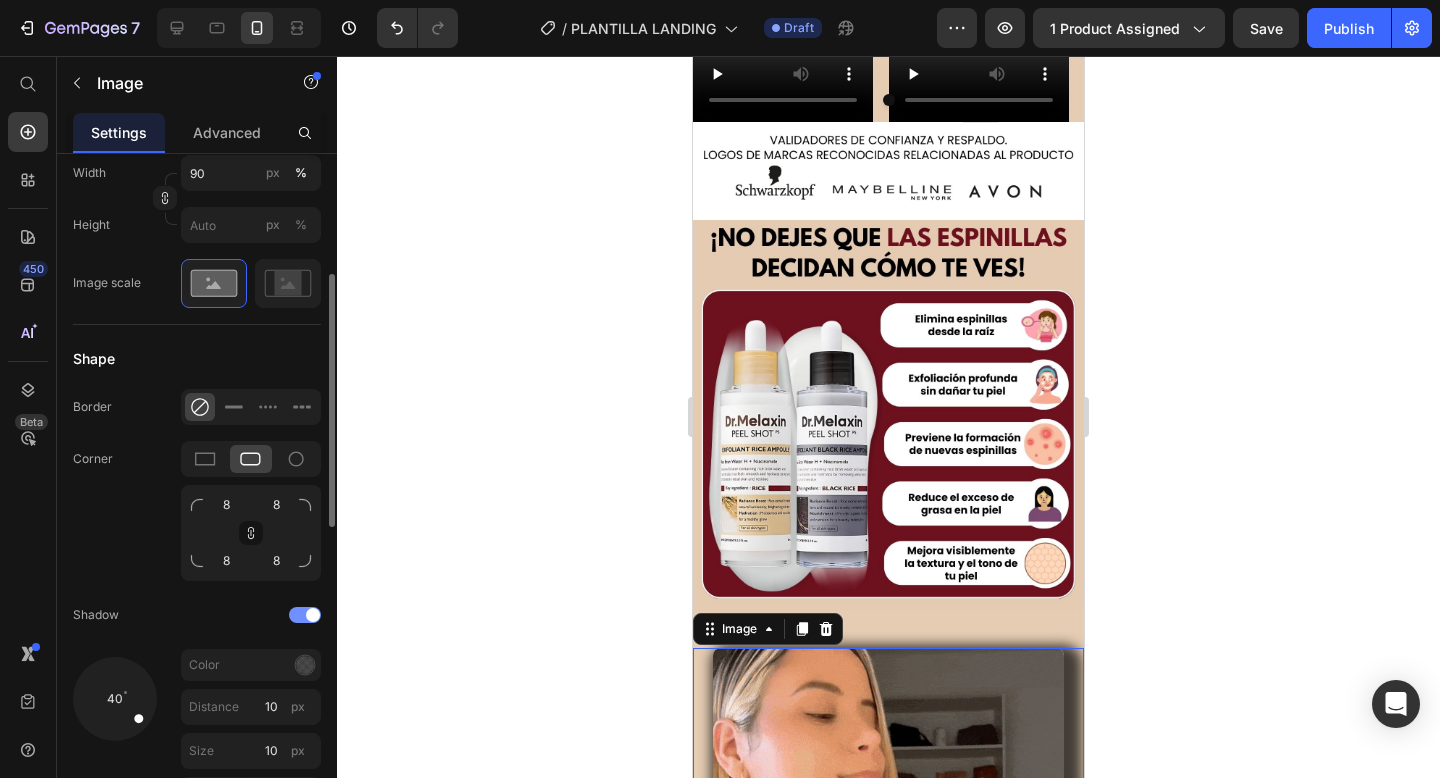 scroll, scrollTop: 0, scrollLeft: 0, axis: both 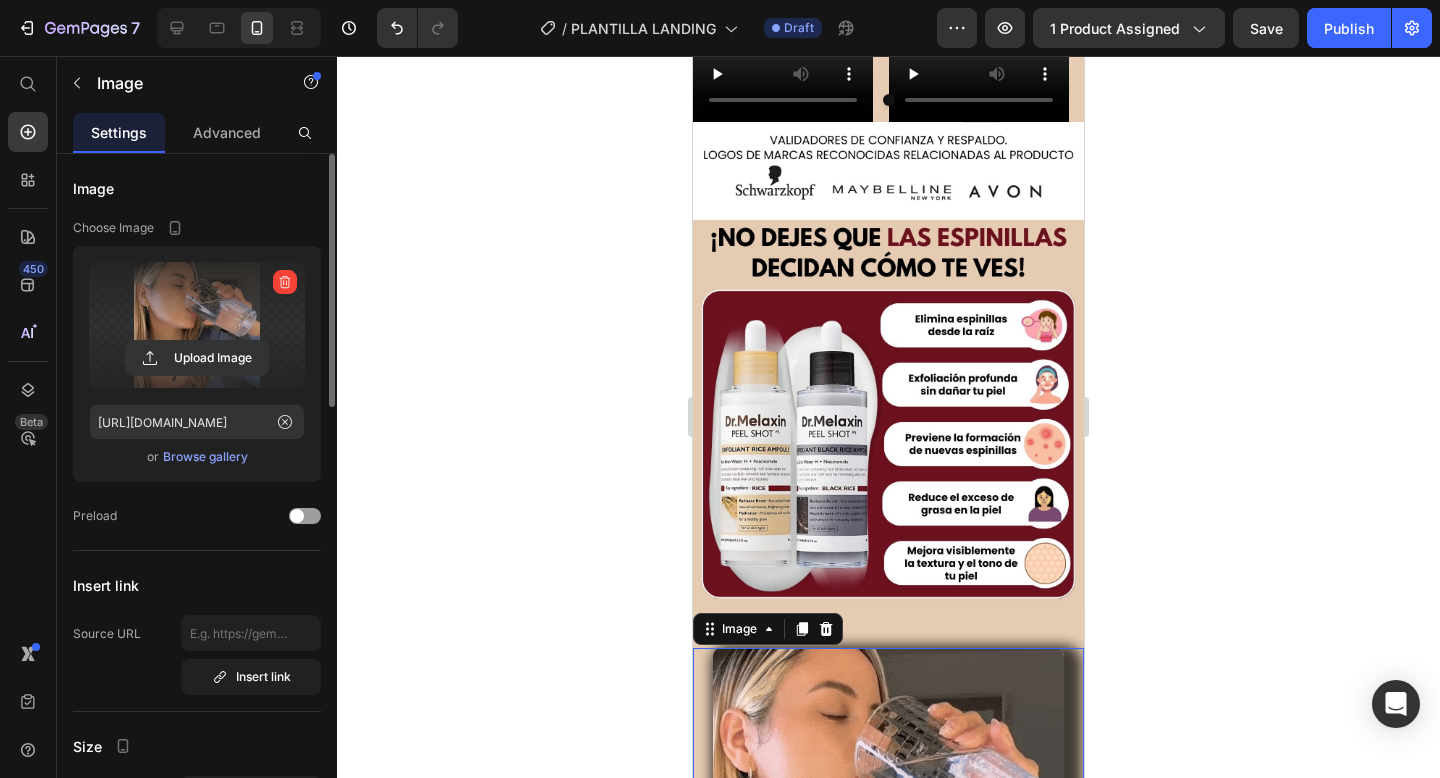 click at bounding box center (197, 325) 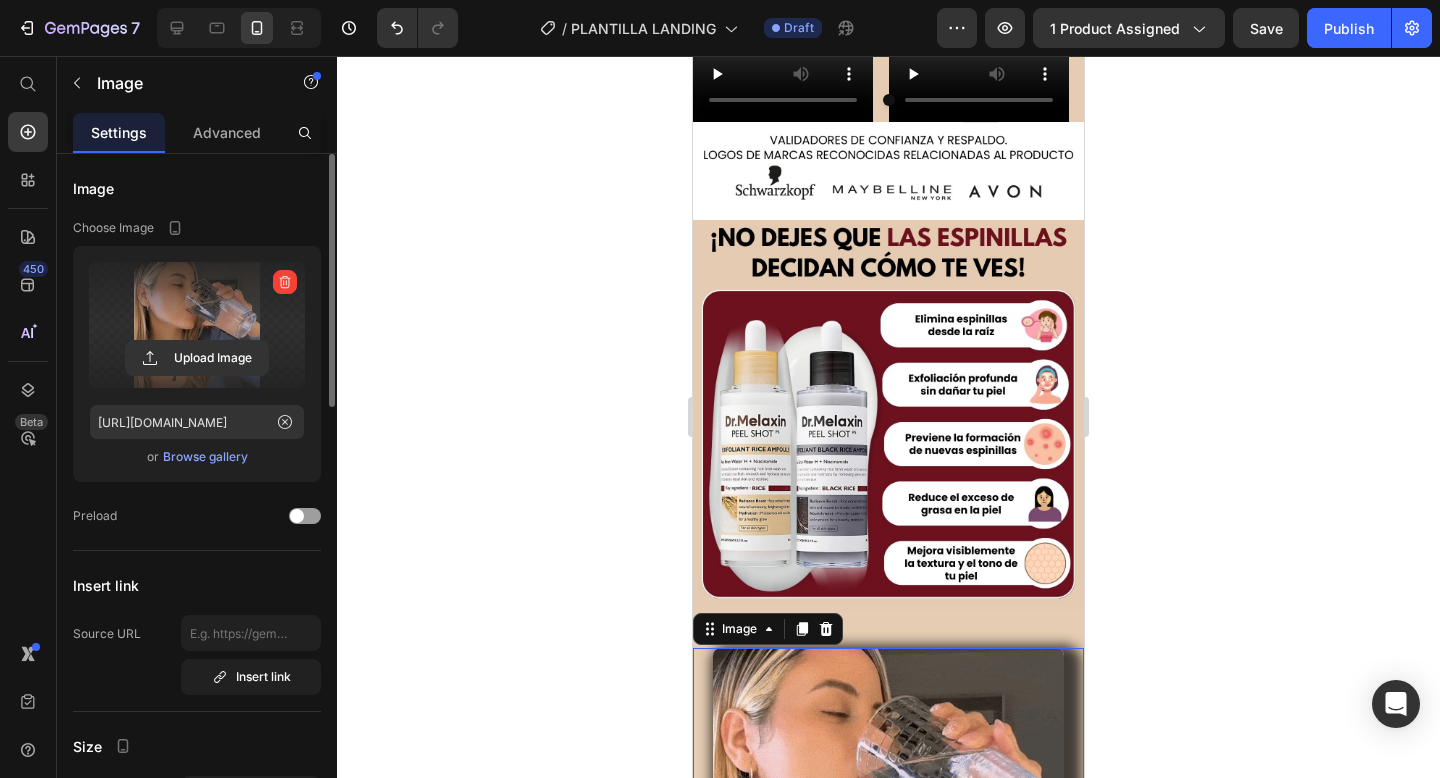 click 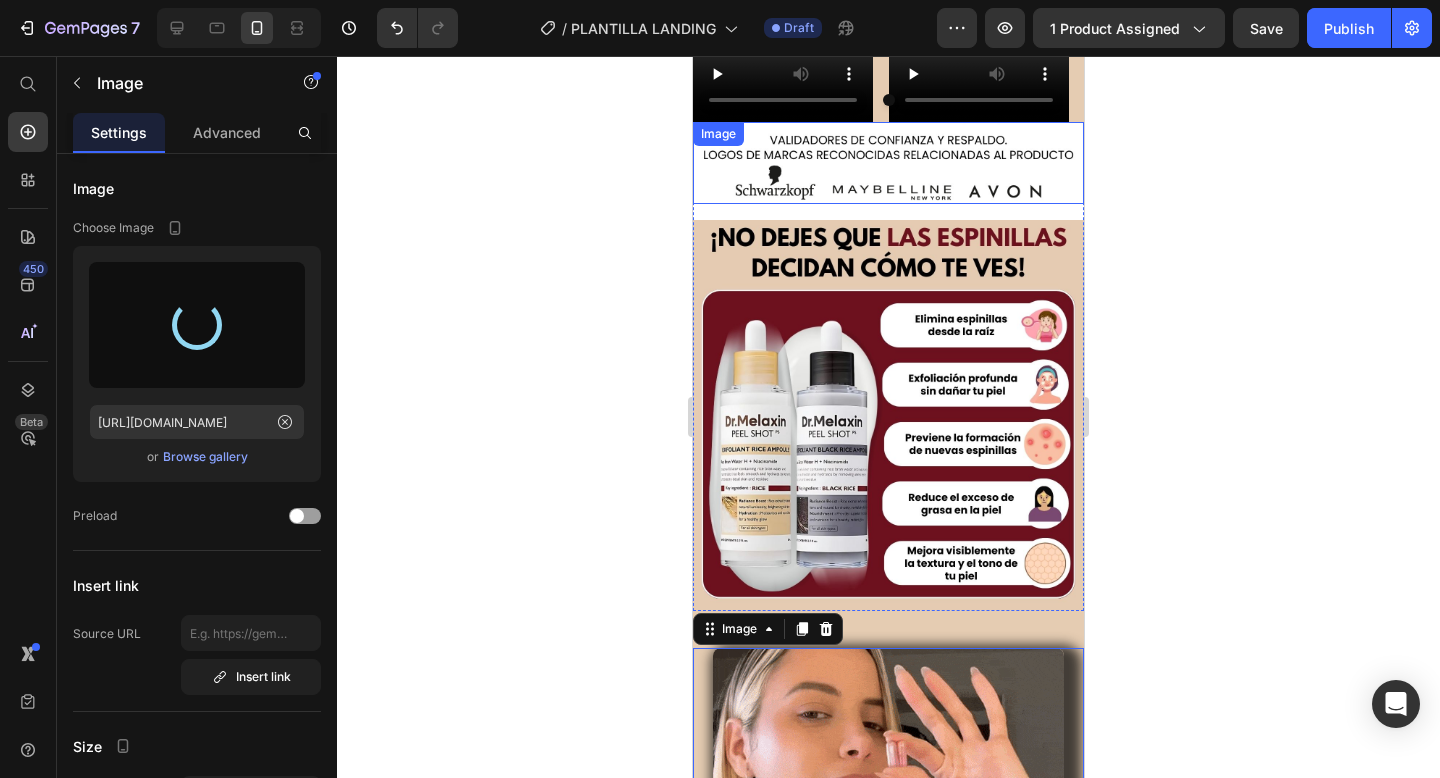 type on "[URL][DOMAIN_NAME]" 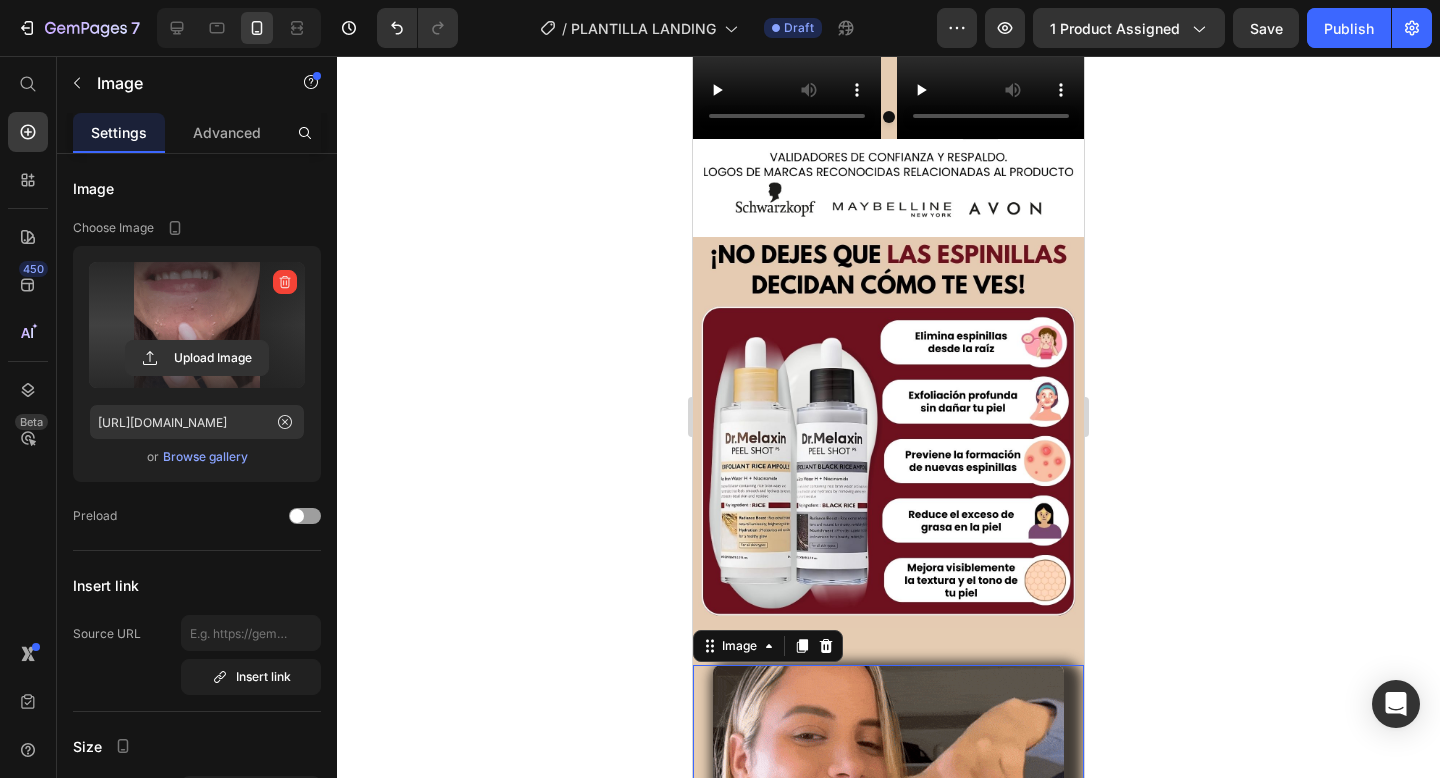 scroll, scrollTop: 3725, scrollLeft: 0, axis: vertical 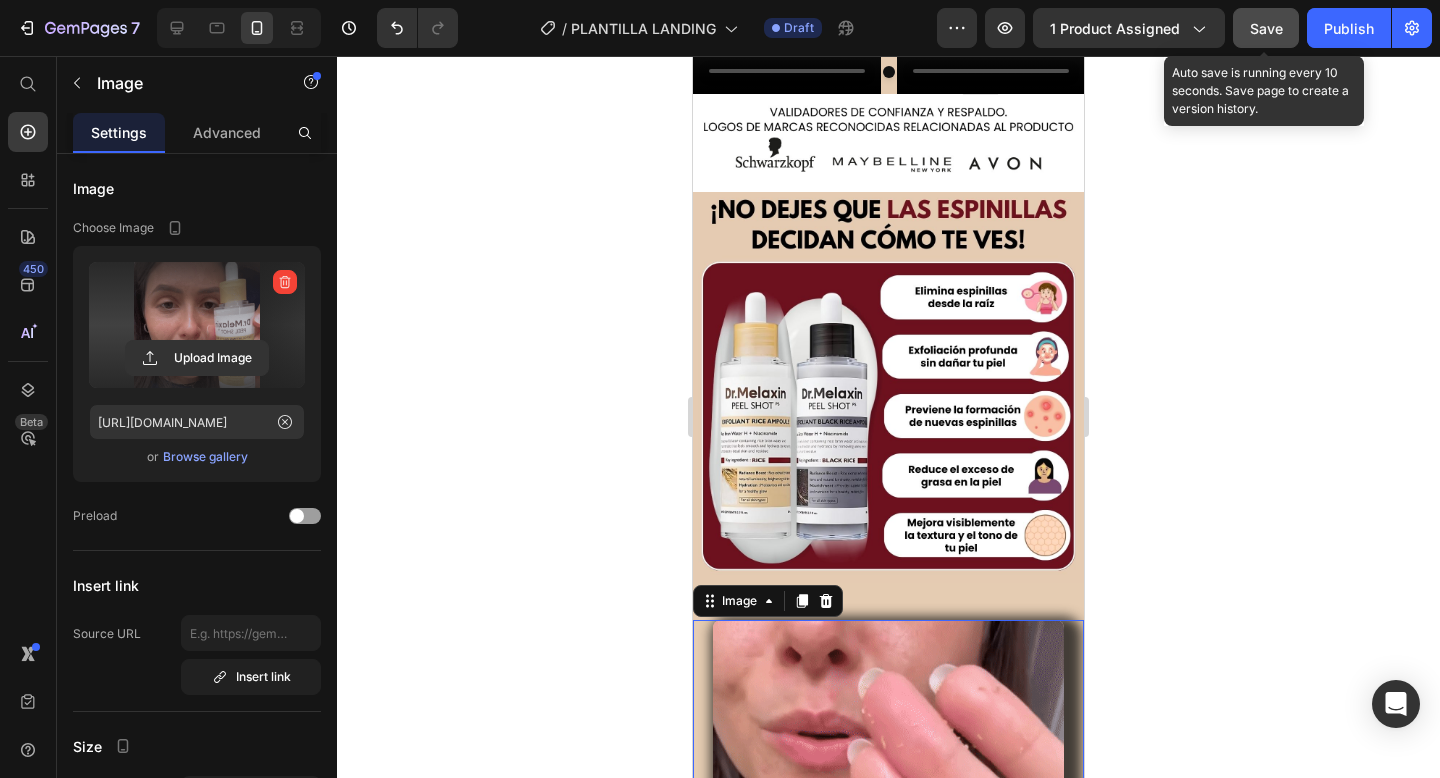 click on "Save" at bounding box center (1266, 28) 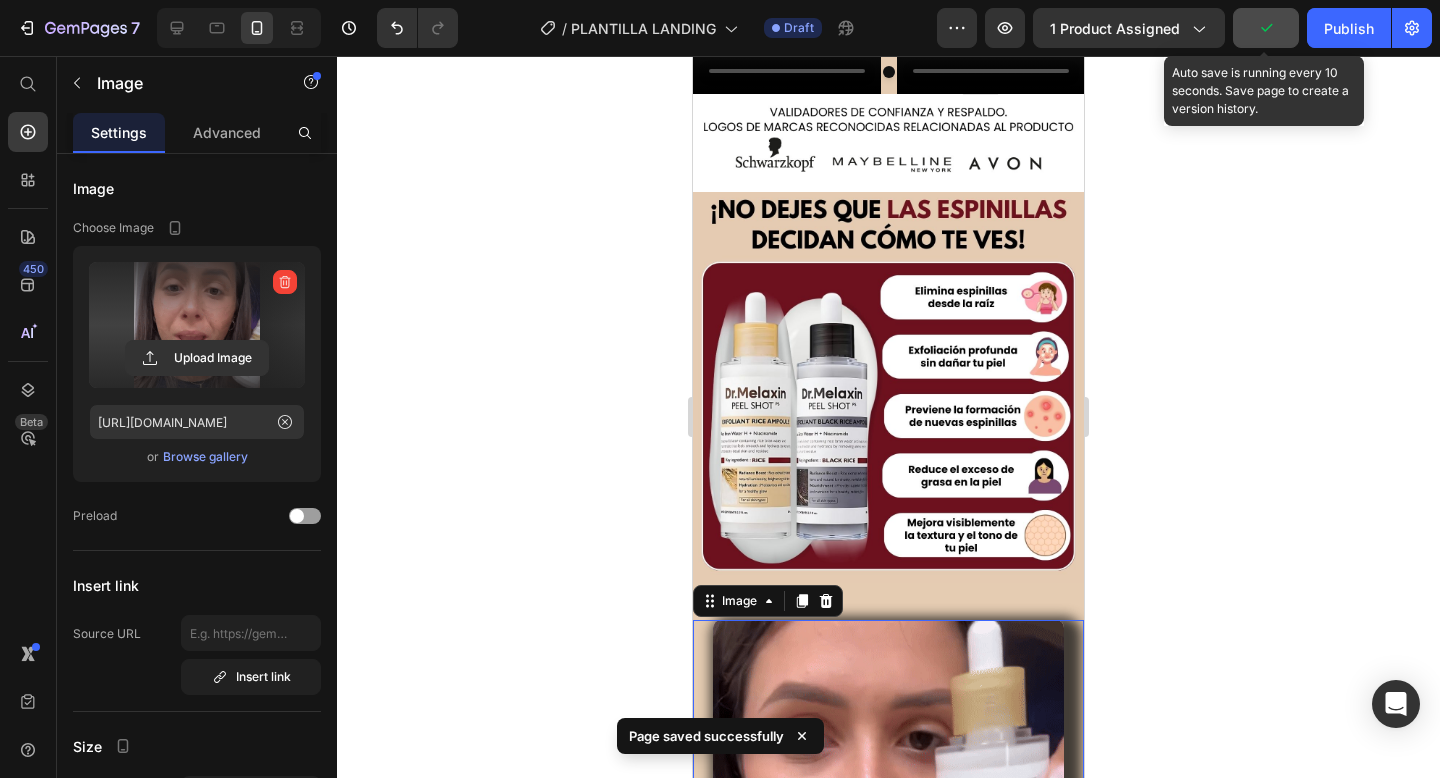 click 